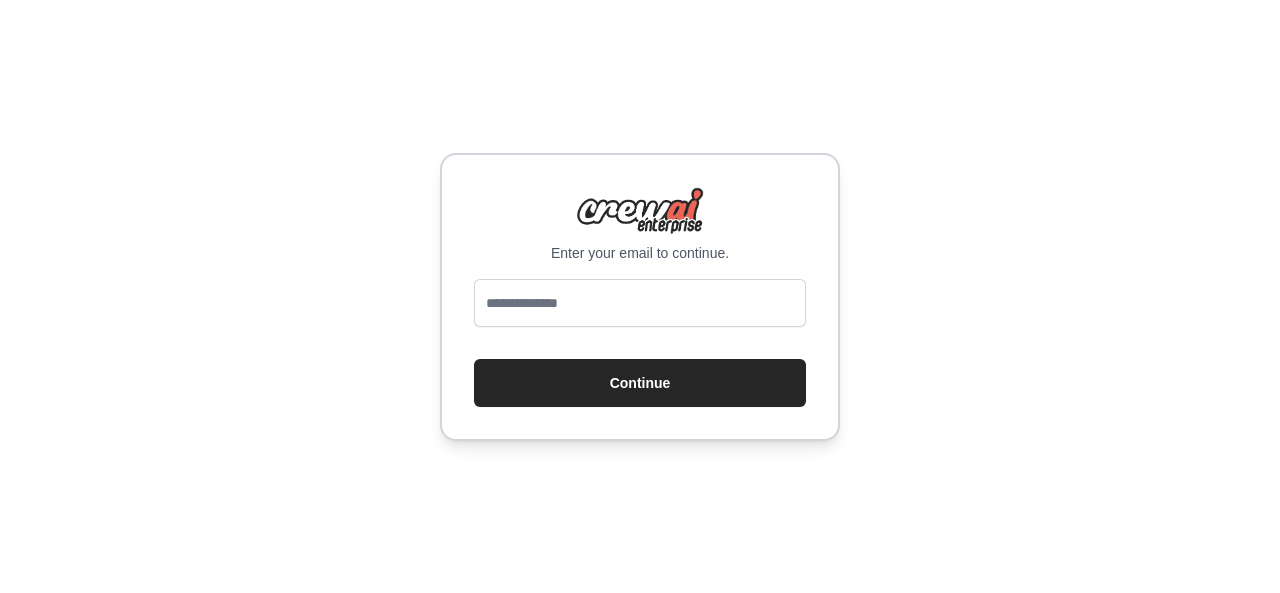 scroll, scrollTop: 0, scrollLeft: 0, axis: both 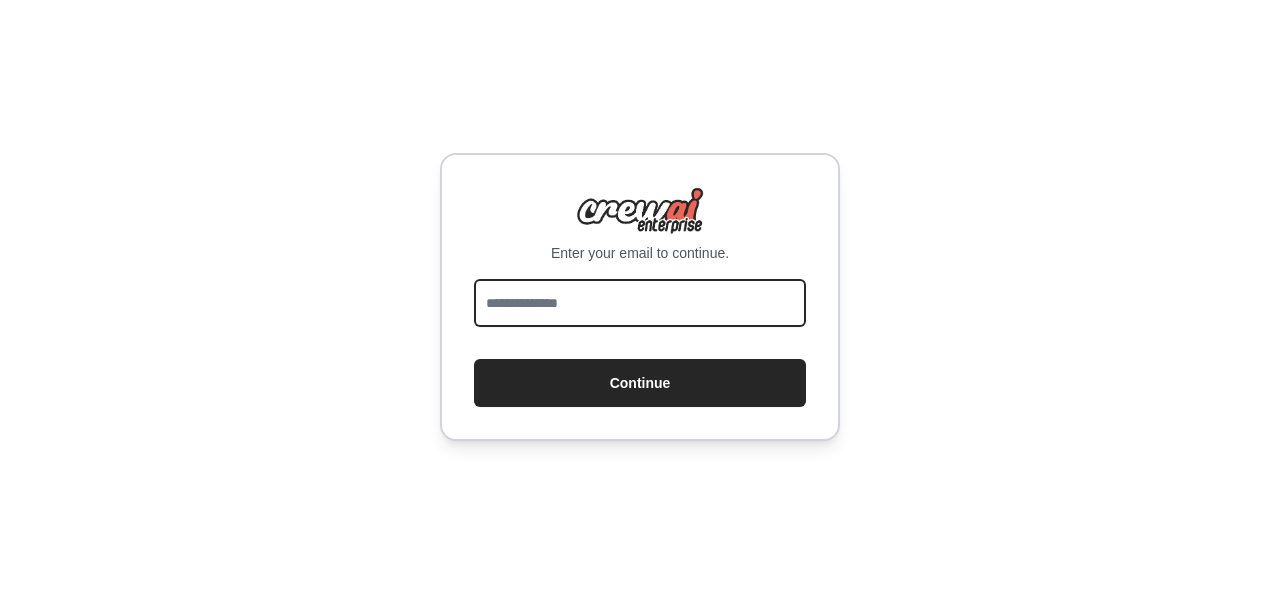 click at bounding box center (640, 303) 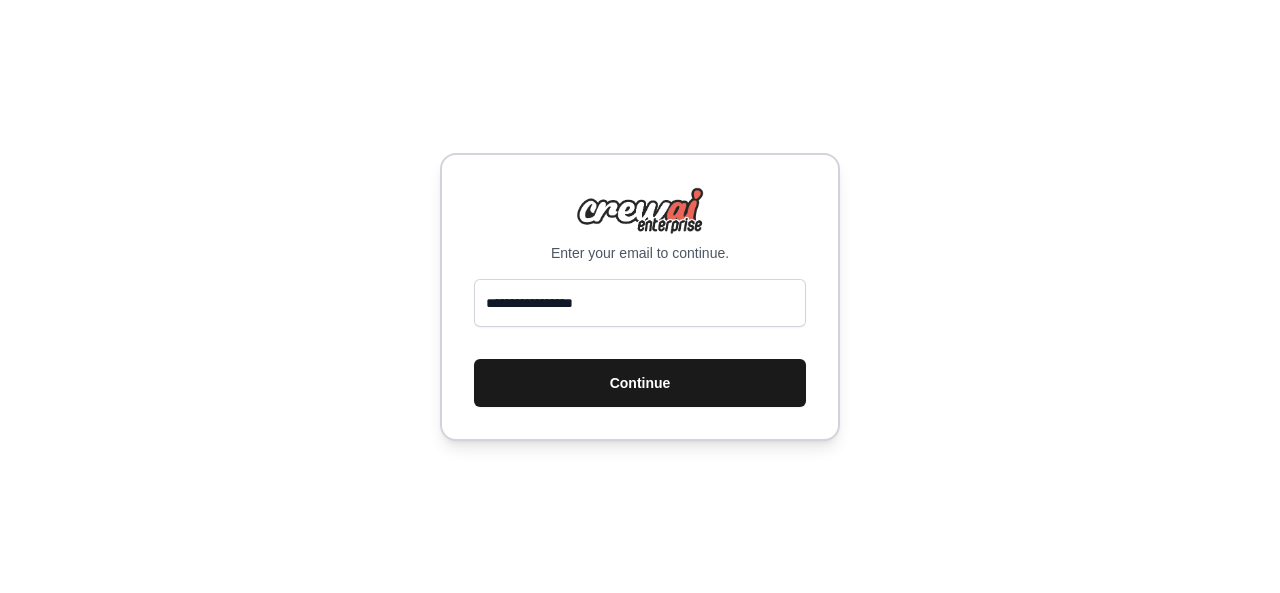 click on "Continue" at bounding box center [640, 383] 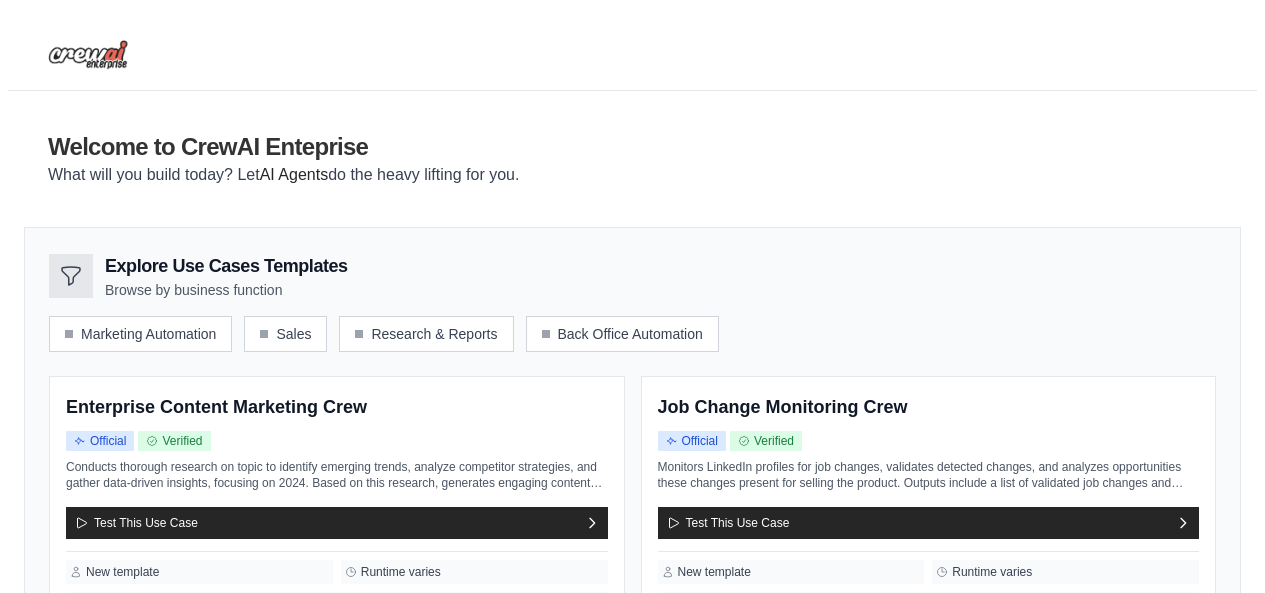 scroll, scrollTop: 0, scrollLeft: 0, axis: both 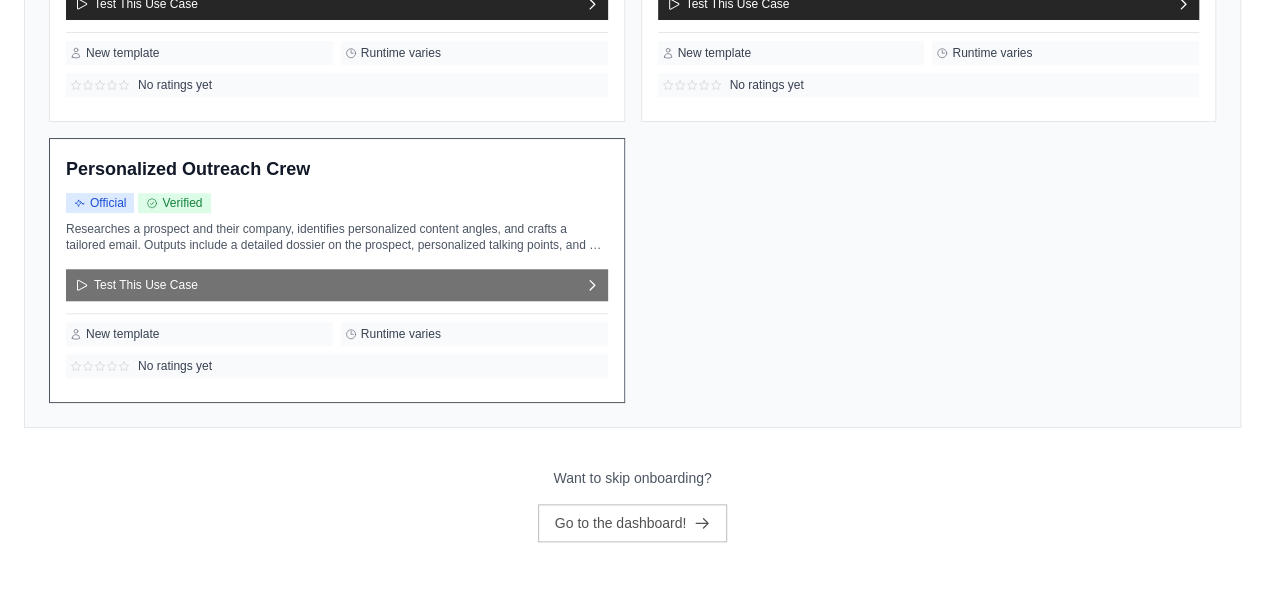 click on "Test This Use Case" at bounding box center (337, 285) 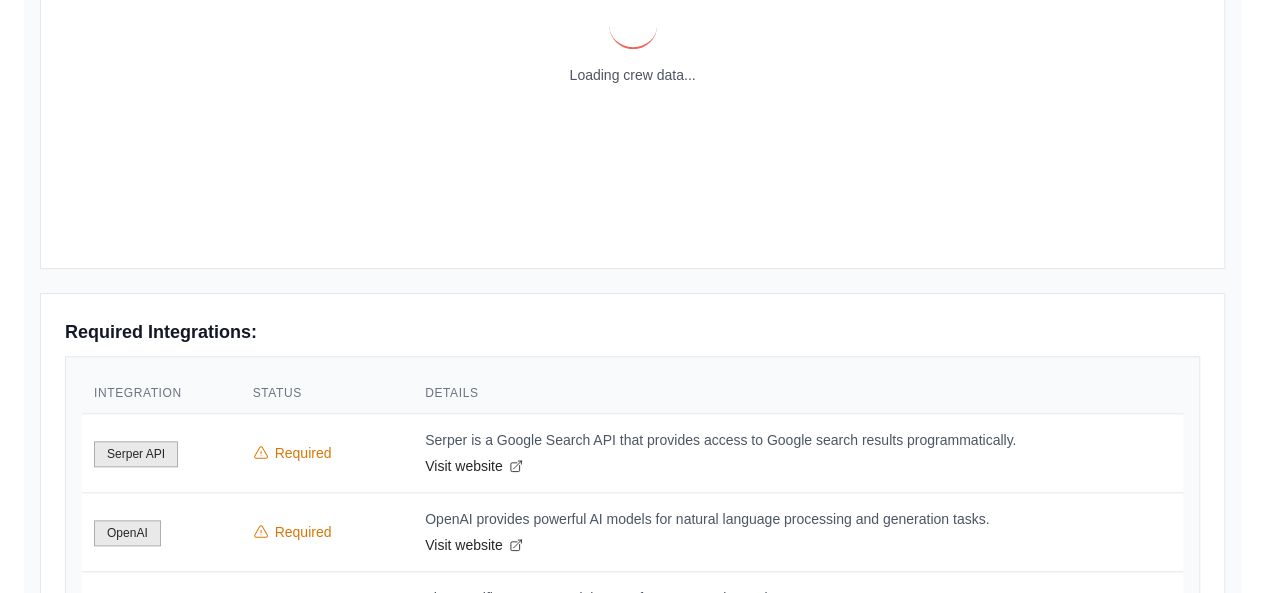 scroll, scrollTop: 0, scrollLeft: 0, axis: both 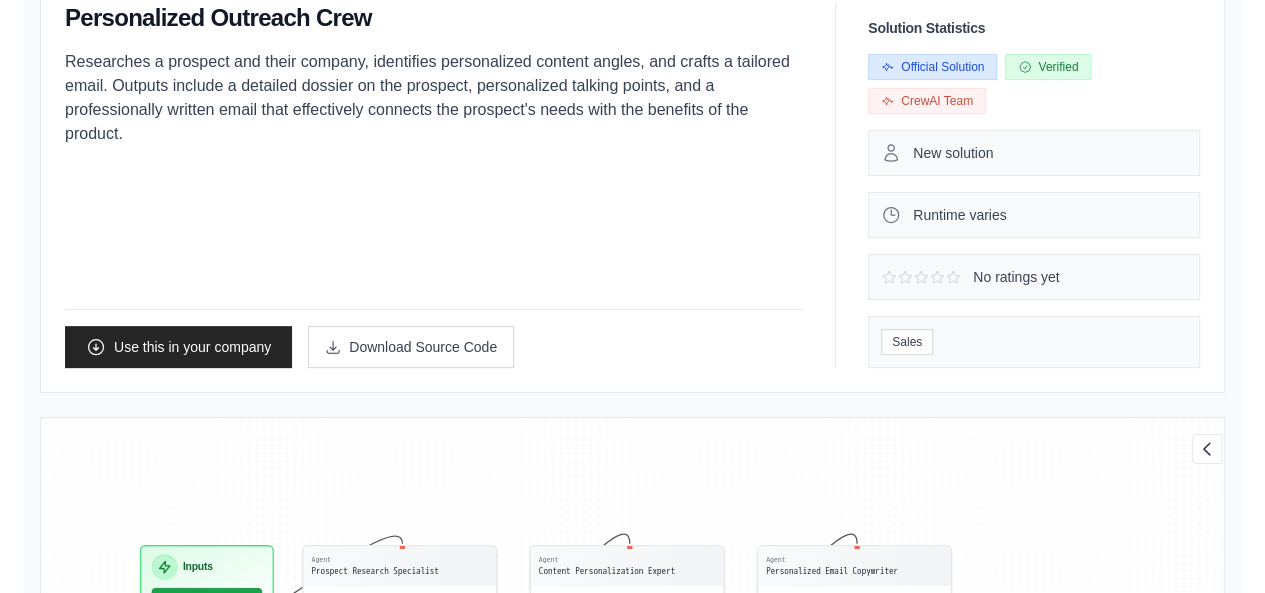 click on "New solution" at bounding box center [1034, 153] 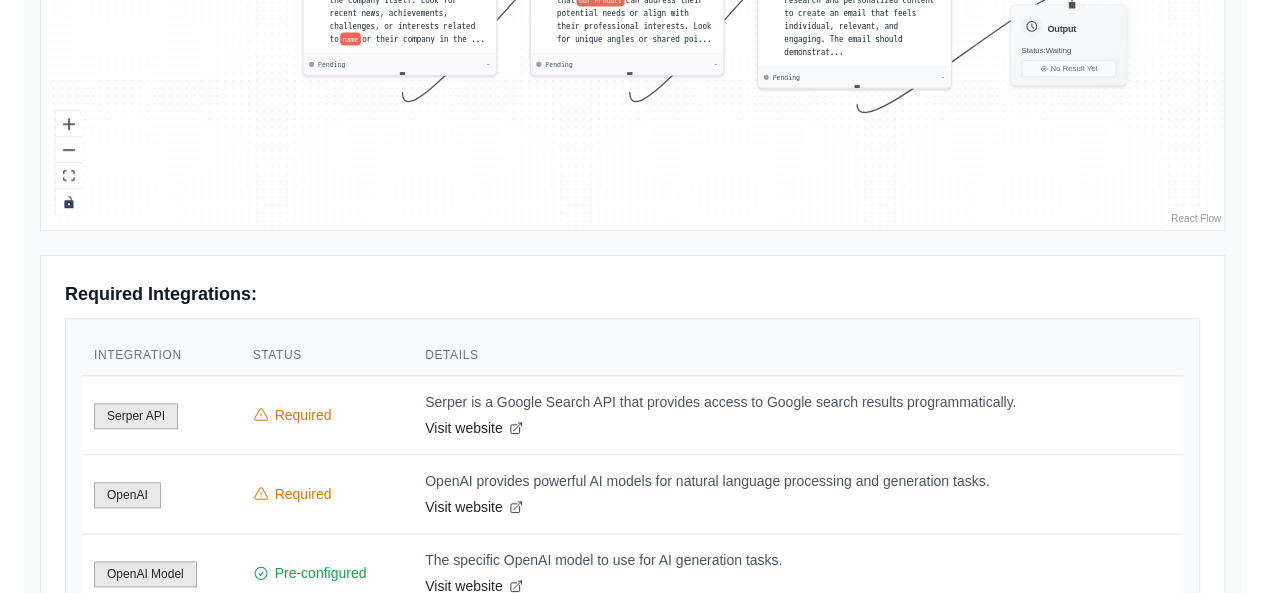 scroll, scrollTop: 595, scrollLeft: 0, axis: vertical 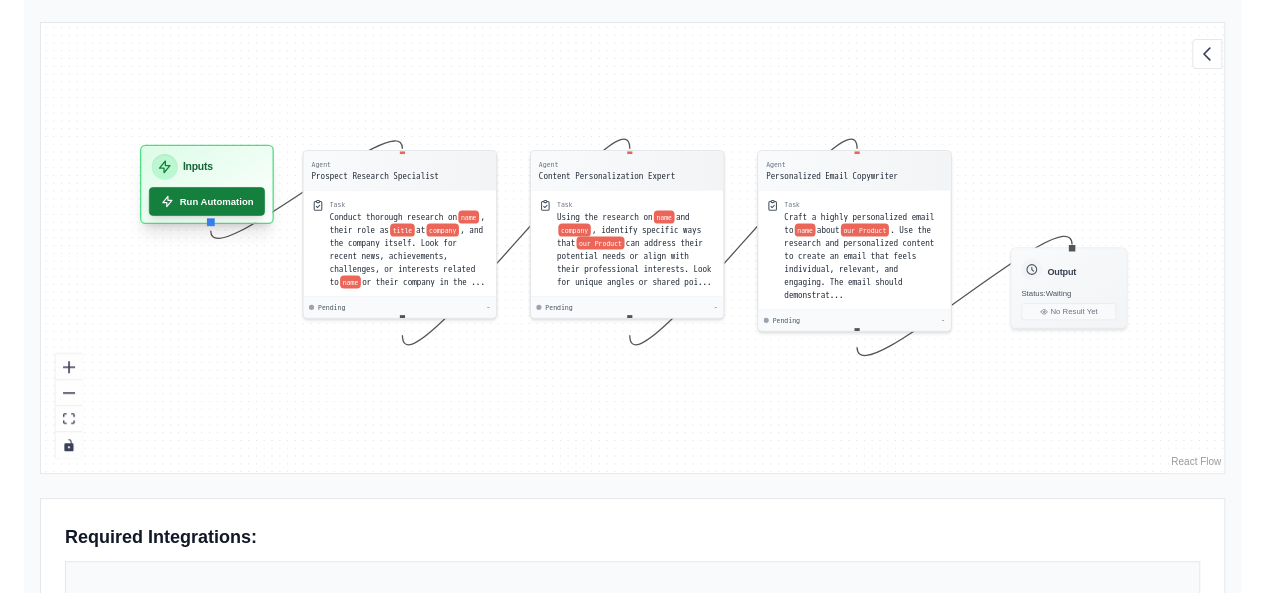 click on "Run Automation" at bounding box center (207, 201) 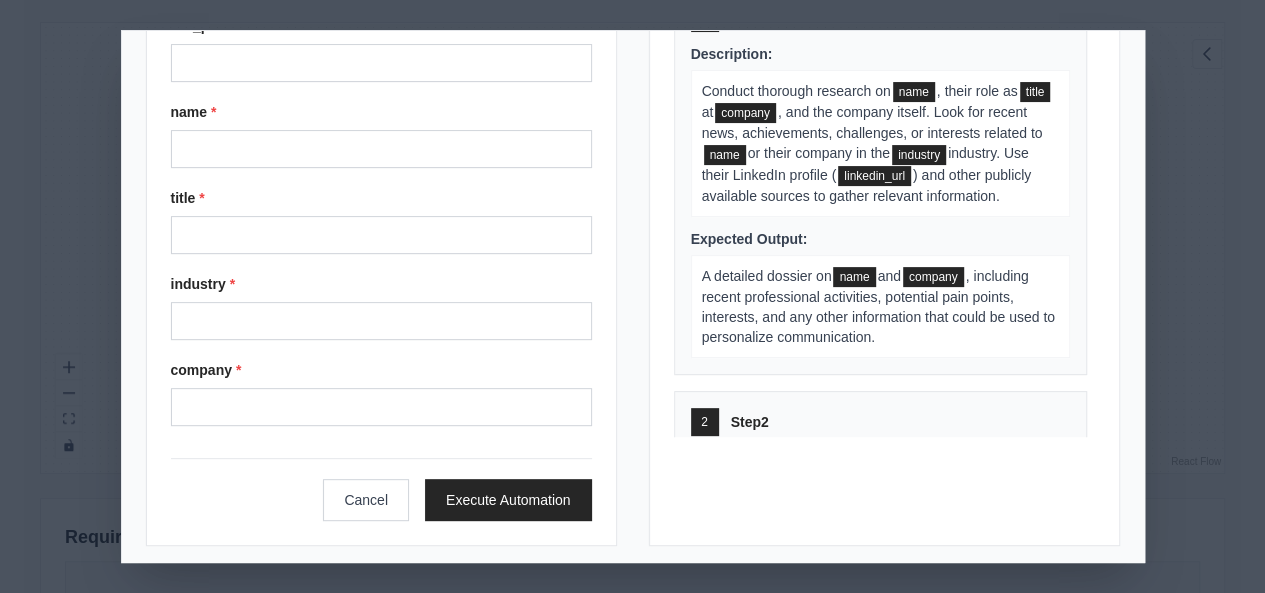 scroll, scrollTop: 0, scrollLeft: 0, axis: both 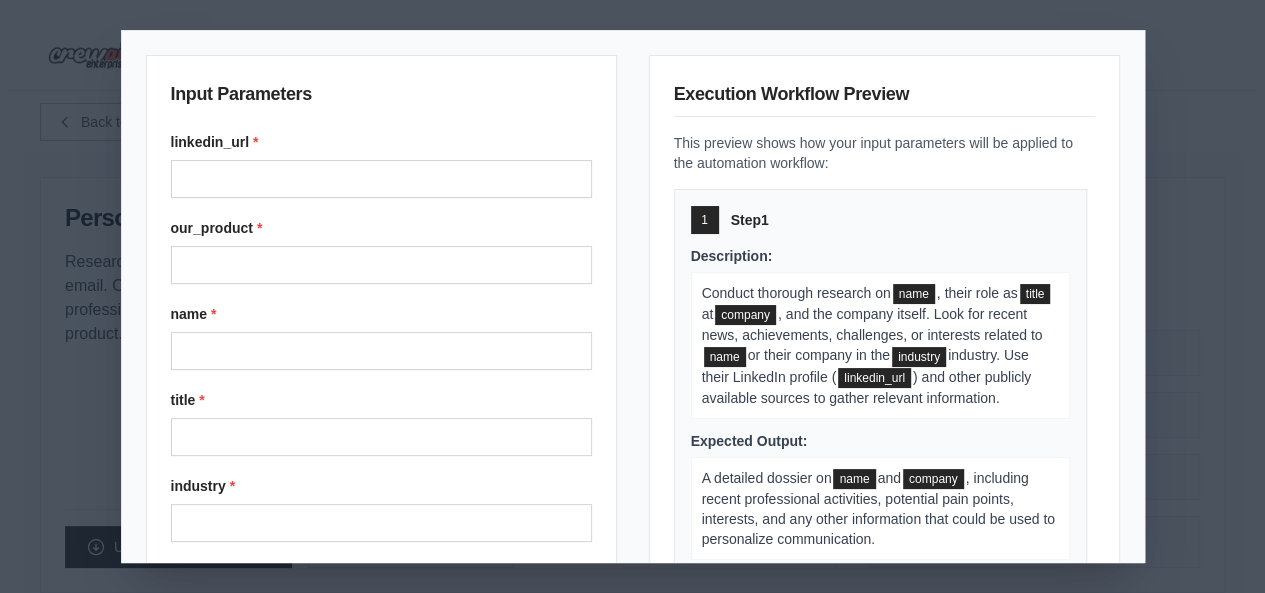 click on "Input Parameters linkedin_url   * our_product   * name   * title   * industry   * company   * Cancel Execute Automation Execution Workflow Preview This preview shows how your input parameters will be applied to the automation workflow: 1 Step  1 Description: Conduct thorough research on  name , their role as  title  at  company , and the company itself. Look for recent news, achievements, challenges, or interests related to  name  or their company in the  industry  industry. Use their LinkedIn profile ( linkedin_url ) and other publicly available sources to gather relevant information.
Expected Output: A detailed dossier on  name  and  company , including recent professional activities, potential pain points, interests, and any other information that could be used to personalize communication.
2 Step  2 Description: Using the research on  name  and  company , identify specific ways that  our_product Expected Output: A list of personalized talking points and angles to use in the email, connecting  name .
3" at bounding box center (632, 296) 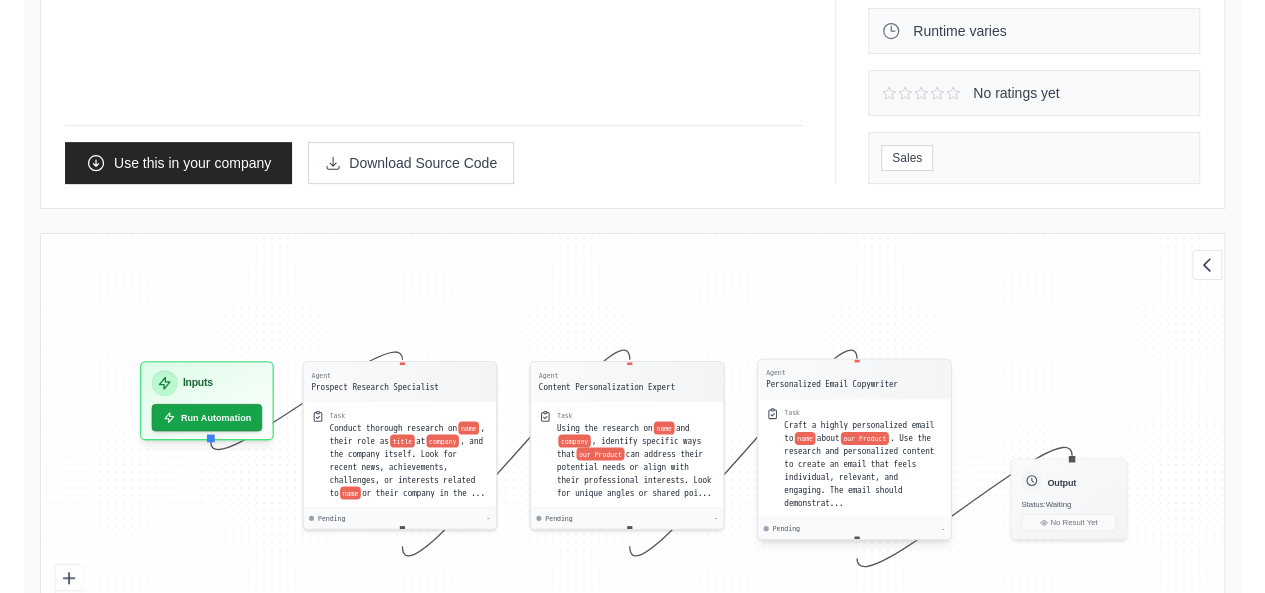 scroll, scrollTop: 500, scrollLeft: 0, axis: vertical 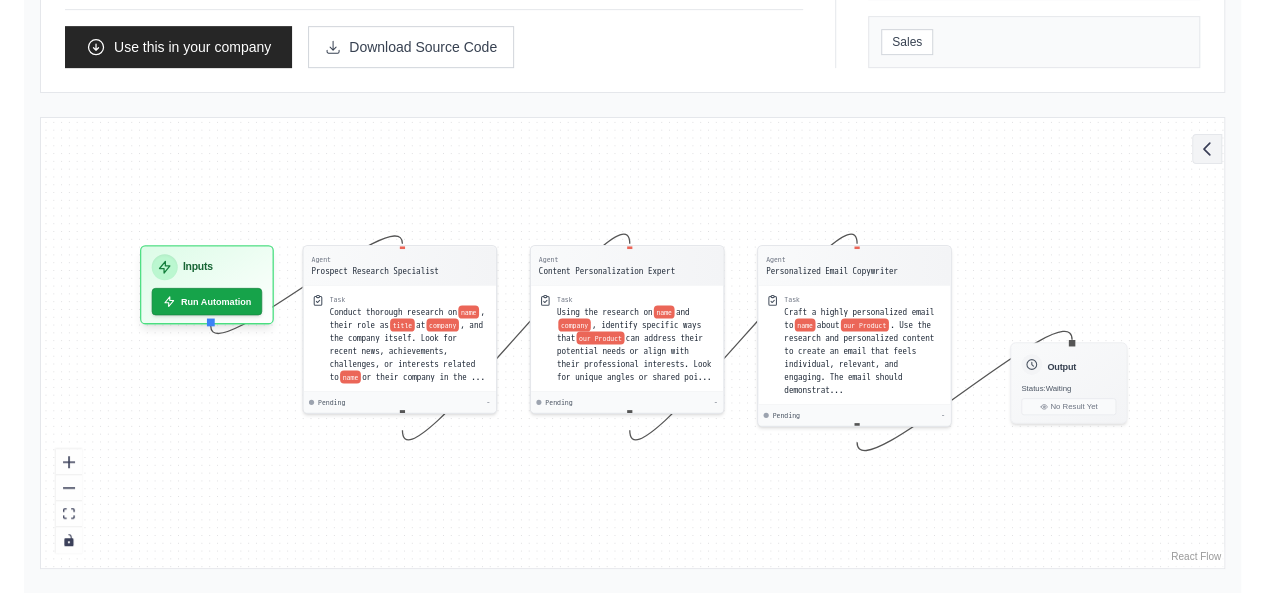 click at bounding box center (1207, 149) 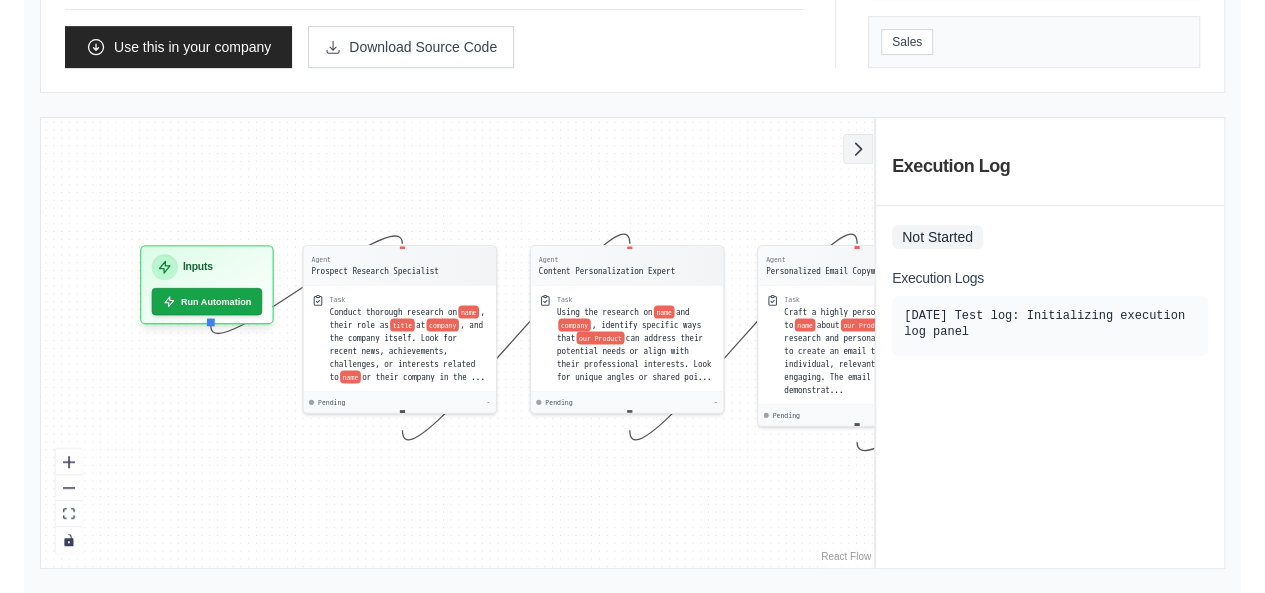 scroll, scrollTop: 0, scrollLeft: 0, axis: both 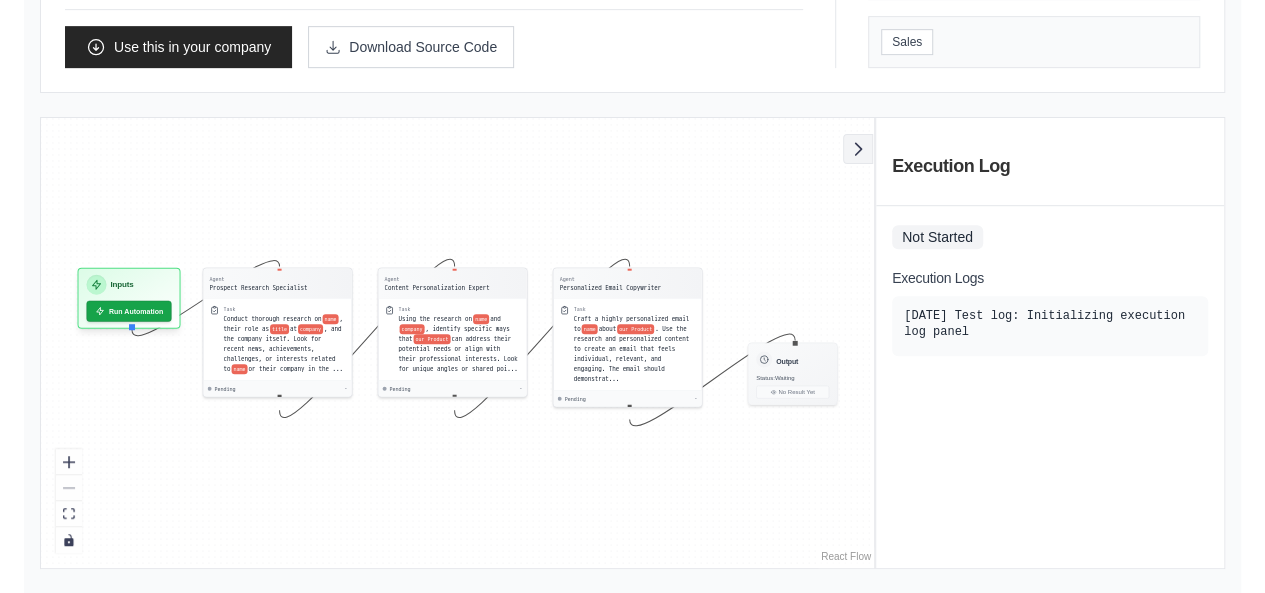 click 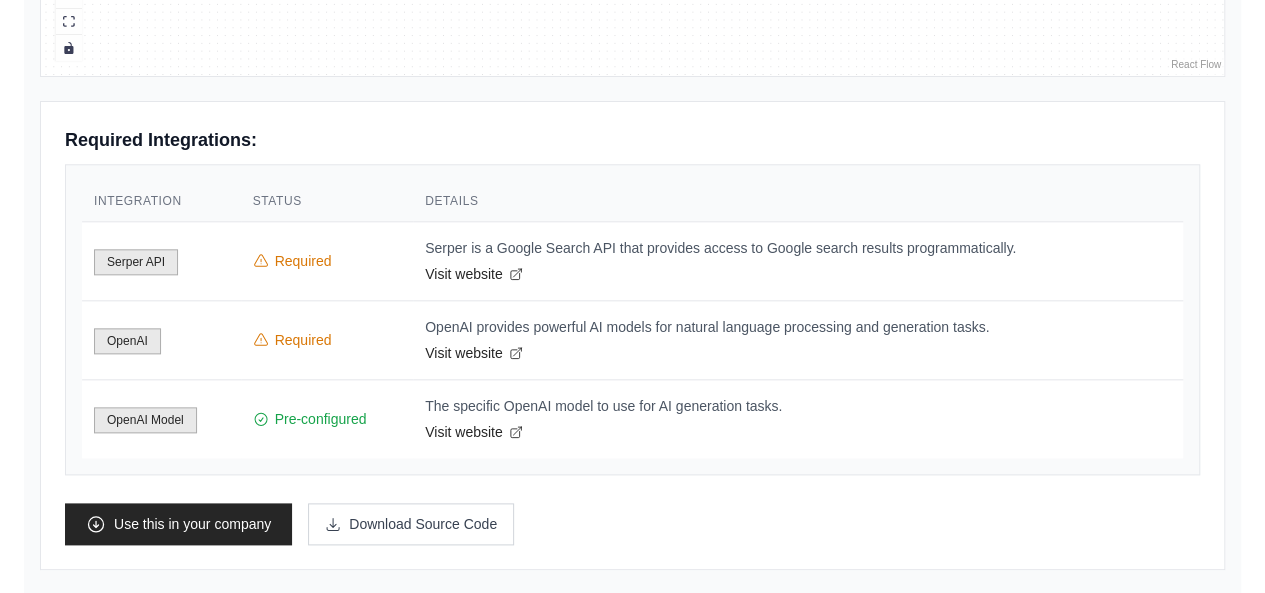 scroll, scrollTop: 1000, scrollLeft: 0, axis: vertical 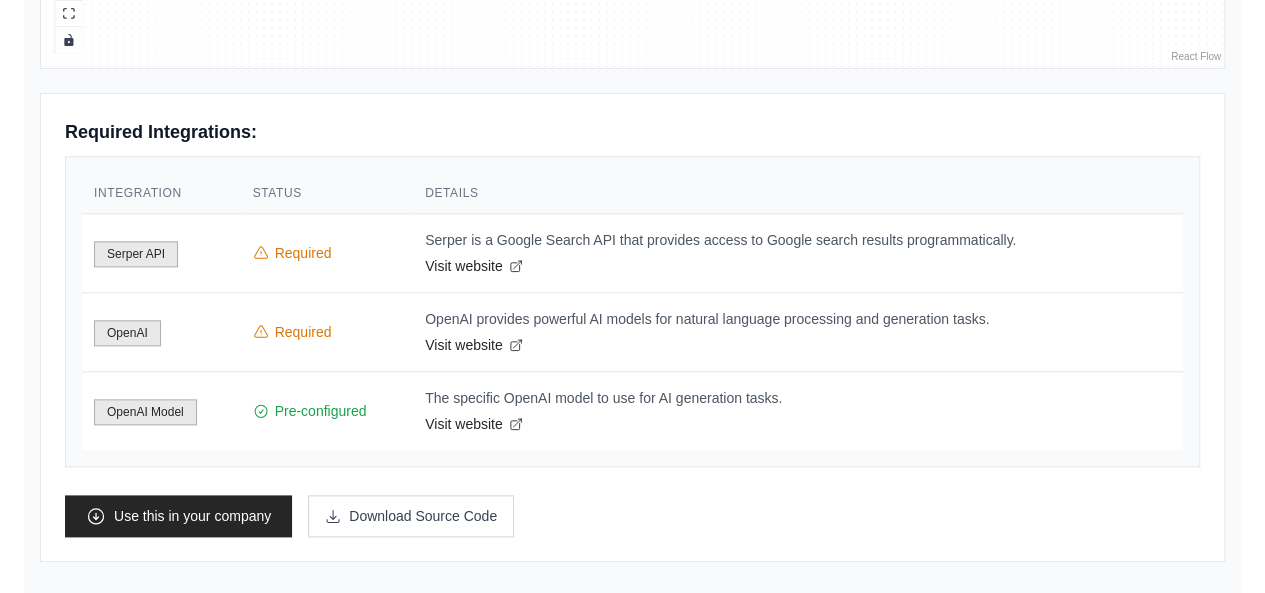 click on "Pre-configured" at bounding box center (327, 411) 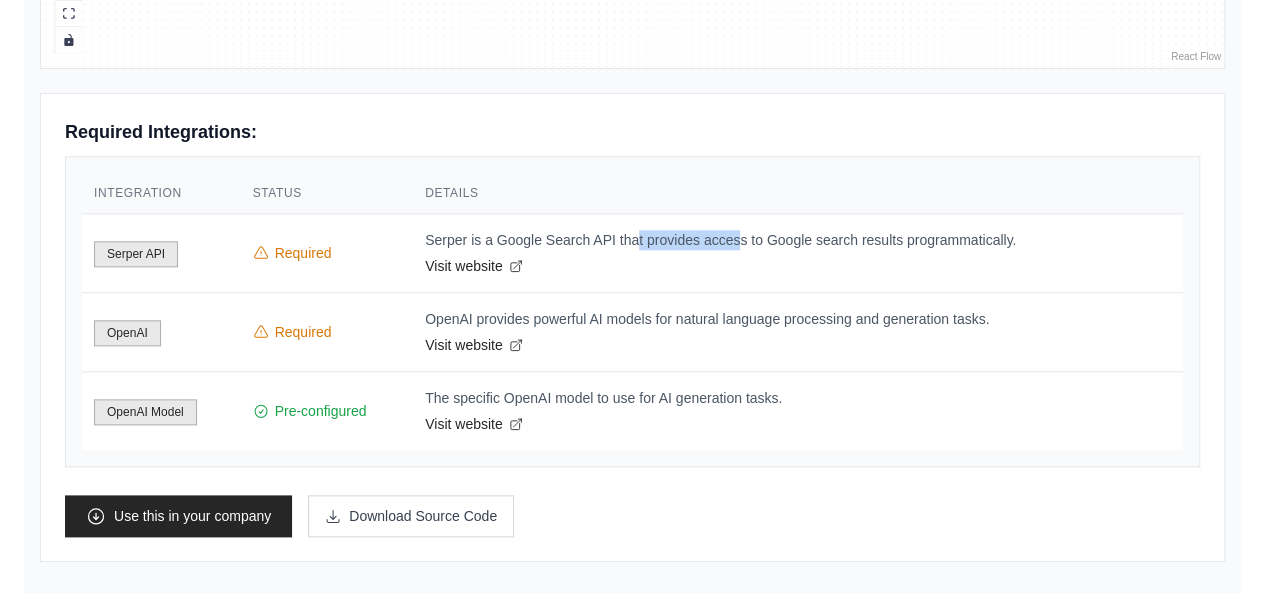drag, startPoint x: 638, startPoint y: 226, endPoint x: 742, endPoint y: 226, distance: 104 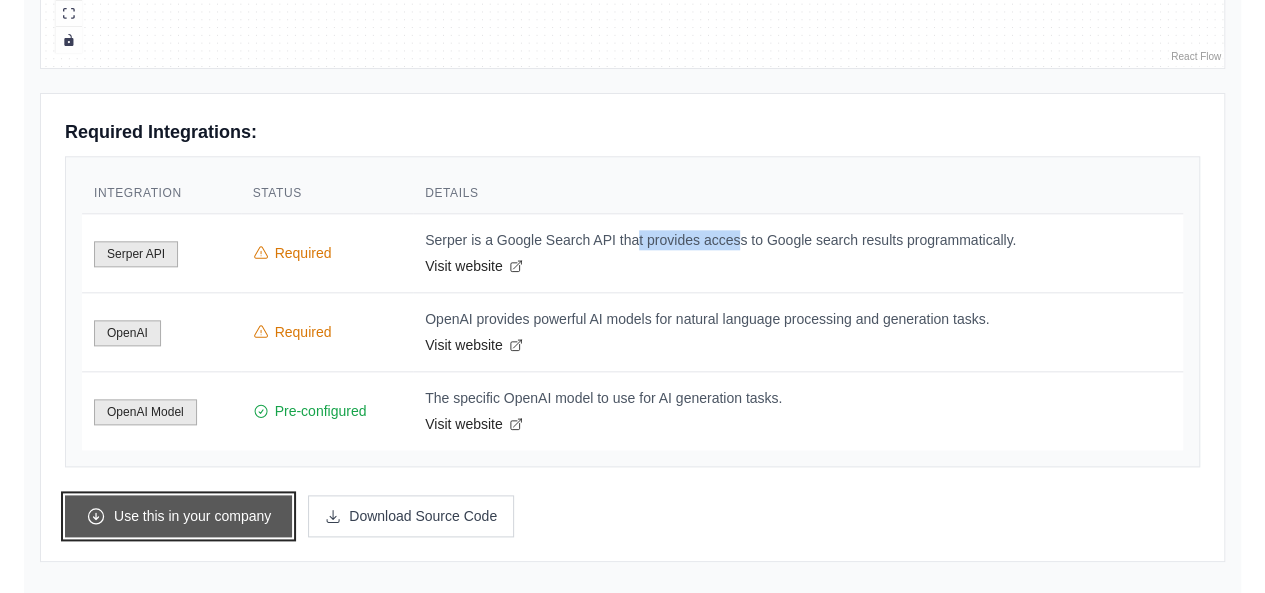 click on "Use this in your company" at bounding box center [178, 516] 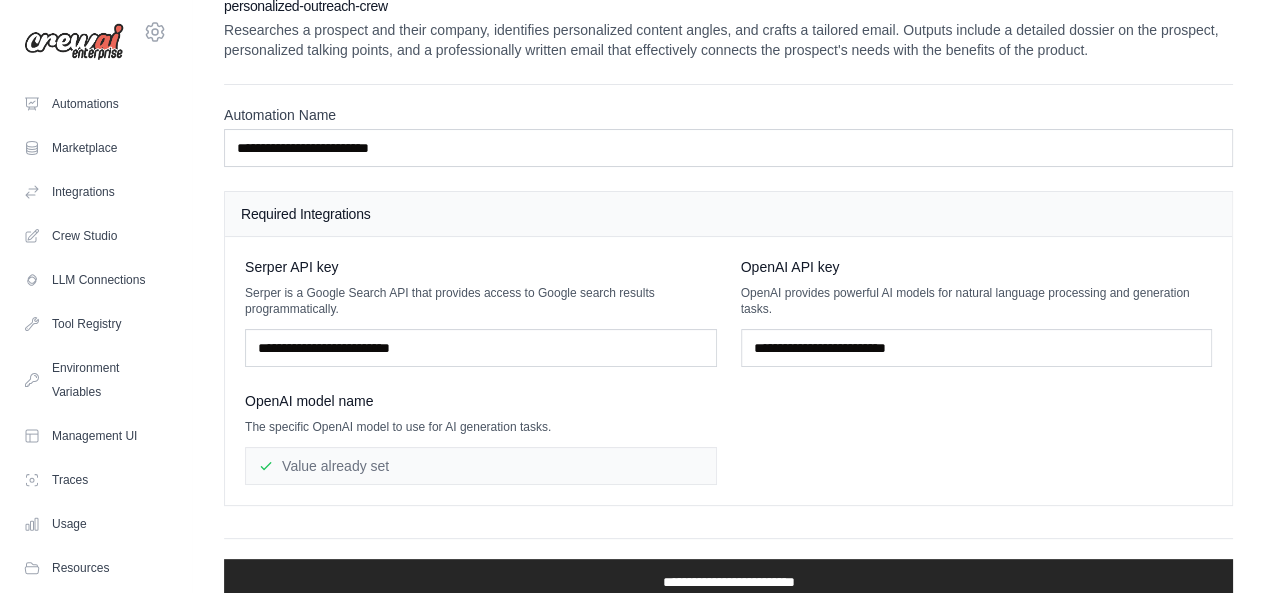 scroll, scrollTop: 0, scrollLeft: 0, axis: both 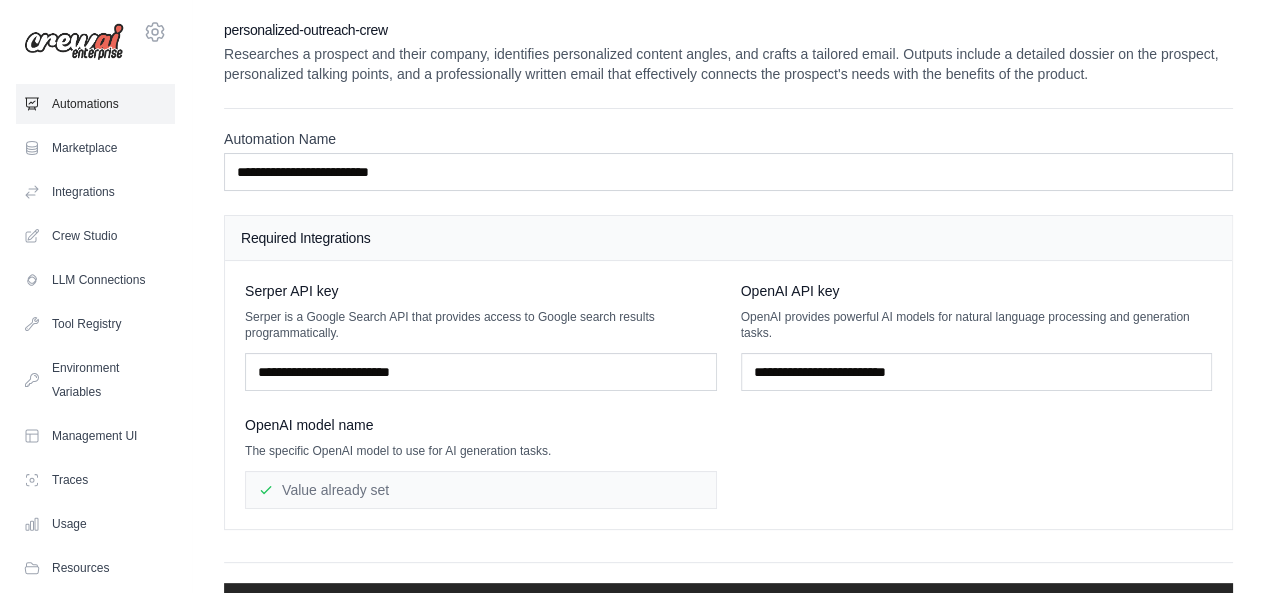 click on "Automations" at bounding box center [95, 104] 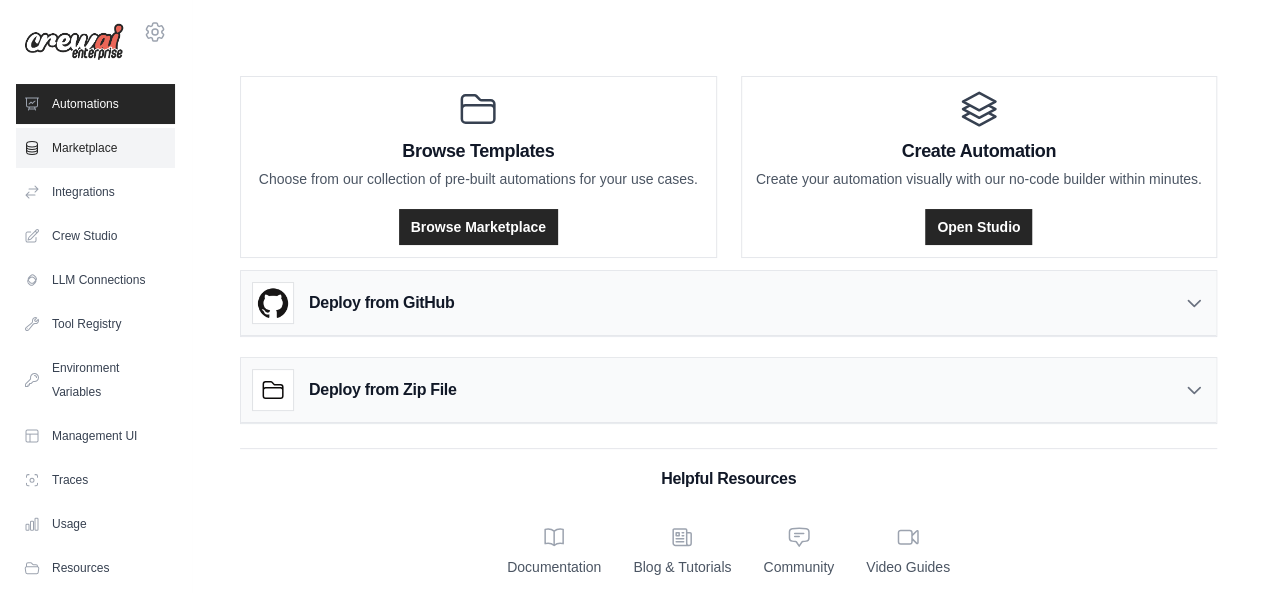 click on "Marketplace" at bounding box center [95, 148] 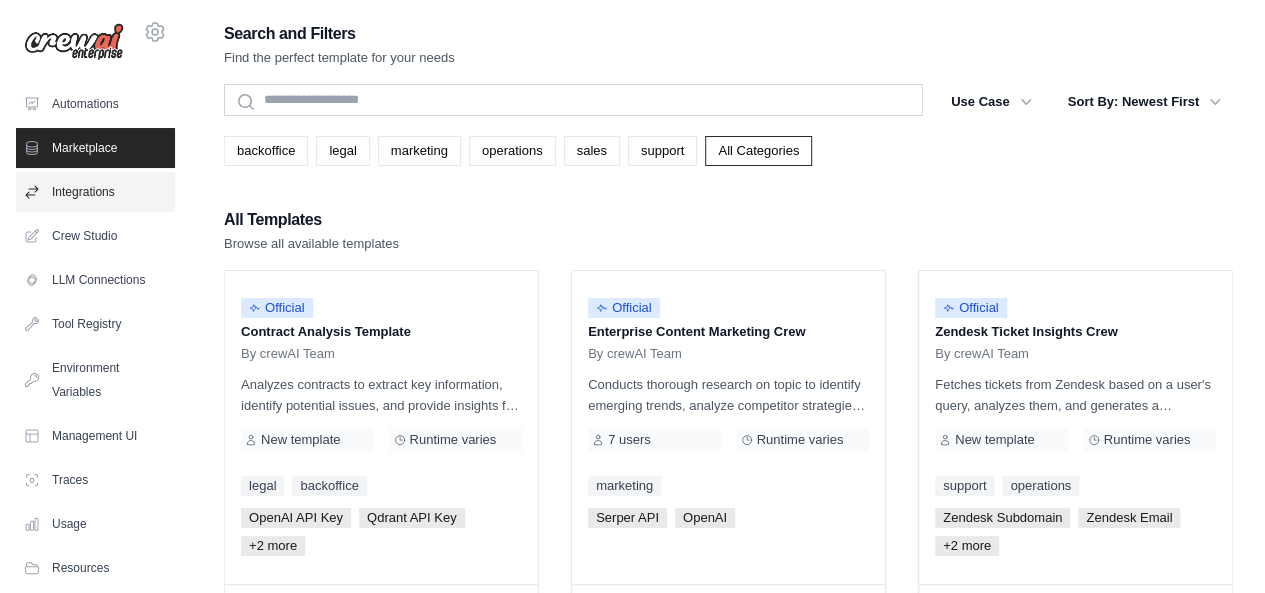 click on "Integrations" at bounding box center [95, 192] 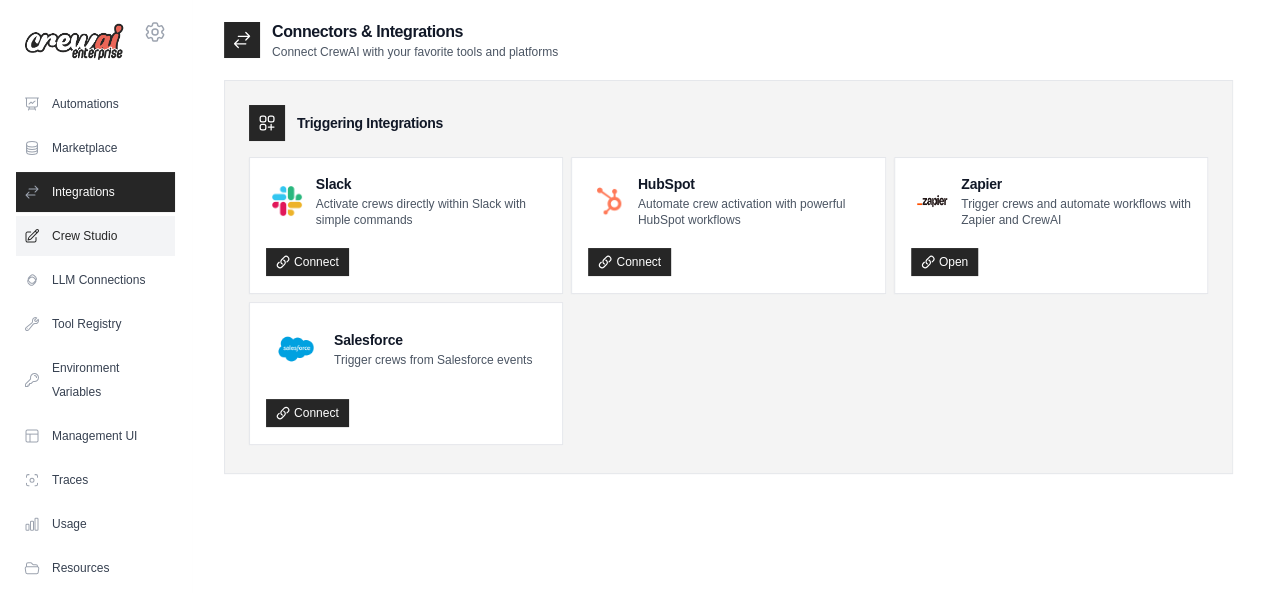 click on "Crew Studio" at bounding box center (95, 236) 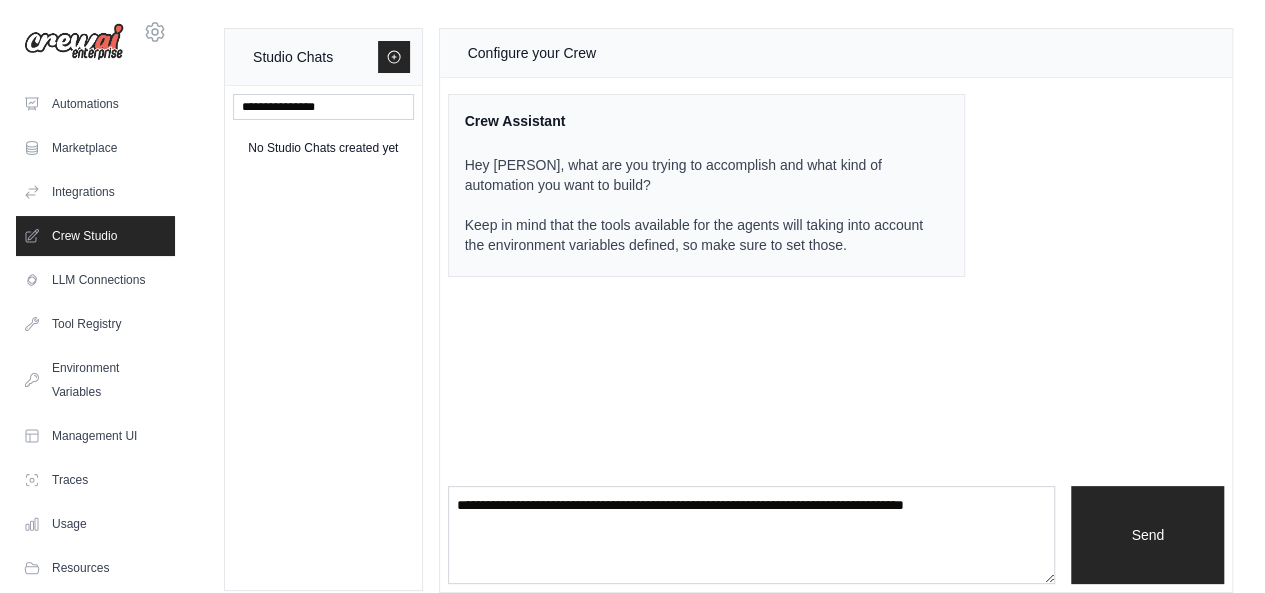 scroll, scrollTop: 20, scrollLeft: 0, axis: vertical 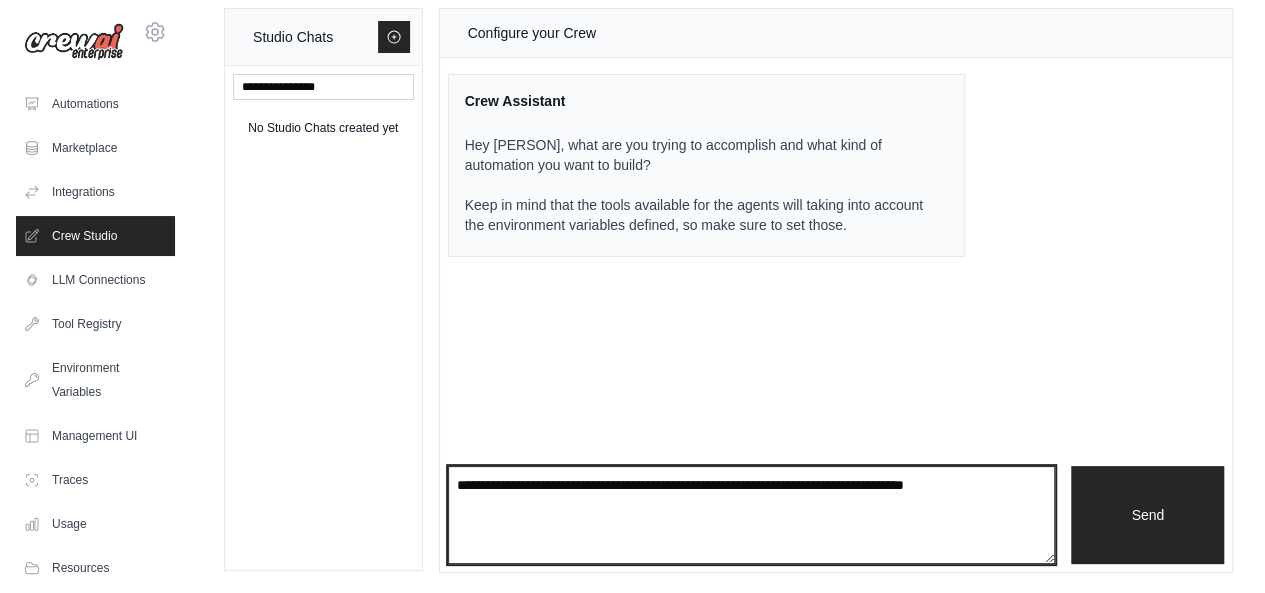 click at bounding box center [752, 515] 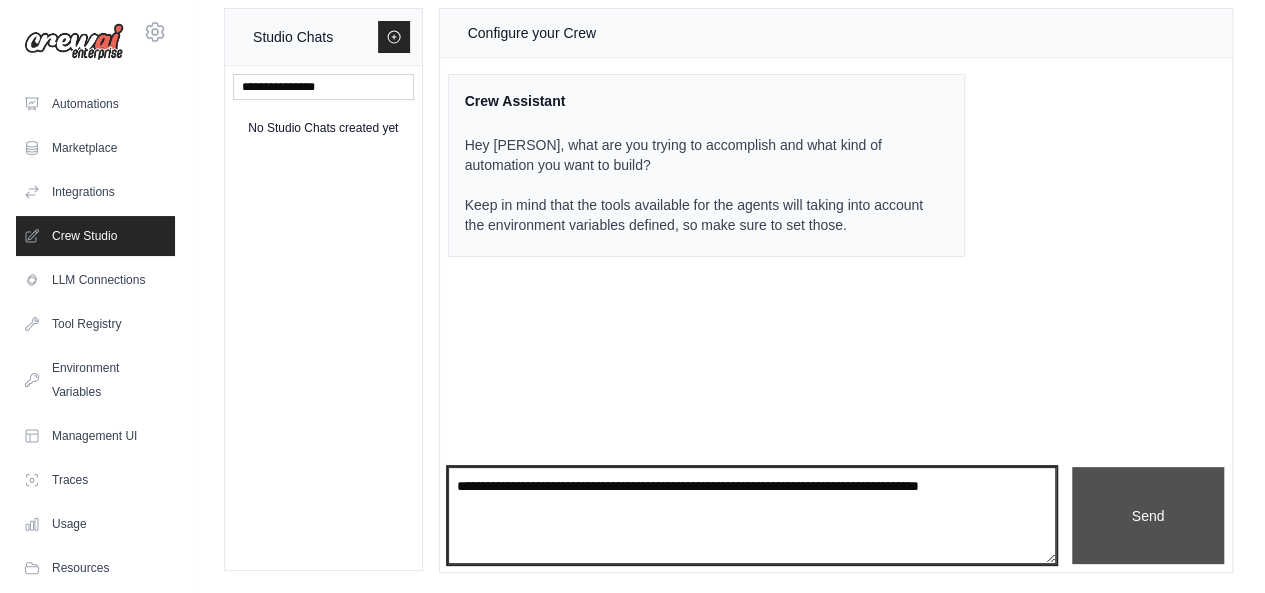 type on "**********" 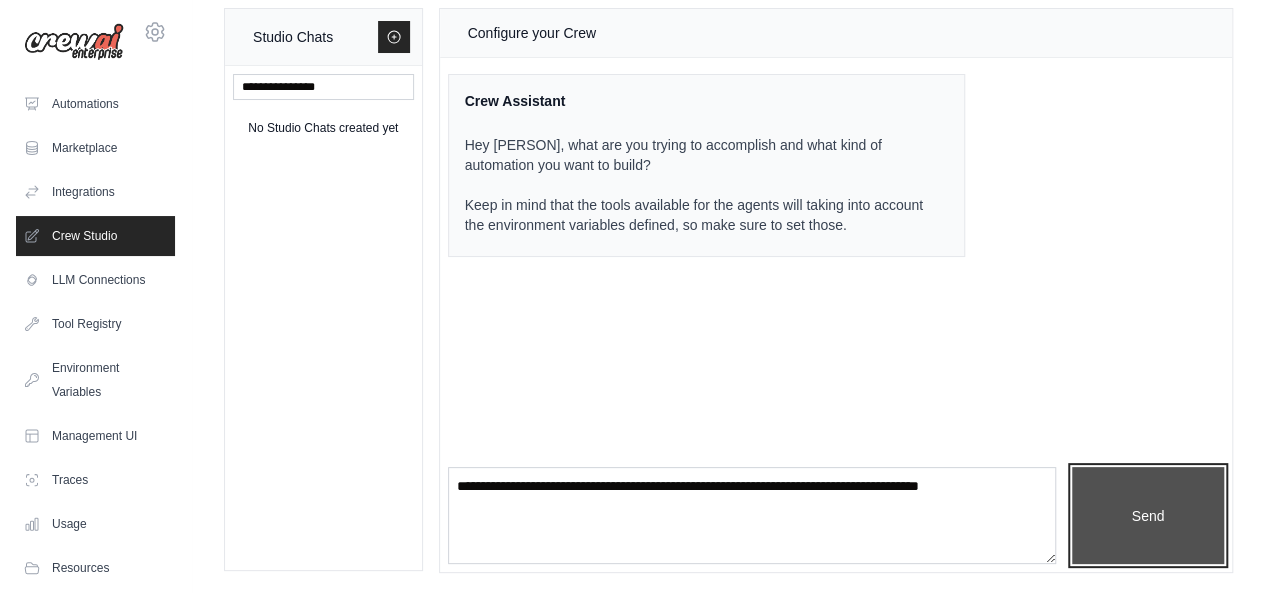 click on "Send" at bounding box center [1148, 515] 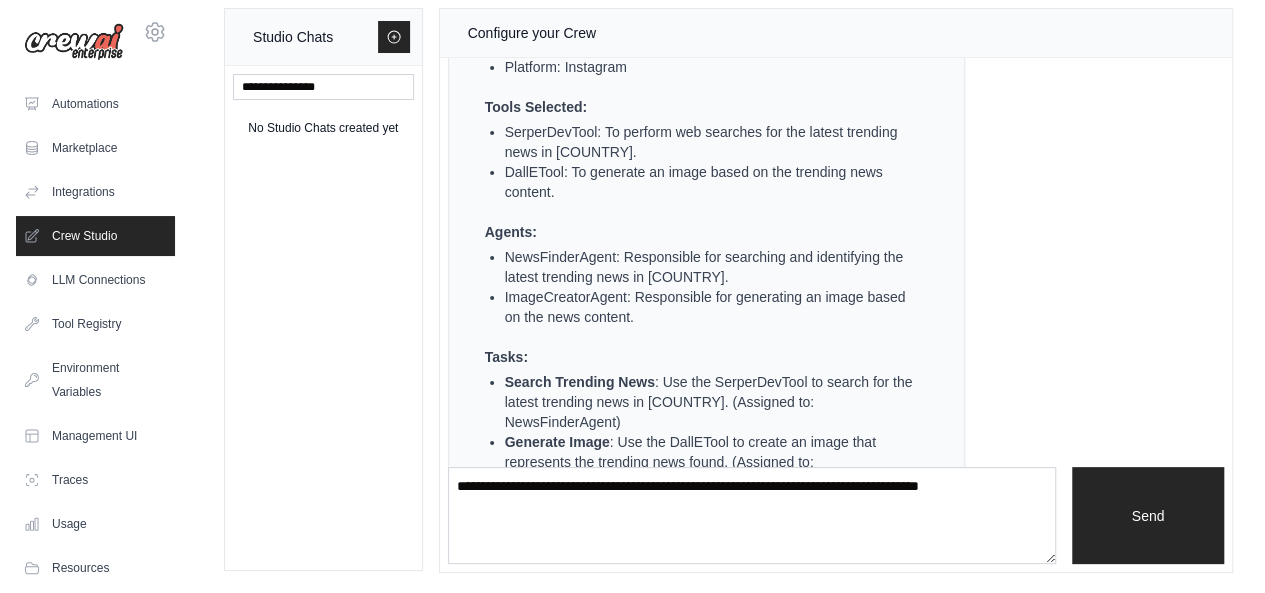 scroll, scrollTop: 765, scrollLeft: 0, axis: vertical 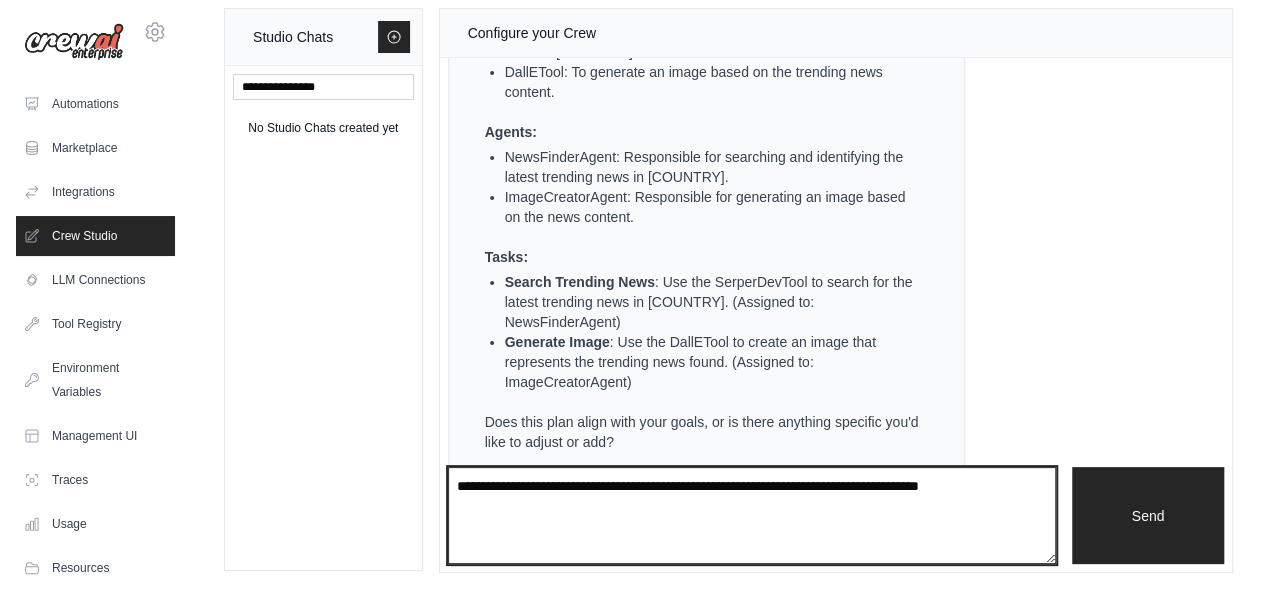 click on "**********" at bounding box center [752, 515] 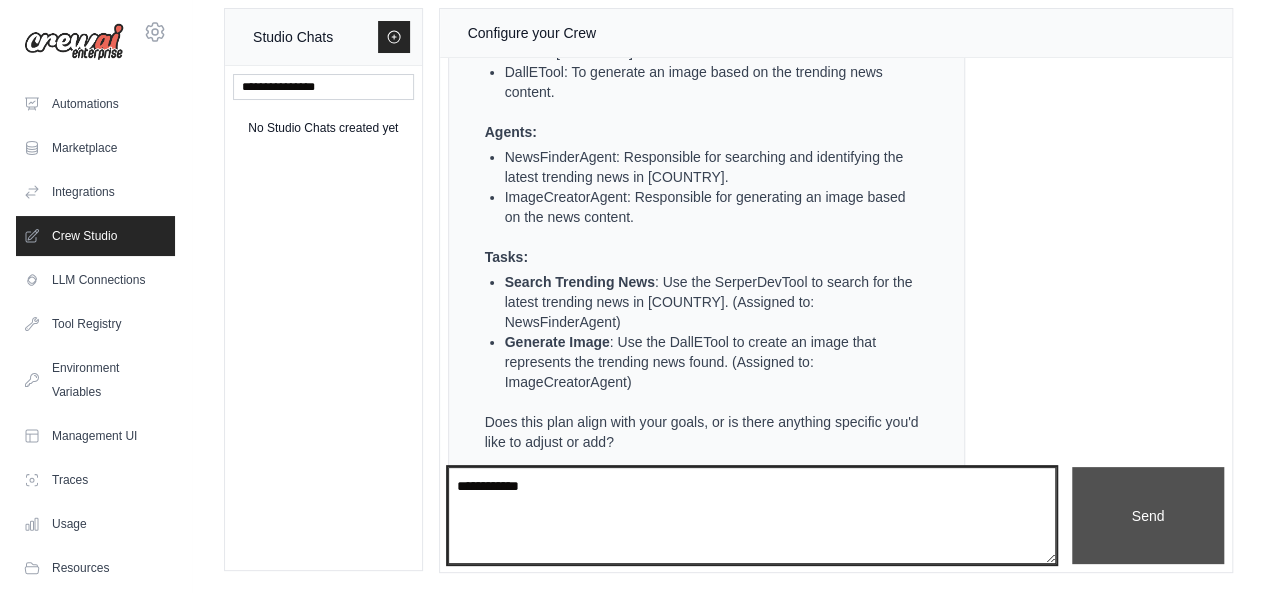 type on "**********" 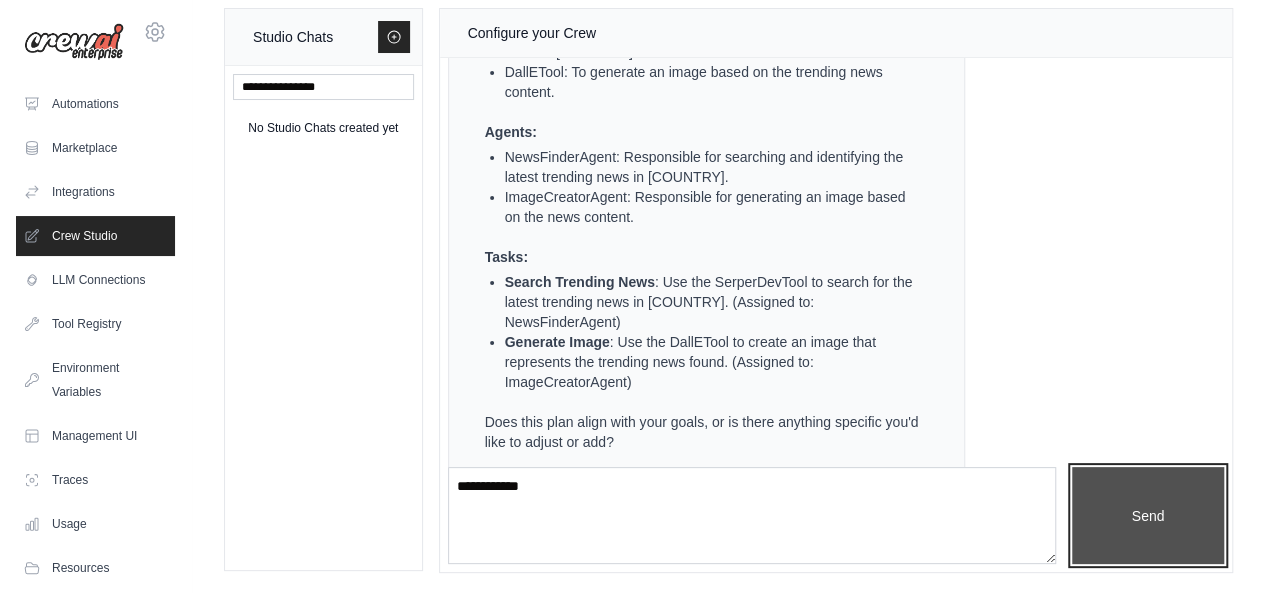 click on "Send" at bounding box center (1148, 515) 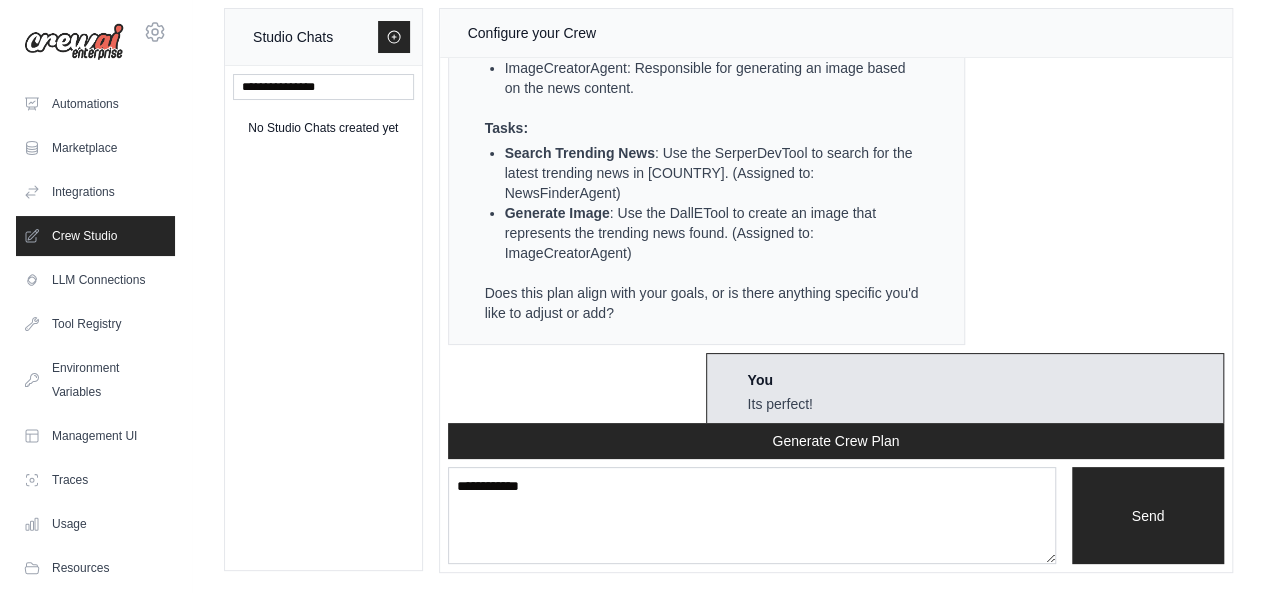 scroll, scrollTop: 1044, scrollLeft: 0, axis: vertical 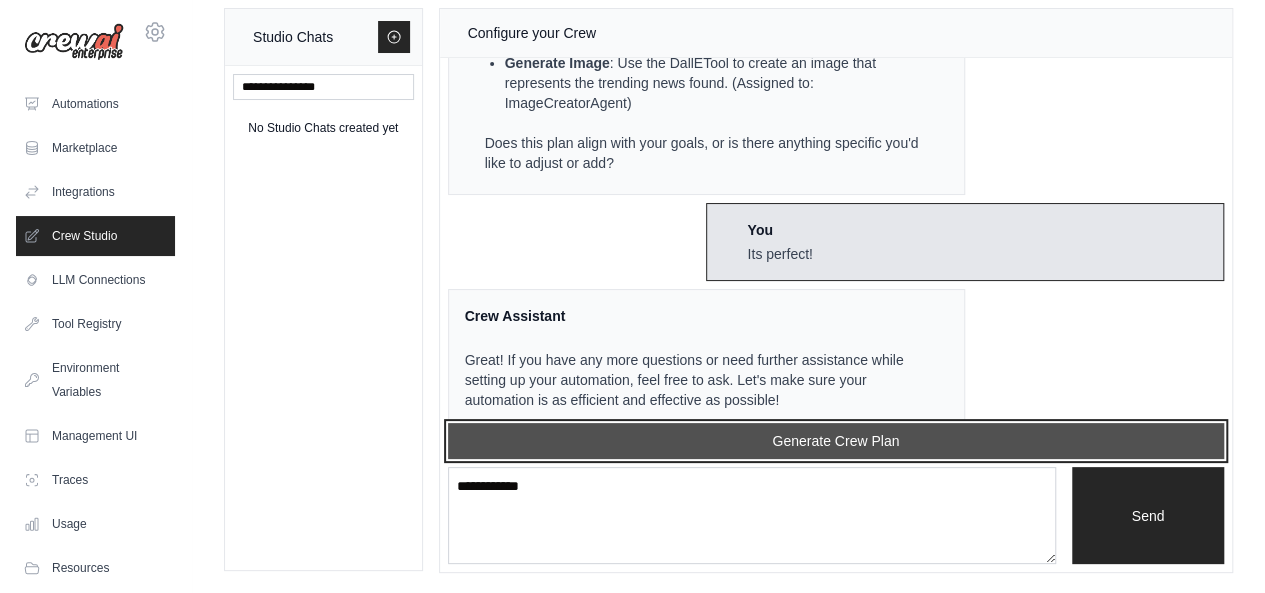 click on "Generate Crew Plan" at bounding box center (836, 441) 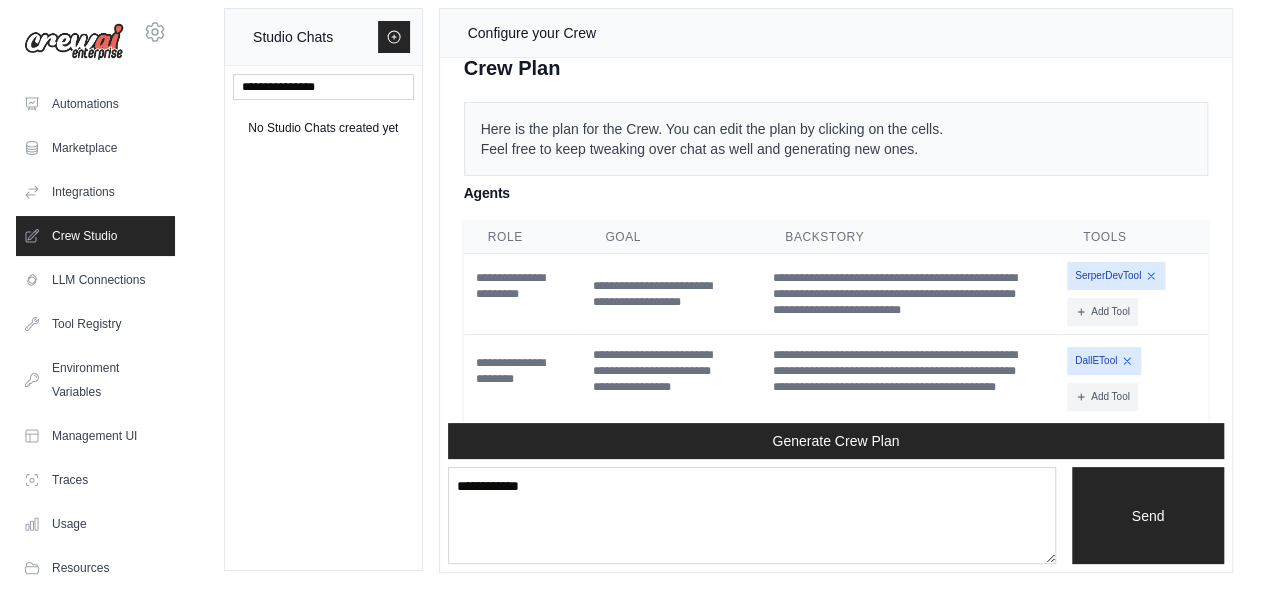 scroll, scrollTop: 1582, scrollLeft: 0, axis: vertical 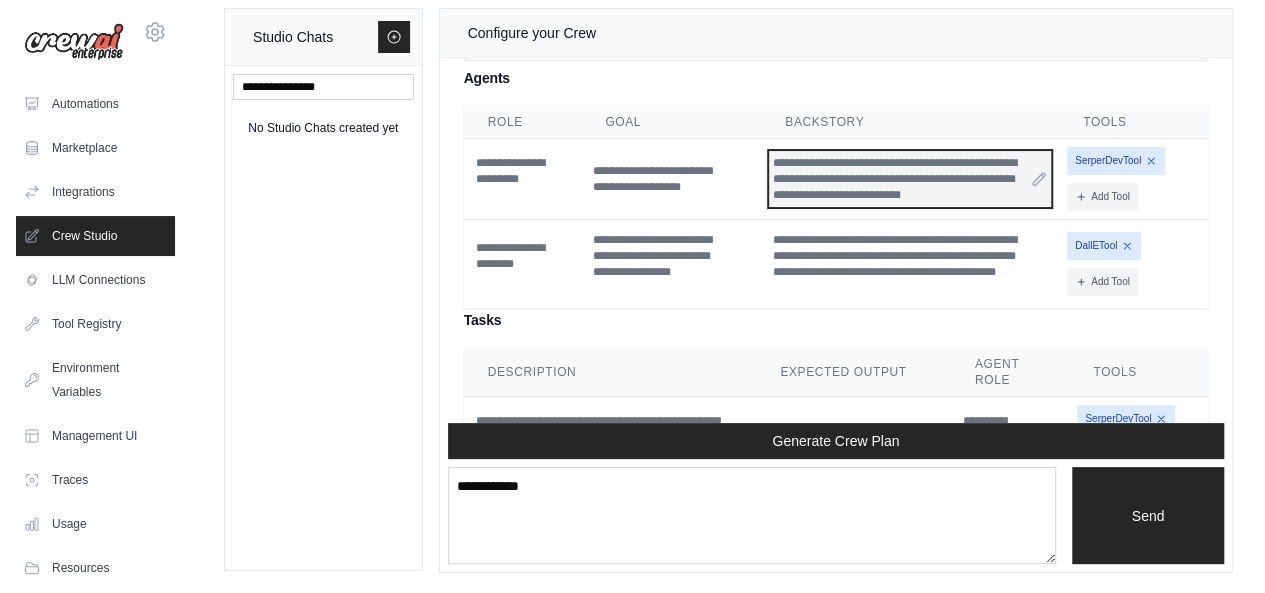 click on "**********" at bounding box center [910, 179] 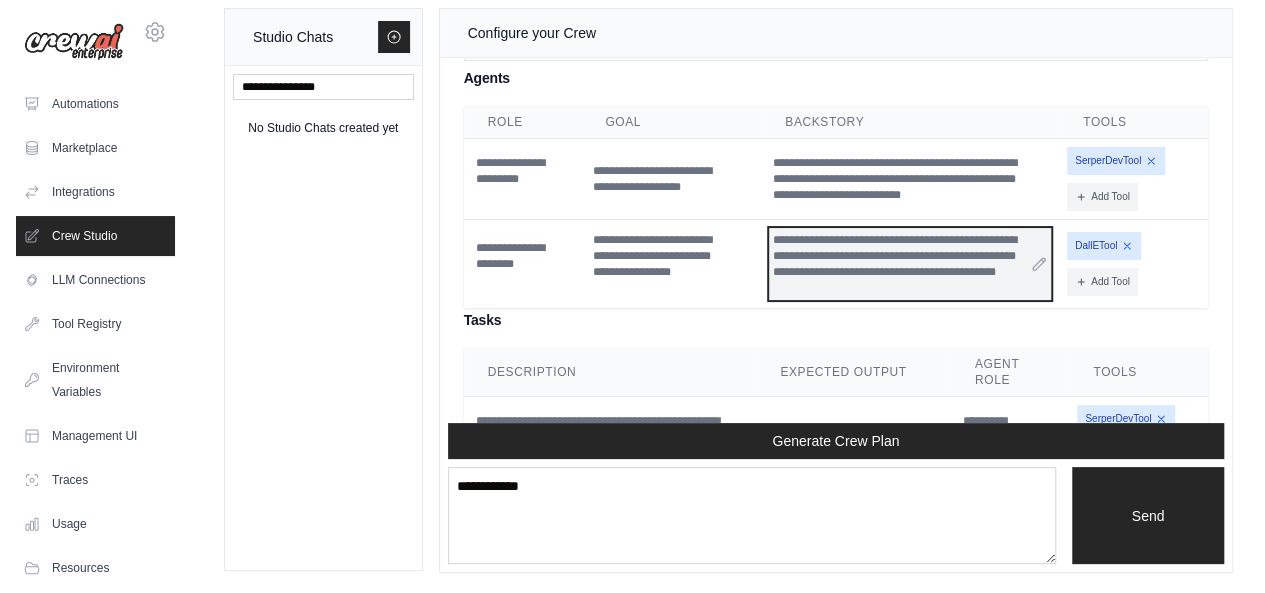 click on "**********" at bounding box center (910, 264) 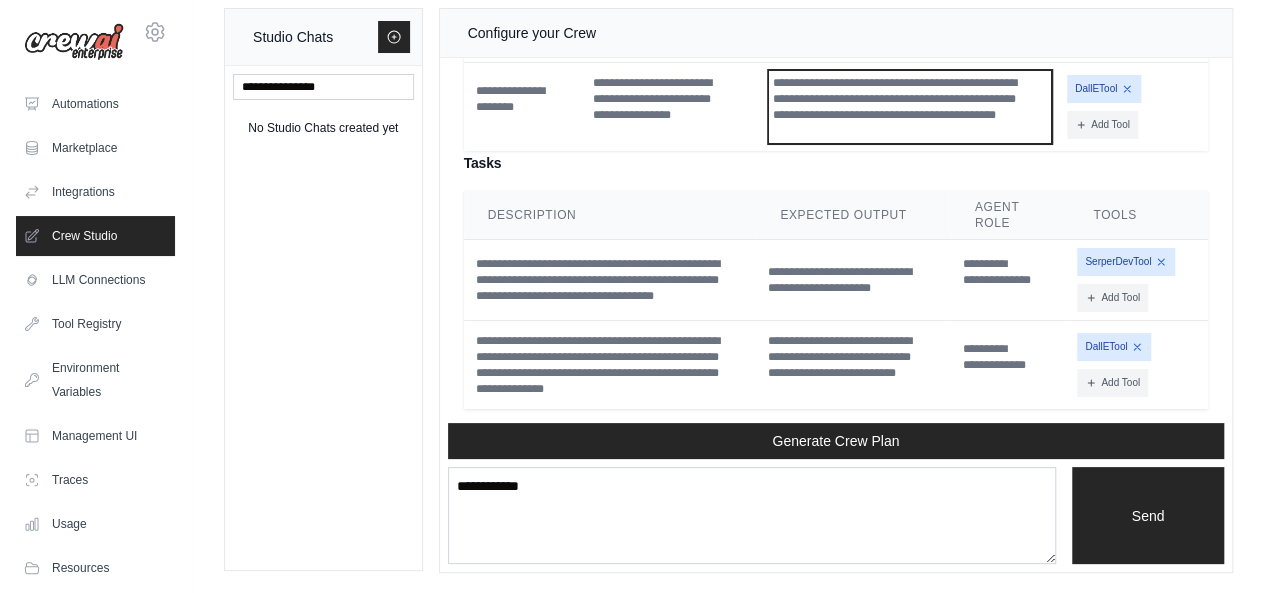 scroll, scrollTop: 1782, scrollLeft: 0, axis: vertical 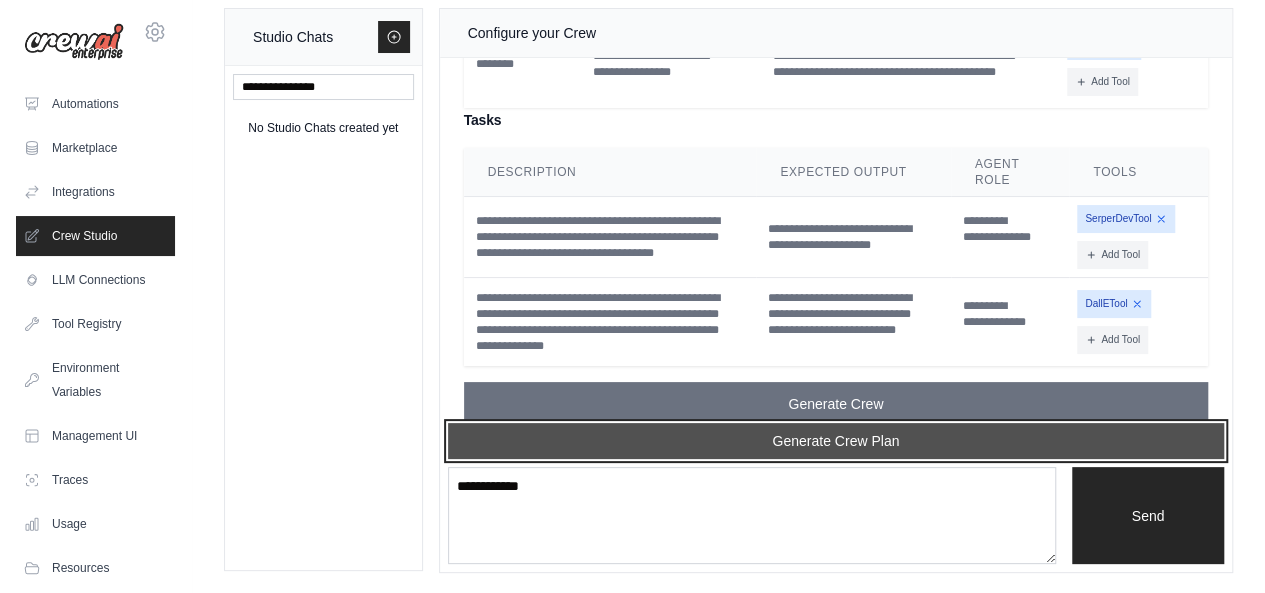 click on "Generate Crew Plan" at bounding box center (836, 441) 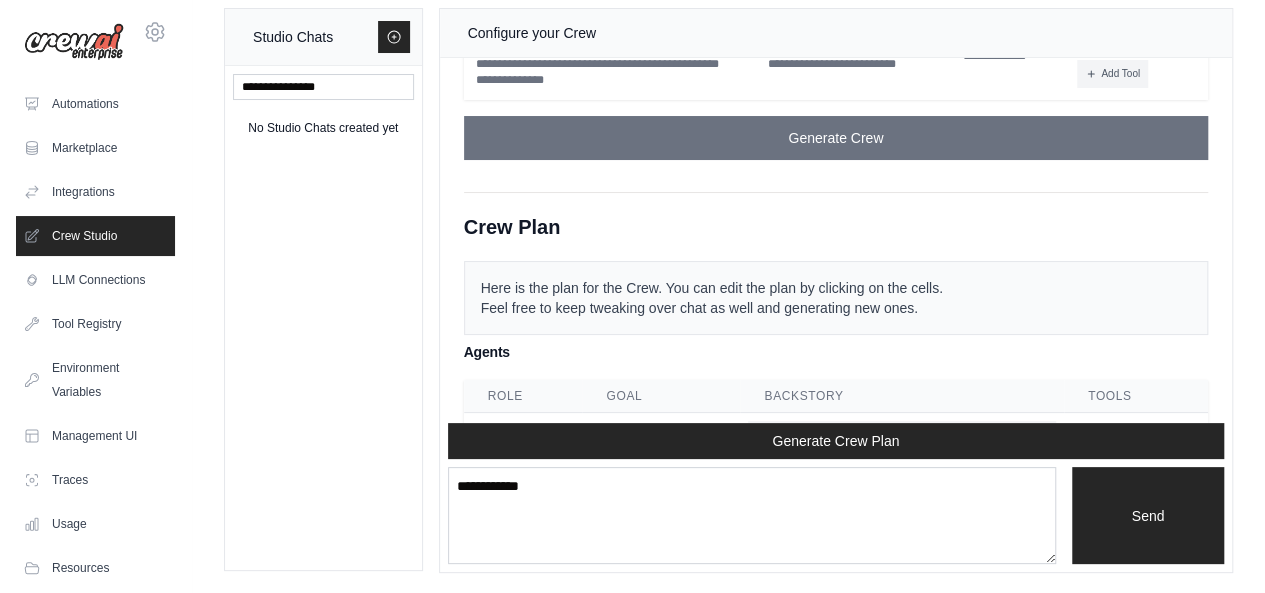 scroll, scrollTop: 1952, scrollLeft: 0, axis: vertical 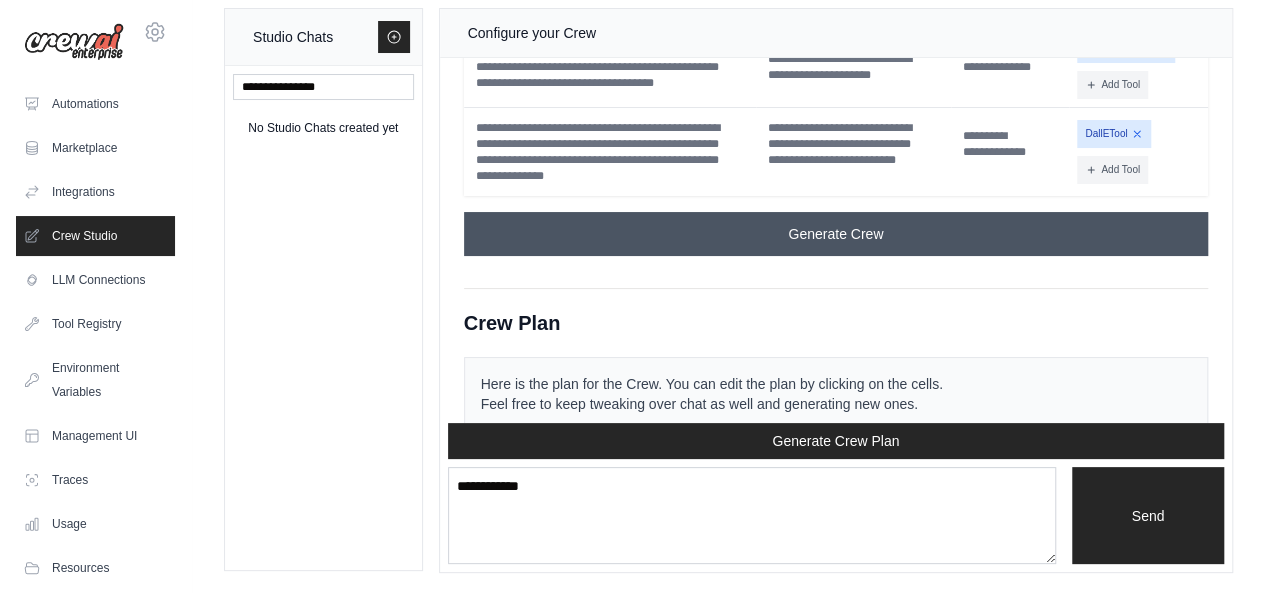click on "Generate Crew" at bounding box center (835, 234) 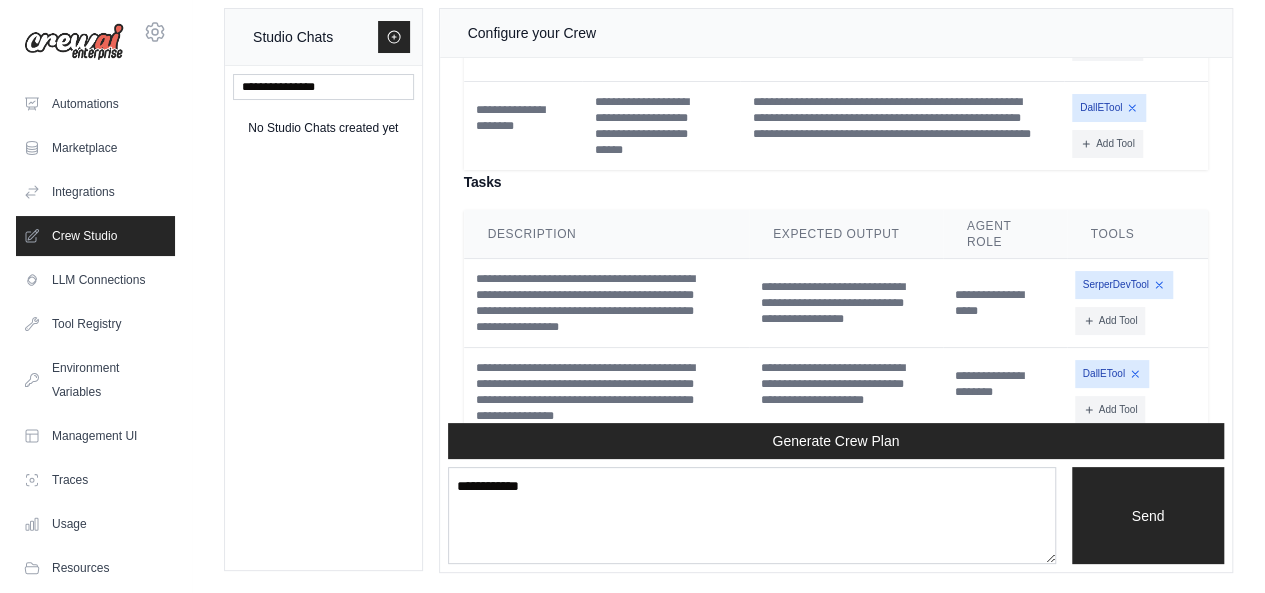 scroll, scrollTop: 2552, scrollLeft: 0, axis: vertical 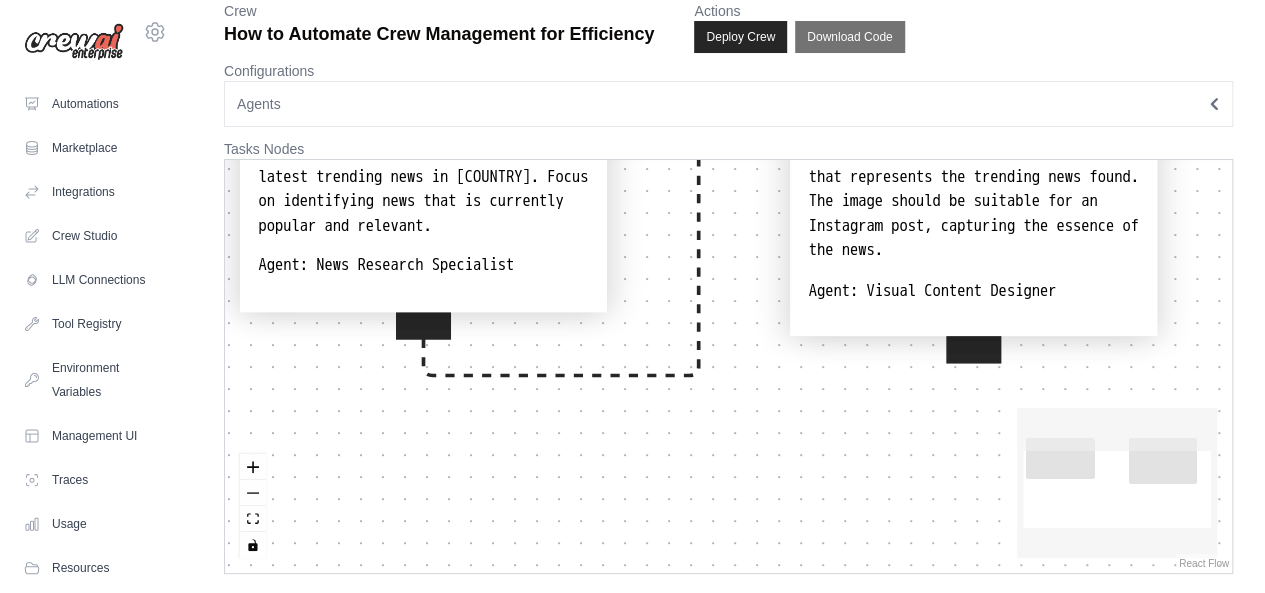 drag, startPoint x: 682, startPoint y: 419, endPoint x: 652, endPoint y: 268, distance: 153.9513 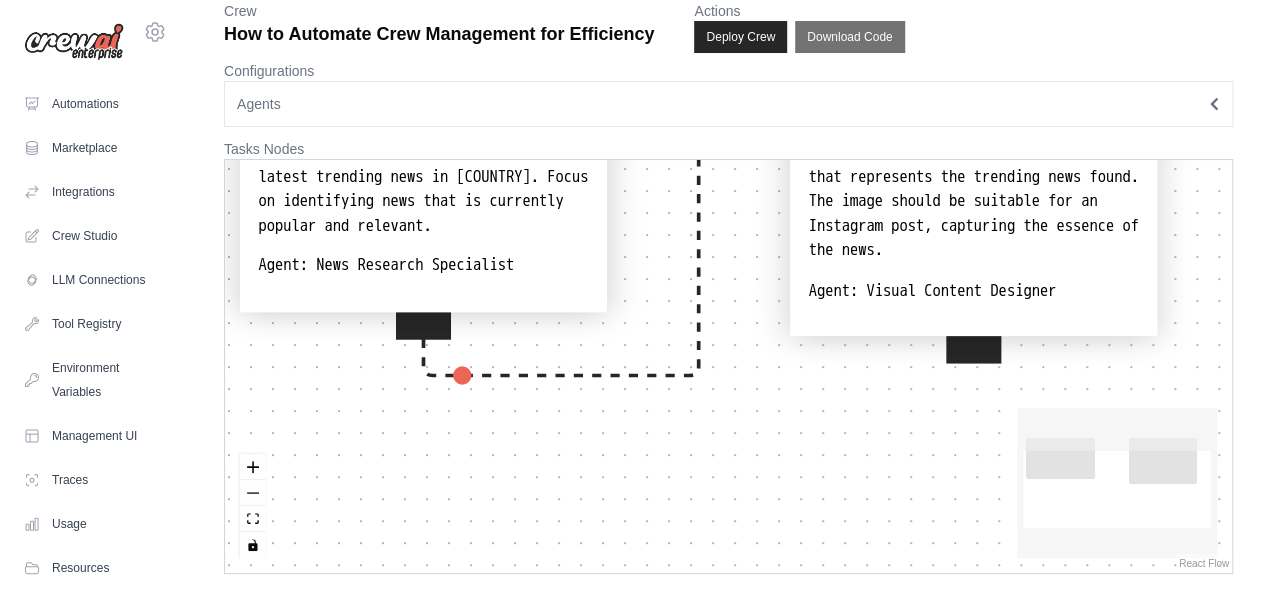 click on "Search Trending News Use the SerperDevTool to search for the latest trending news in India. Focus on identifying news that is currently popular and relevant. Agent:   News Research Specialist Generate Instagram Image Use the DallETool to create an image that represents the trending news found. The image should be suitable for an Instagram post, capturing the essence of the news. Agent:   Visual Content Designer" at bounding box center (728, 366) 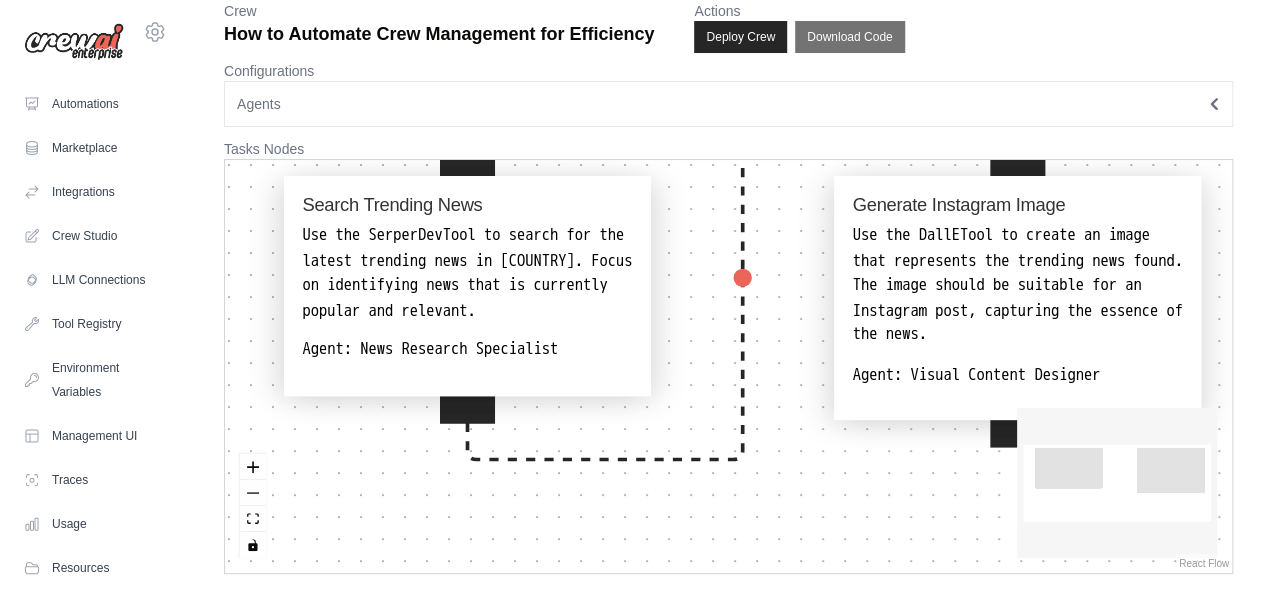 drag, startPoint x: 626, startPoint y: 315, endPoint x: 670, endPoint y: 399, distance: 94.82616 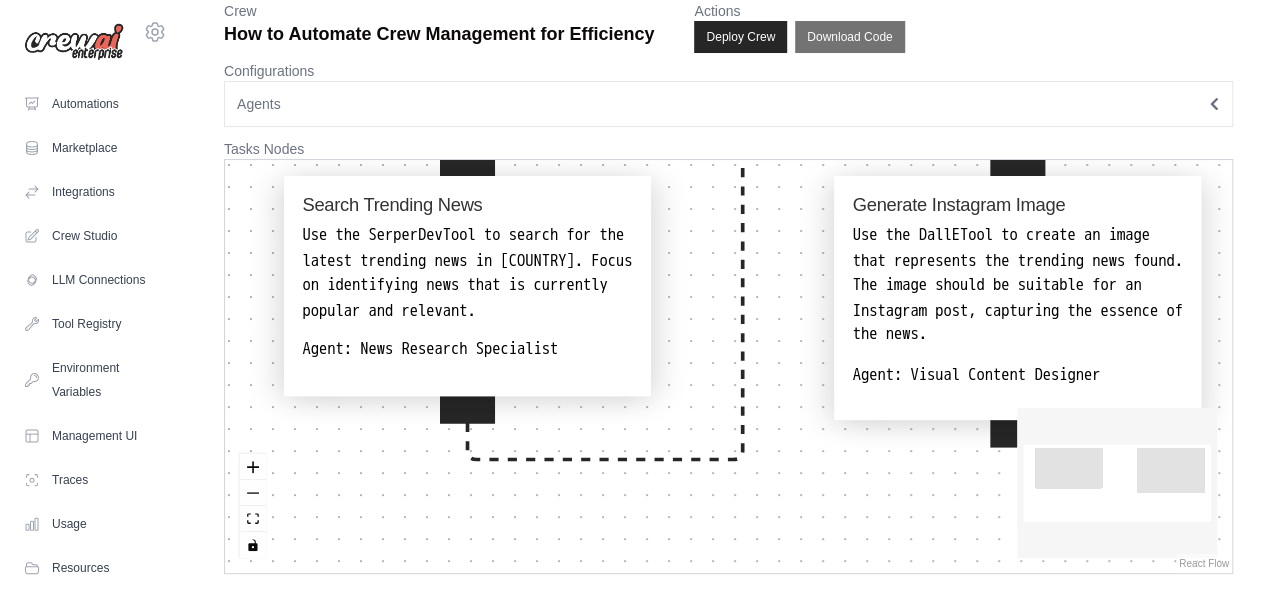 click on "Search Trending News Use the SerperDevTool to search for the latest trending news in India. Focus on identifying news that is currently popular and relevant. Agent:   News Research Specialist Generate Instagram Image Use the DallETool to create an image that represents the trending news found. The image should be suitable for an Instagram post, capturing the essence of the news. Agent:   Visual Content Designer" at bounding box center (728, 366) 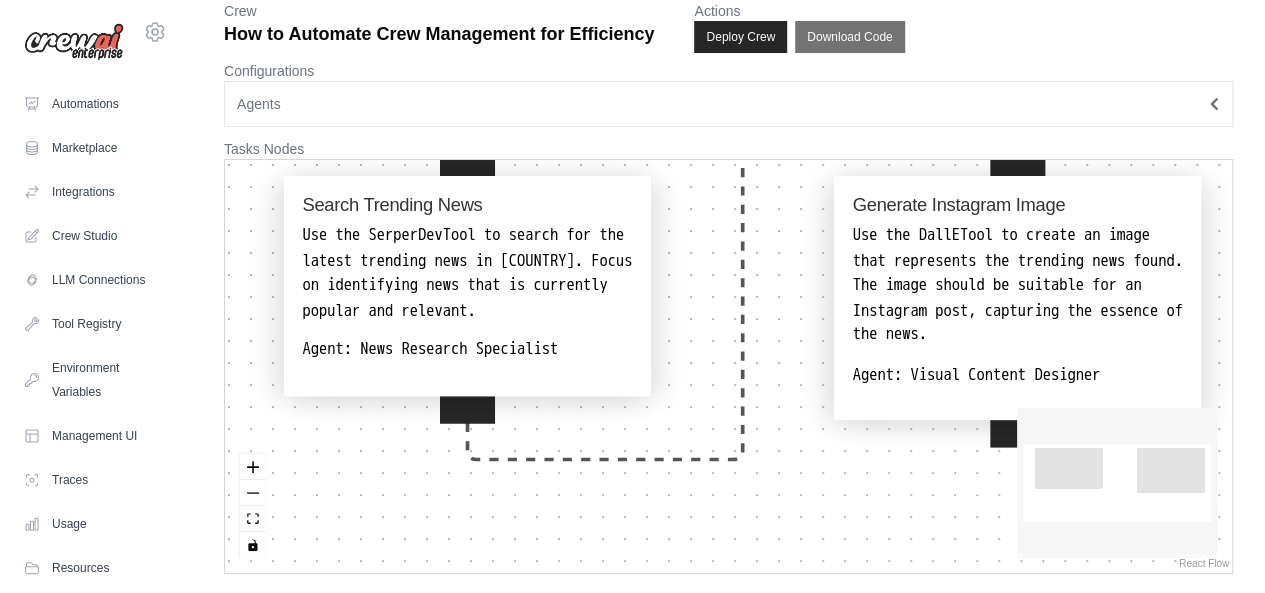 drag, startPoint x: 759, startPoint y: 269, endPoint x: 750, endPoint y: 287, distance: 20.12461 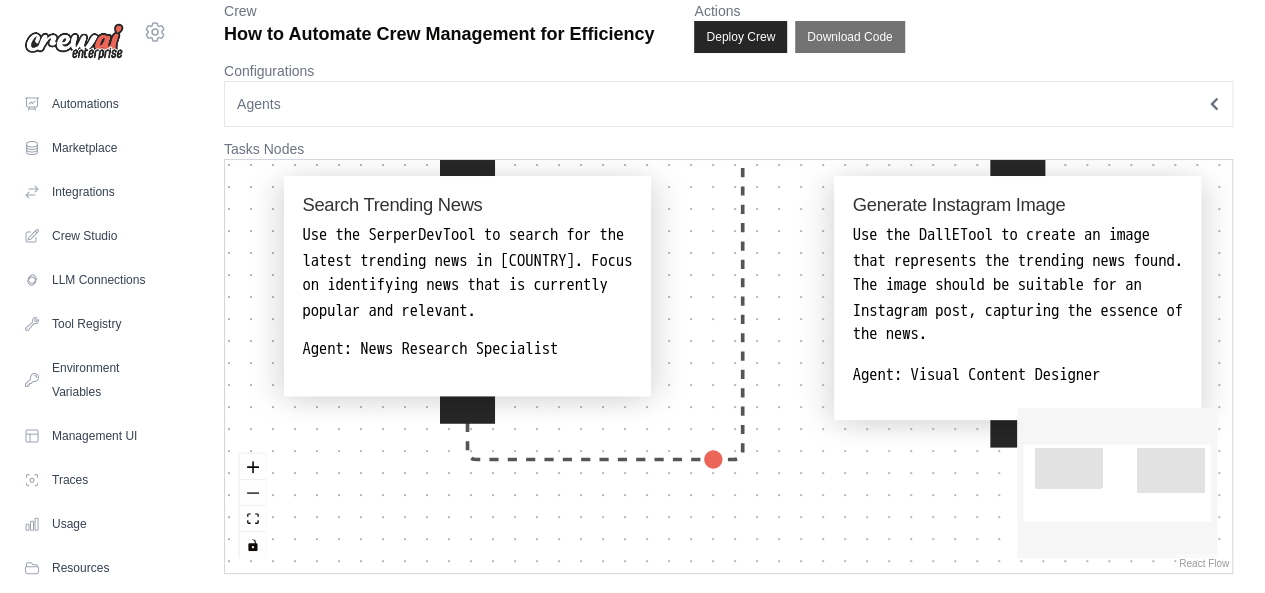 click 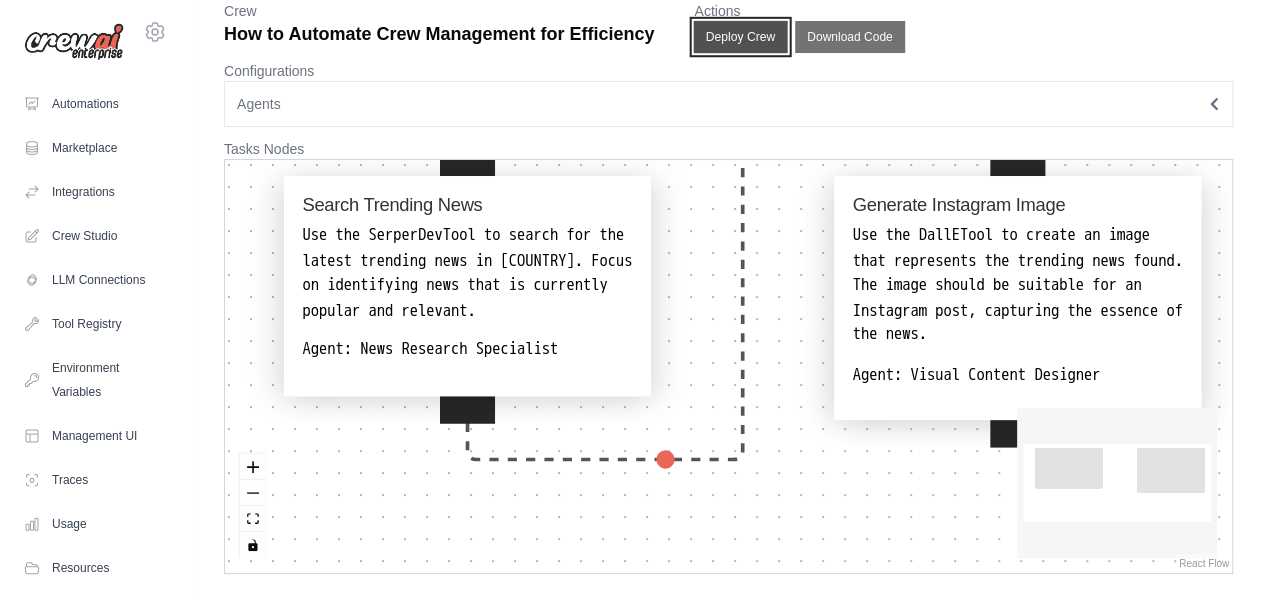 click on "Deploy Crew" at bounding box center (741, 37) 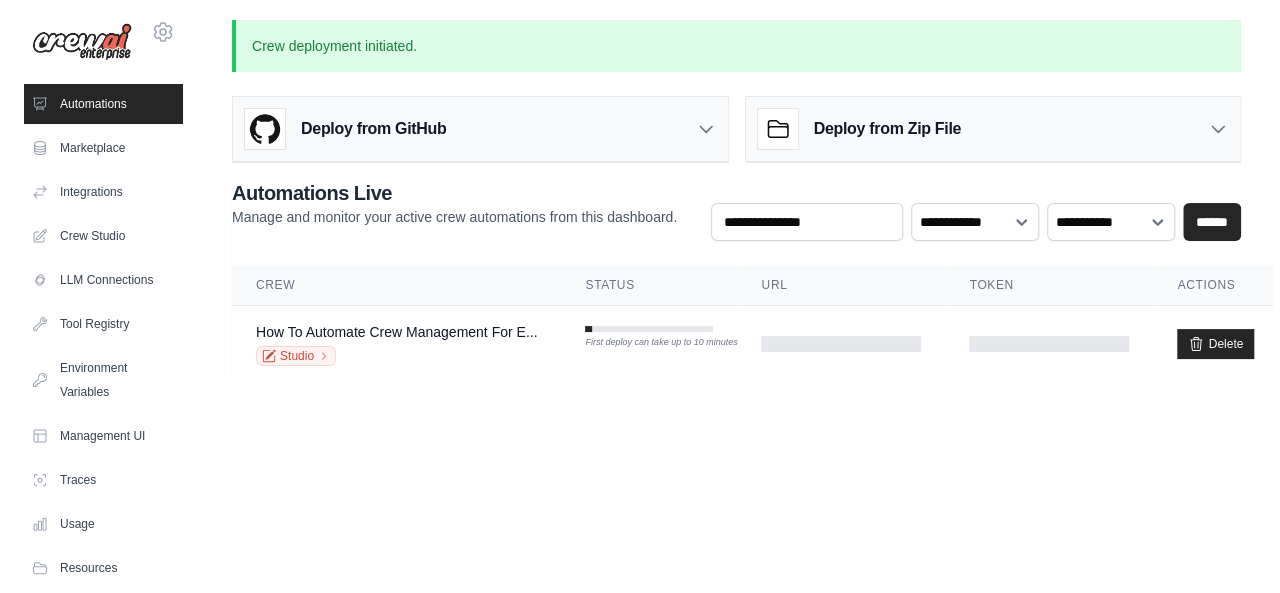 scroll, scrollTop: 0, scrollLeft: 0, axis: both 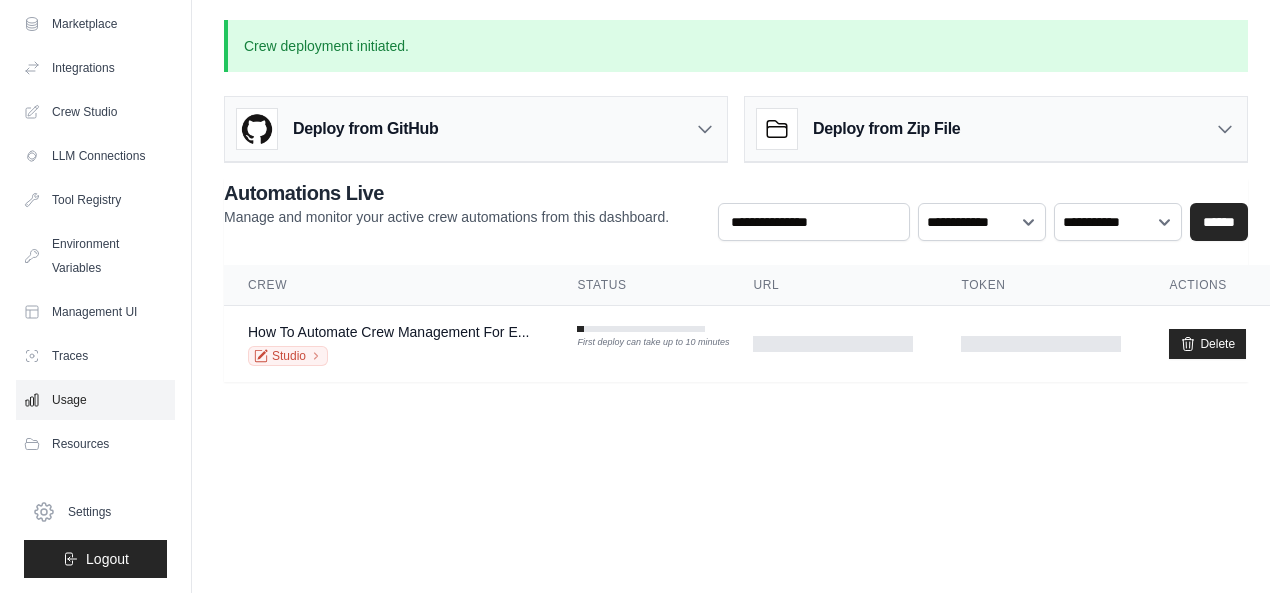 click on "Usage" at bounding box center (95, 400) 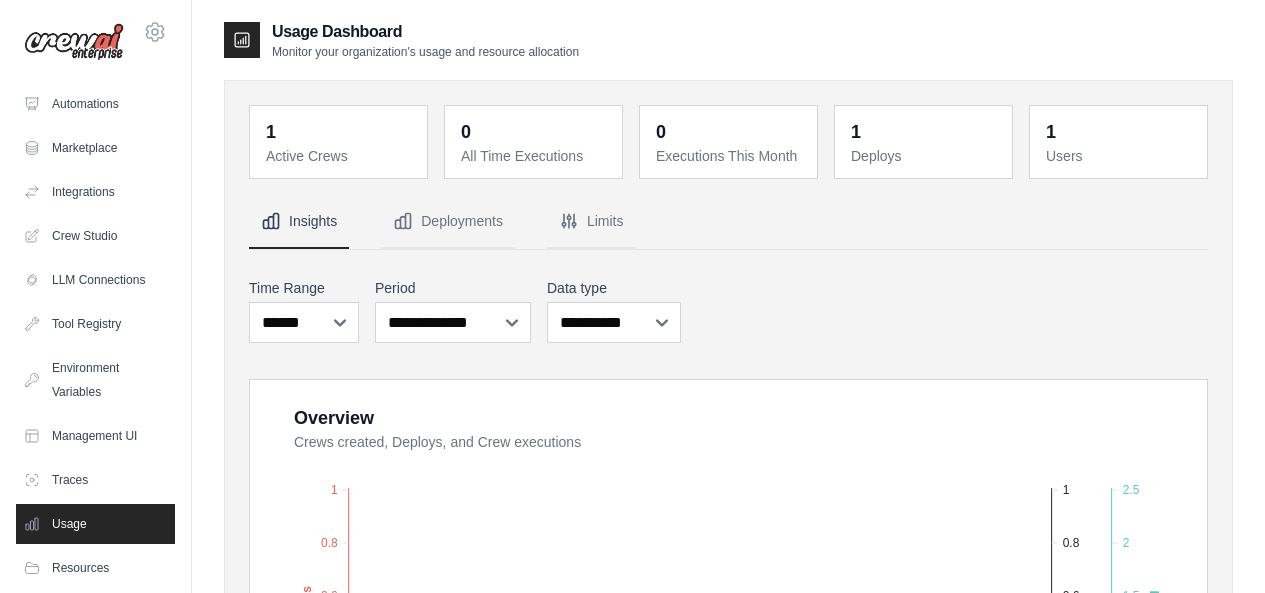 scroll, scrollTop: 0, scrollLeft: 0, axis: both 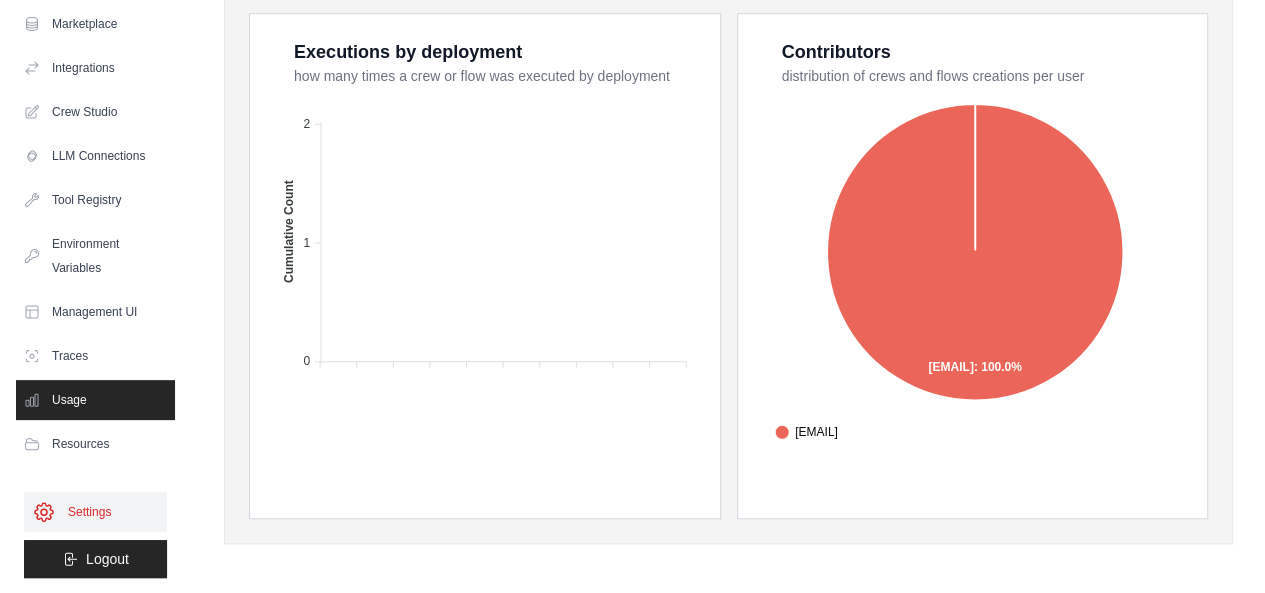 click on "Settings" at bounding box center (95, 512) 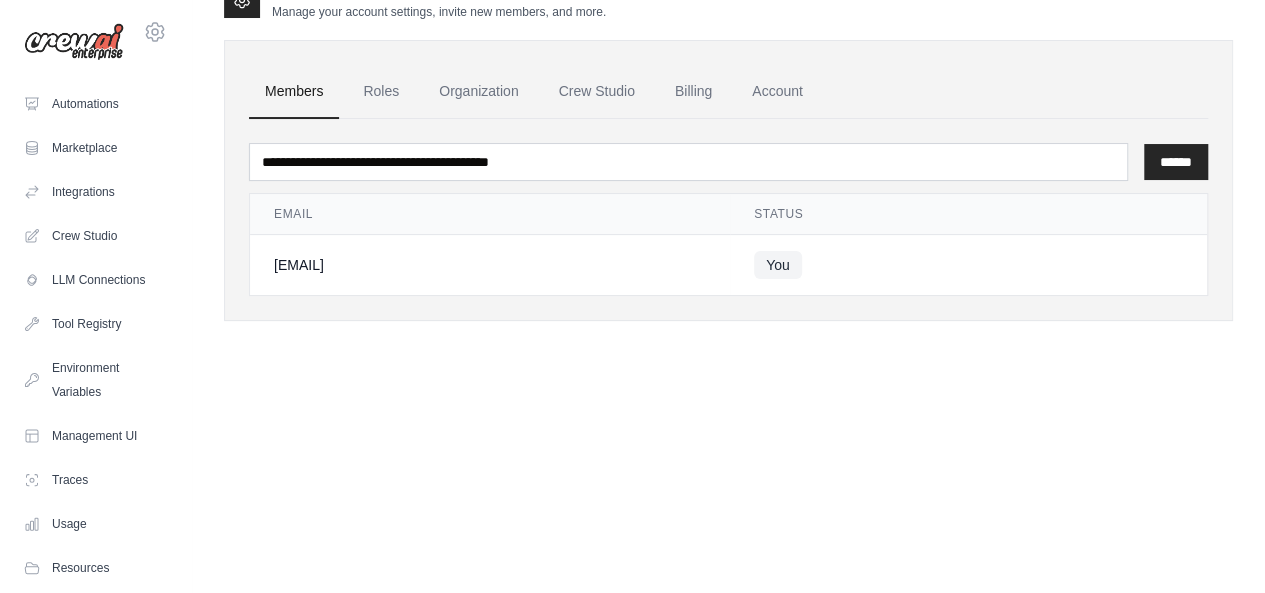 scroll, scrollTop: 0, scrollLeft: 0, axis: both 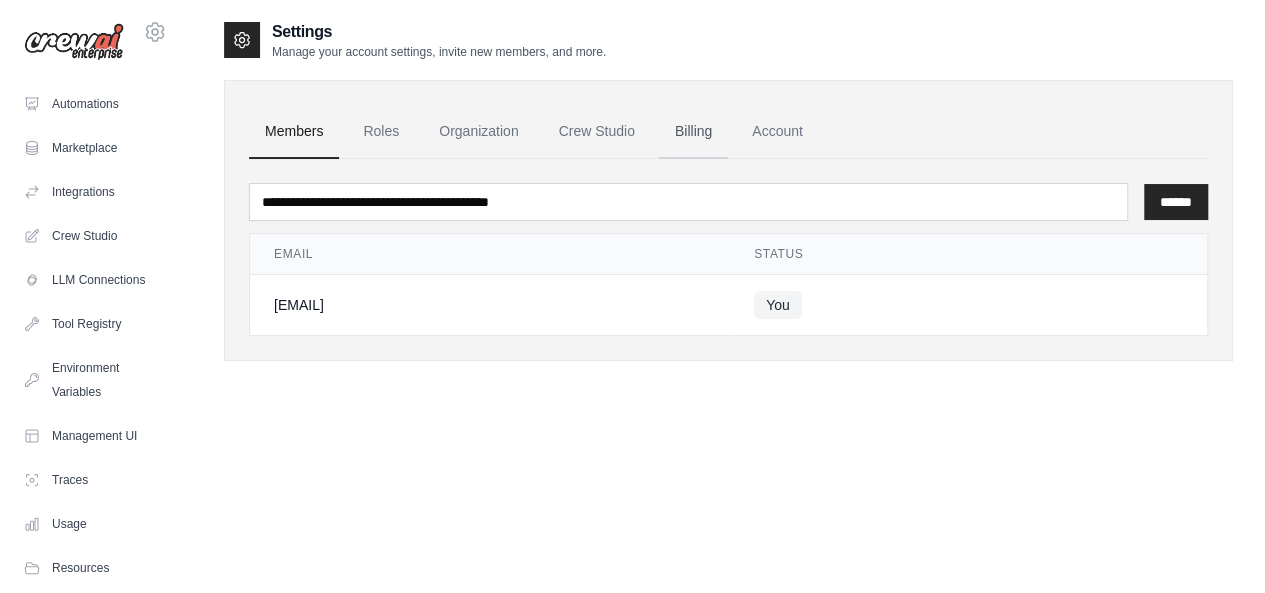 click on "Billing" at bounding box center (693, 132) 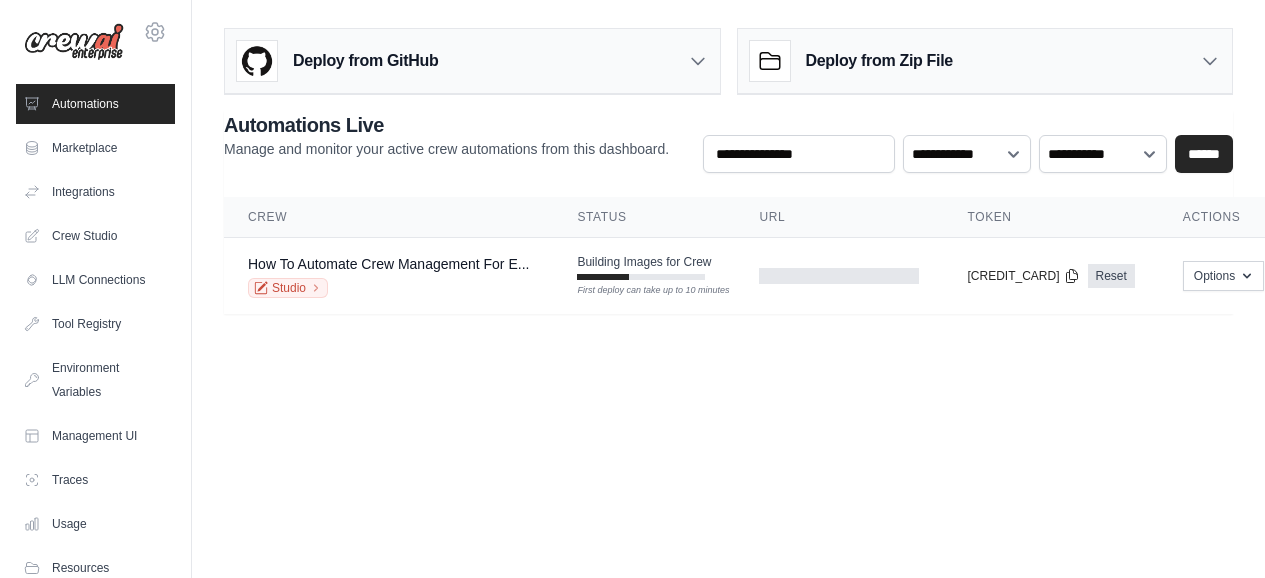 scroll, scrollTop: 0, scrollLeft: 0, axis: both 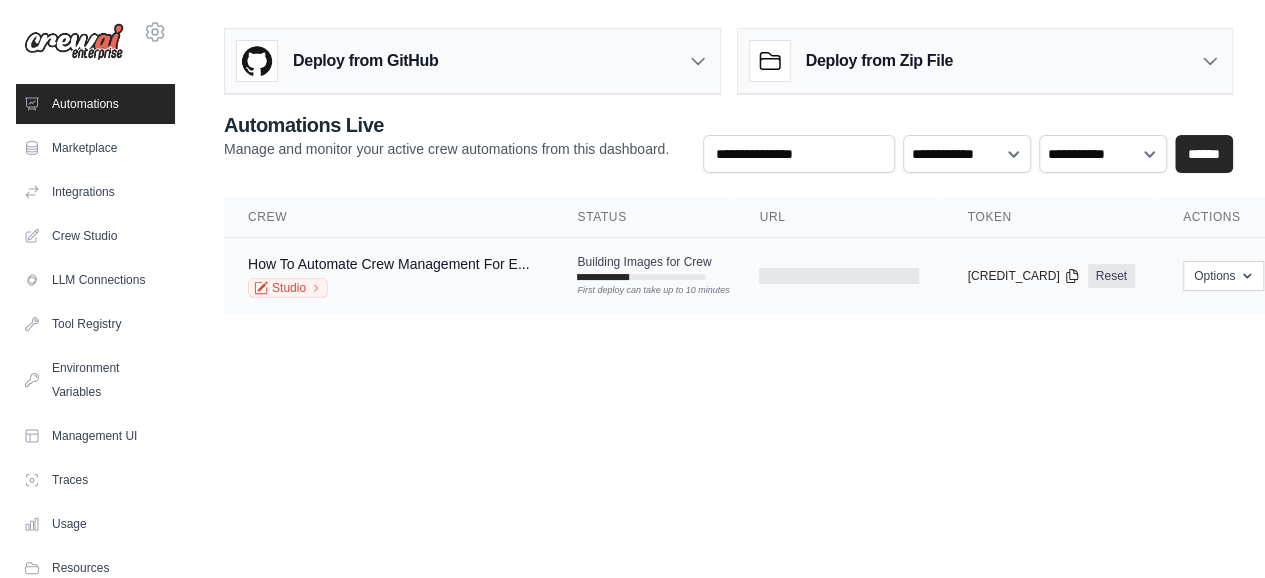 click on "Building Images for Crew" at bounding box center (644, 262) 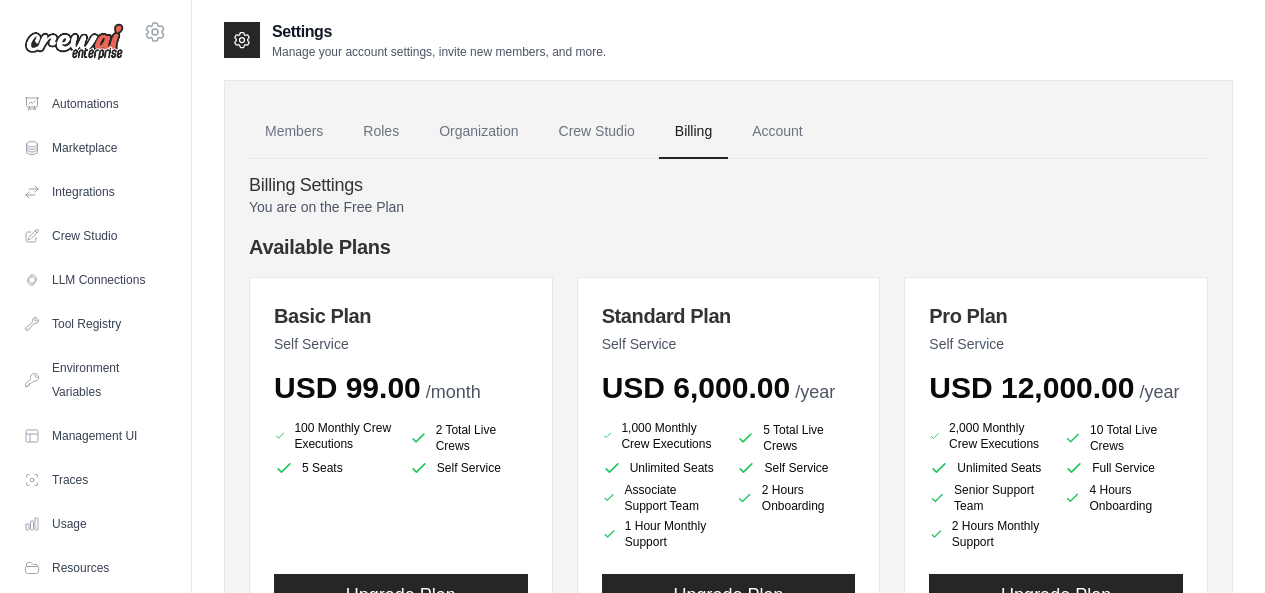 scroll, scrollTop: 0, scrollLeft: 0, axis: both 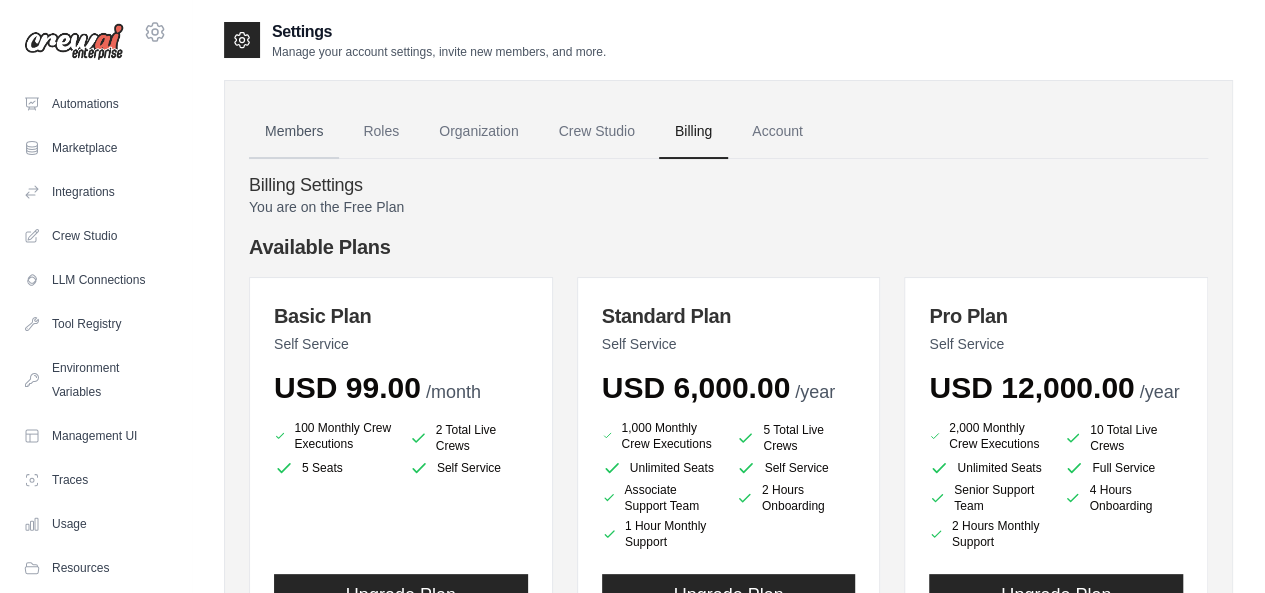 click on "Members" at bounding box center [294, 132] 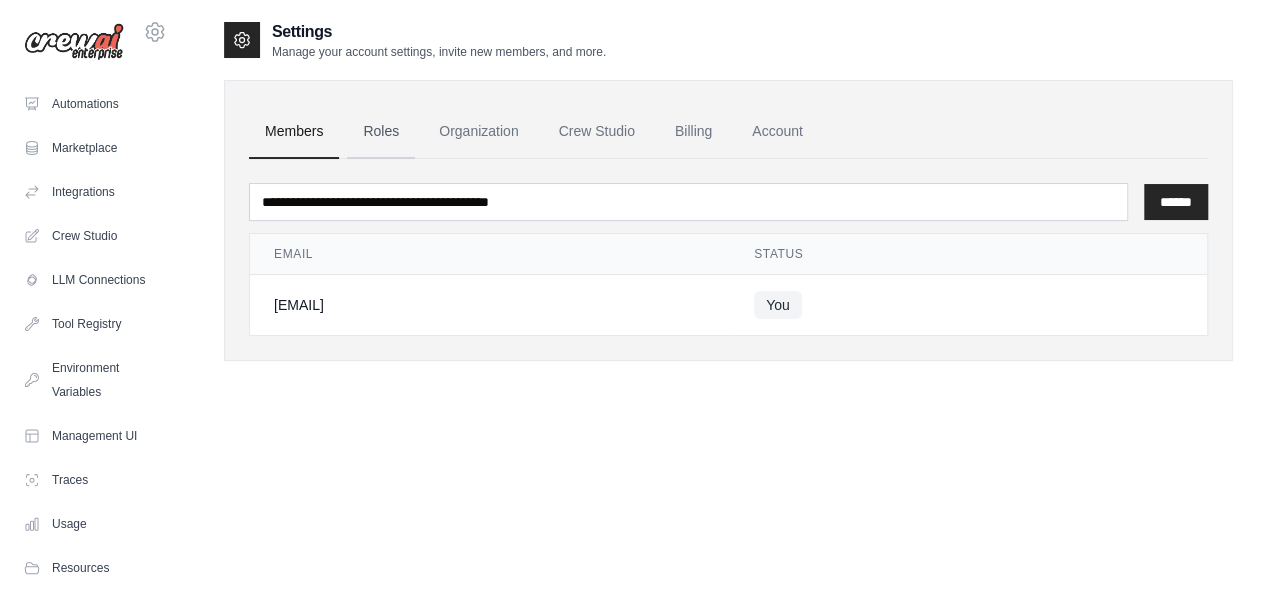click on "Roles" at bounding box center [381, 132] 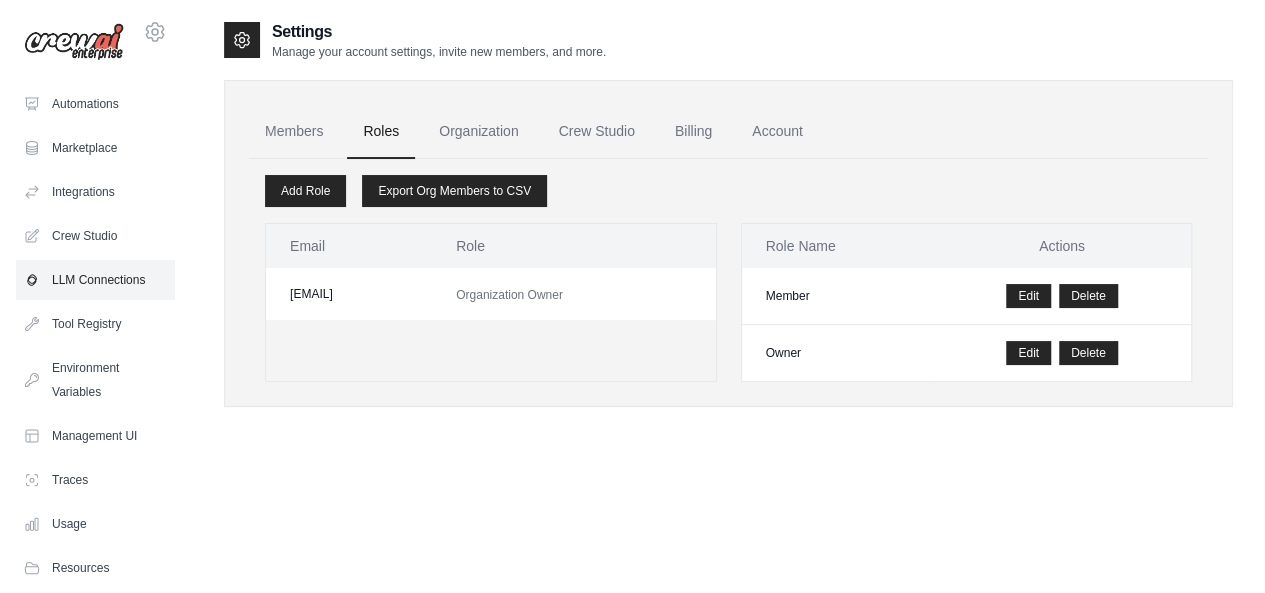 click on "LLM Connections" at bounding box center (95, 280) 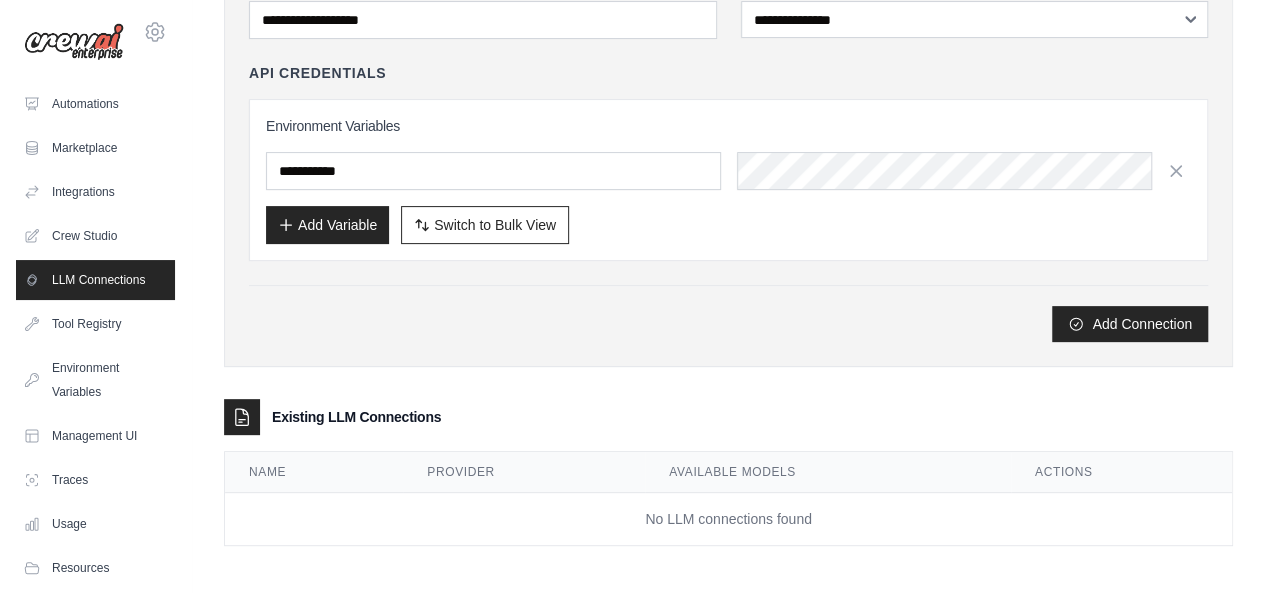 scroll, scrollTop: 0, scrollLeft: 0, axis: both 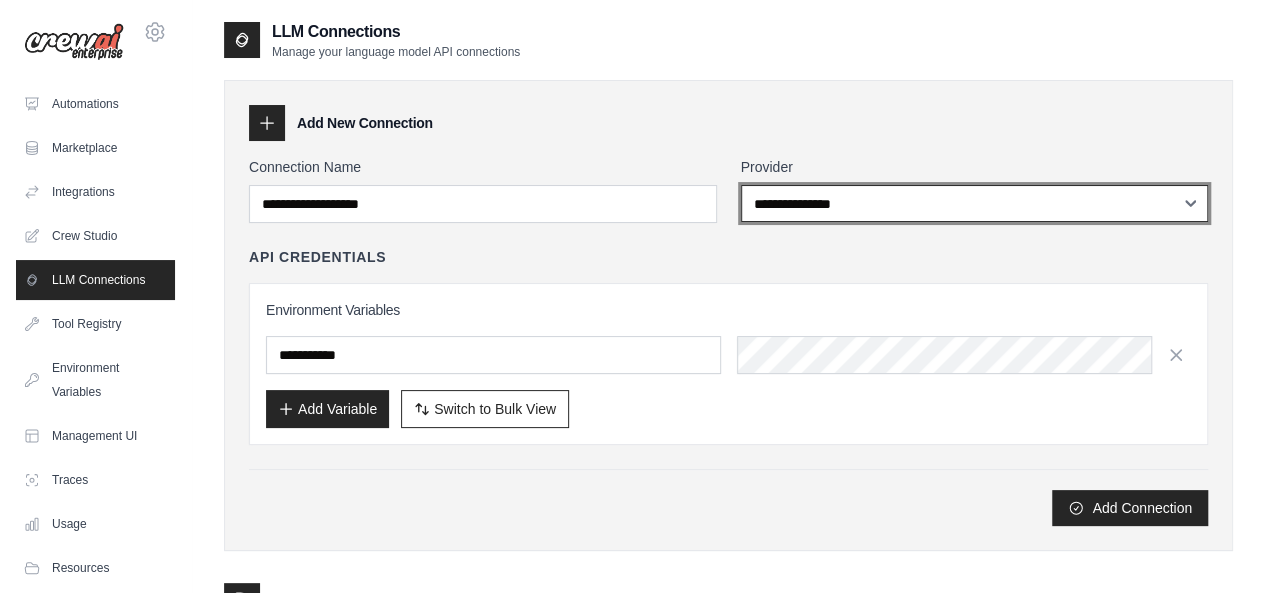 click on "**********" at bounding box center (975, 203) 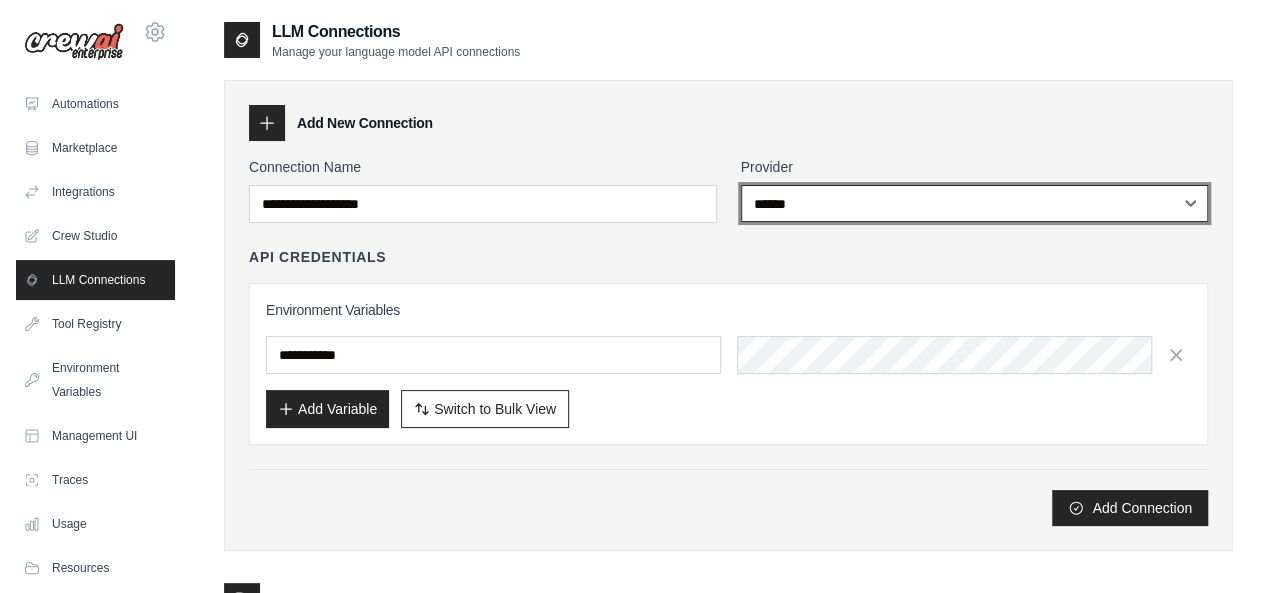 click on "**********" at bounding box center (975, 203) 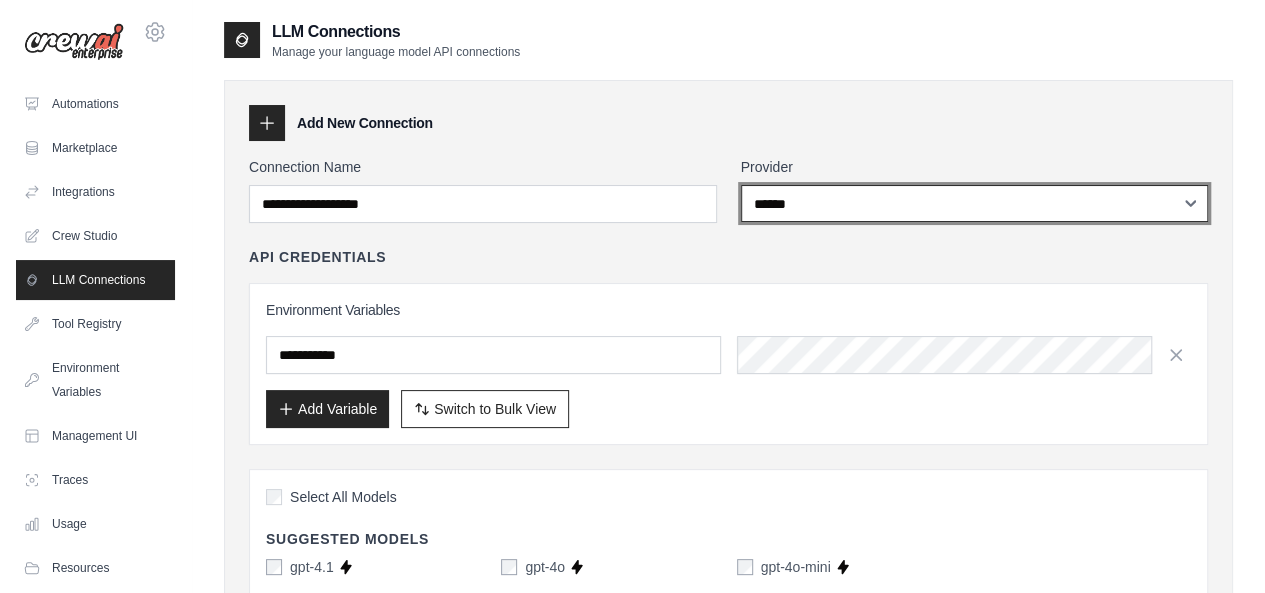 select 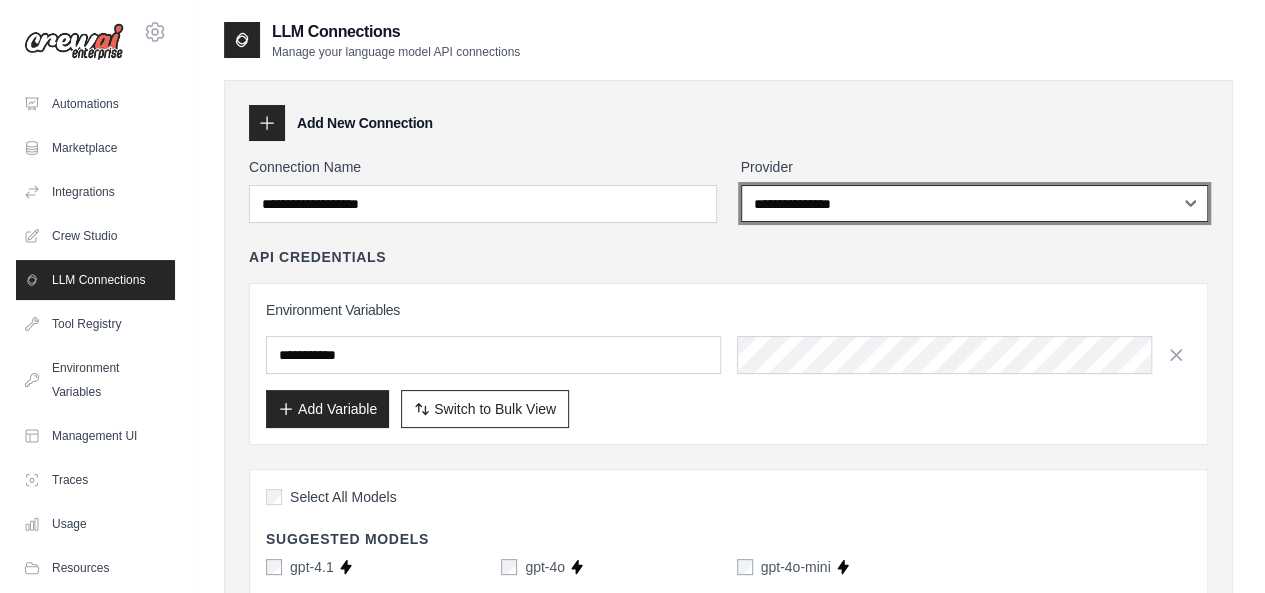 click on "**********" at bounding box center [975, 203] 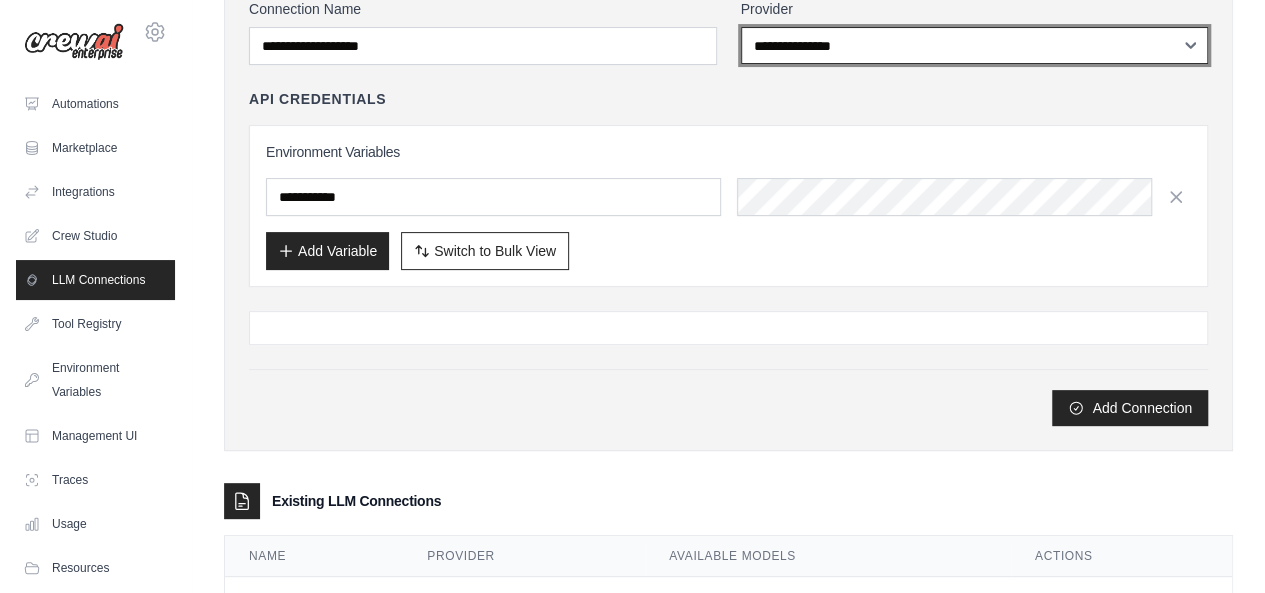 scroll, scrollTop: 241, scrollLeft: 0, axis: vertical 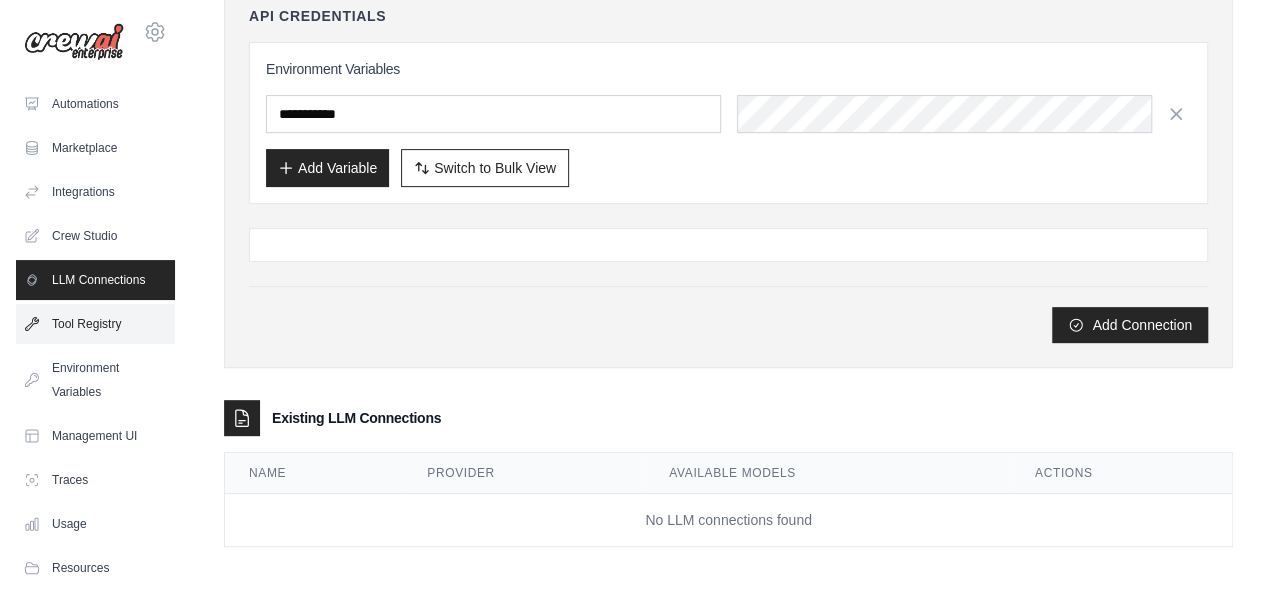 click on "Tool Registry" at bounding box center [95, 324] 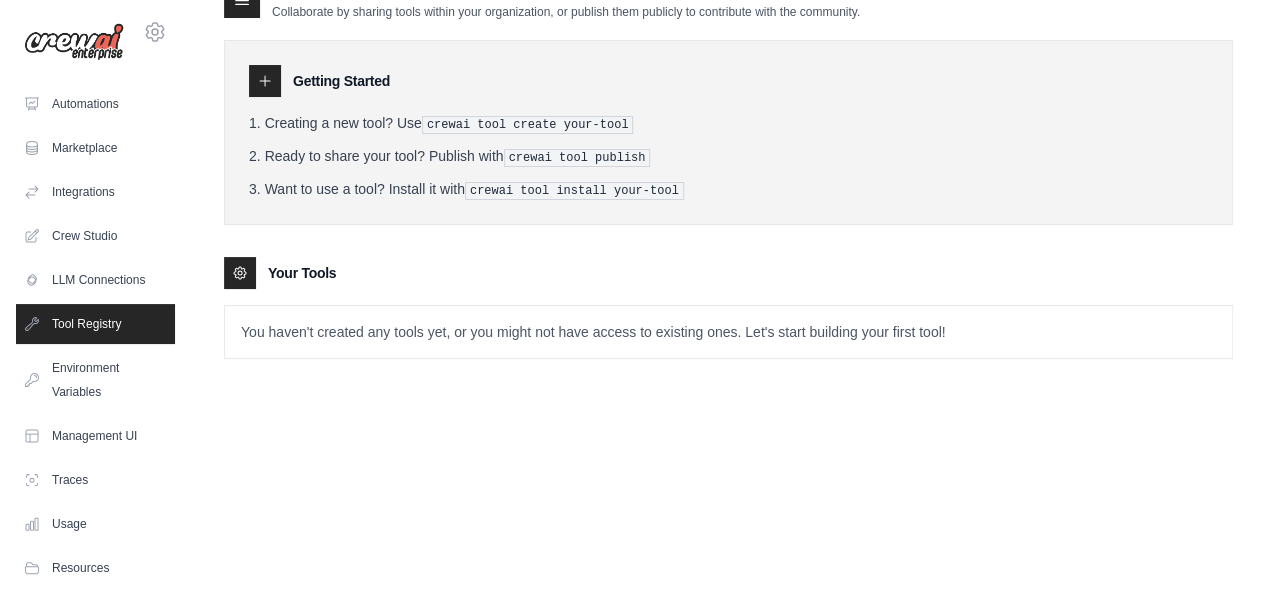 scroll, scrollTop: 0, scrollLeft: 0, axis: both 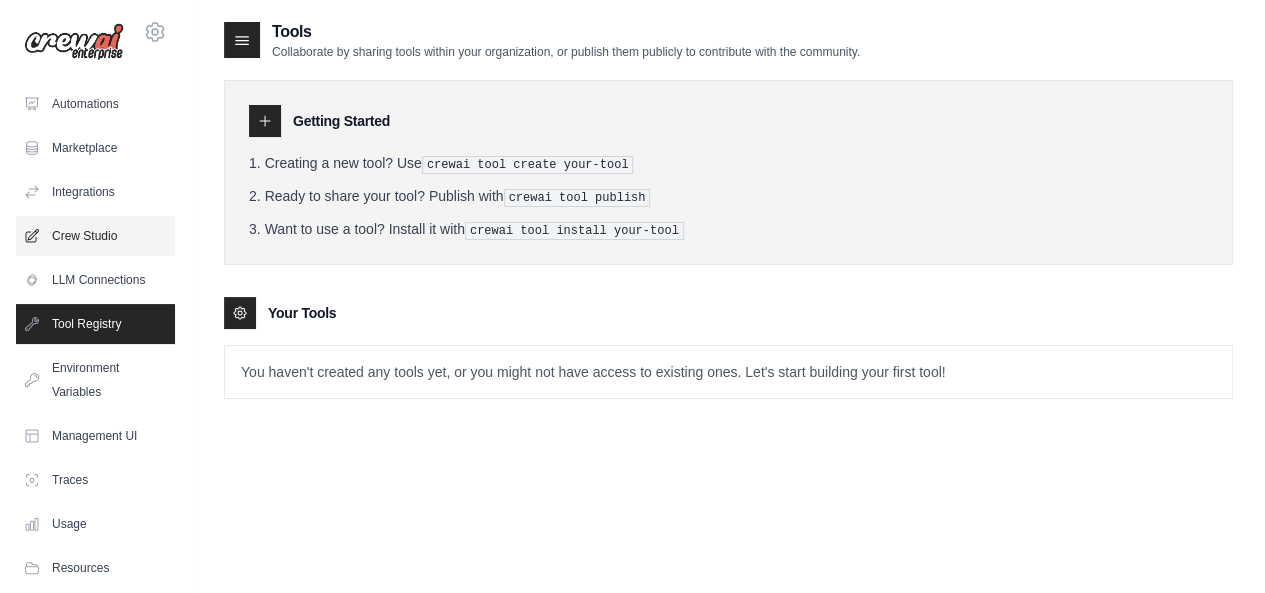 click on "Crew Studio" at bounding box center [95, 236] 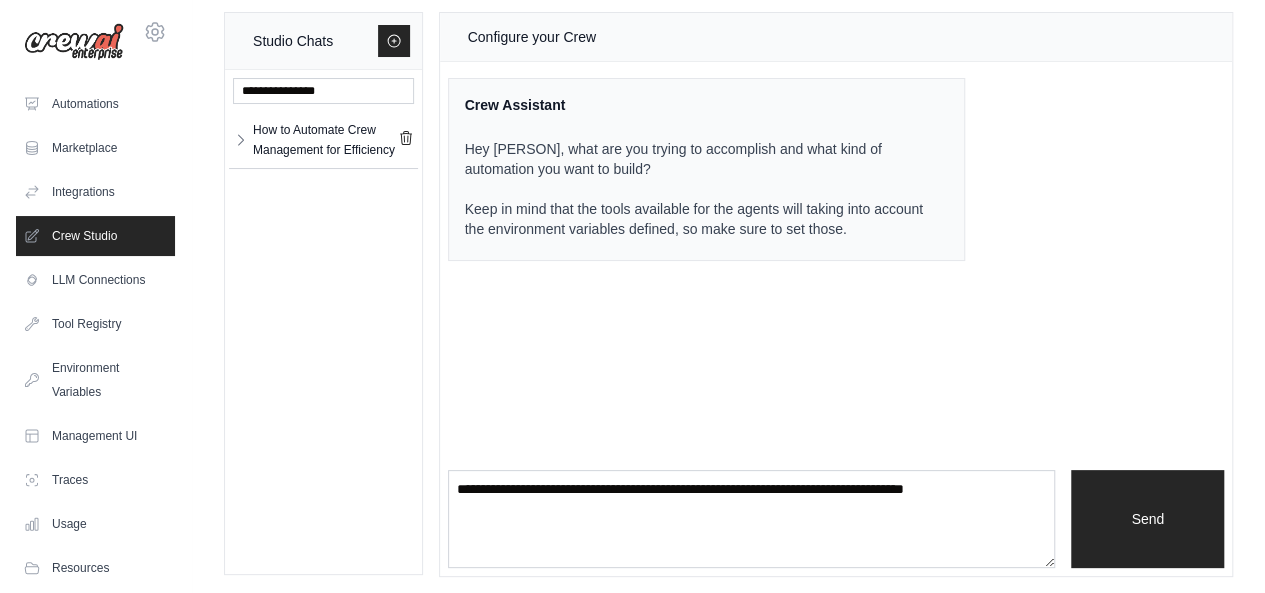 scroll, scrollTop: 20, scrollLeft: 0, axis: vertical 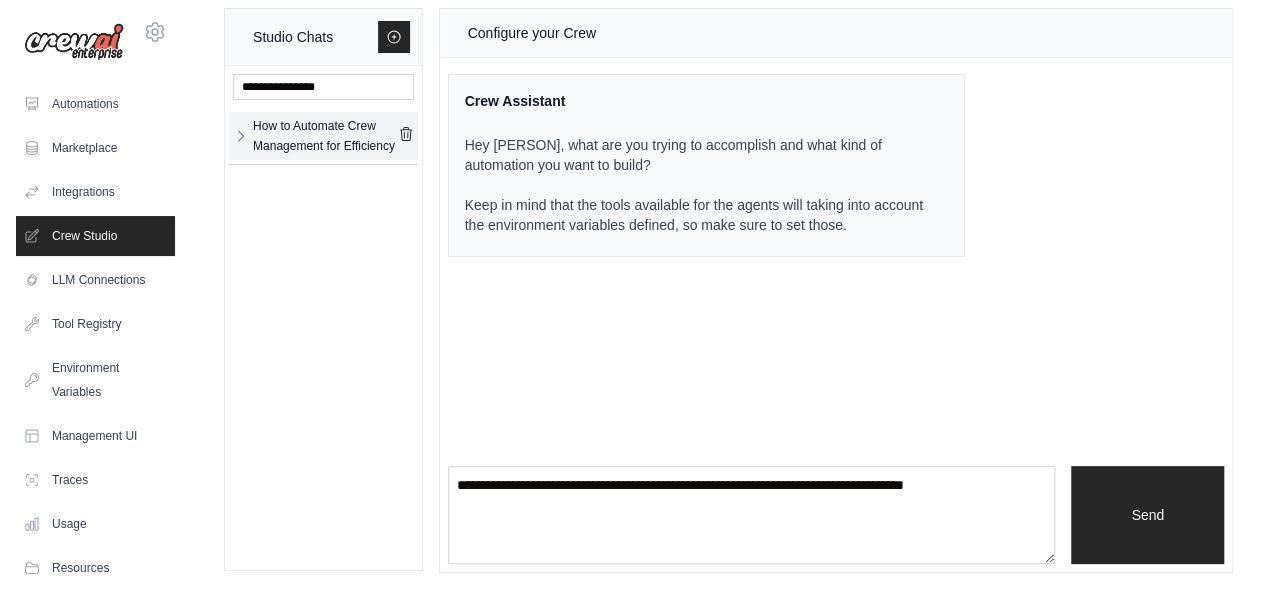 click on "How to Automate Crew Management for Efficiency" at bounding box center [325, 136] 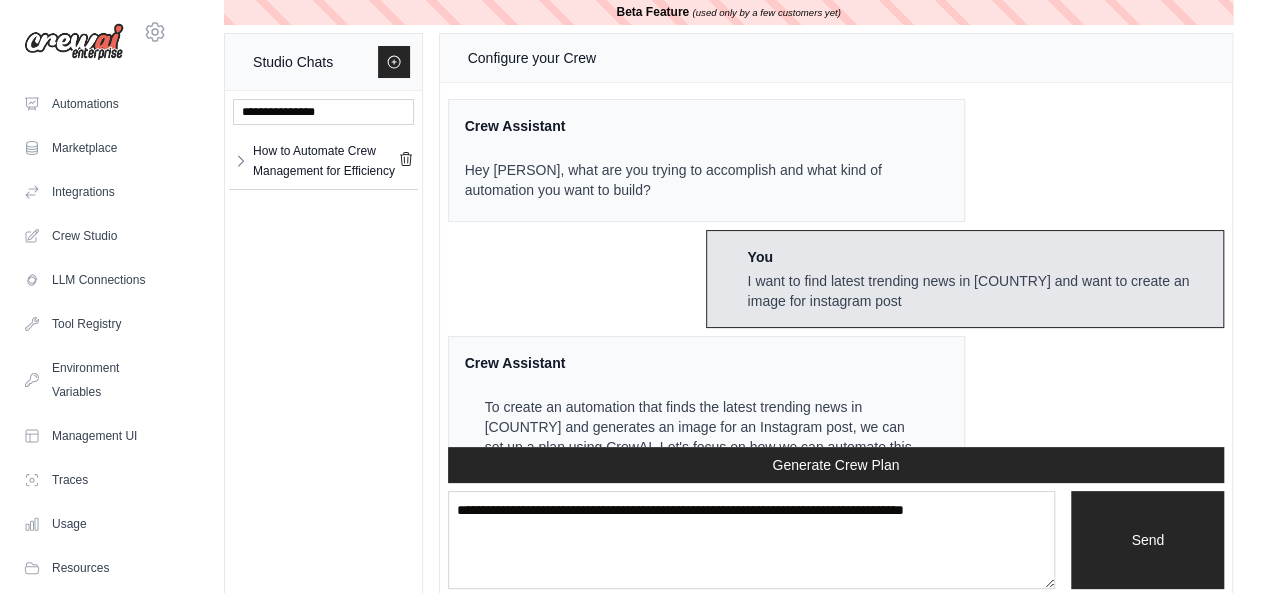 scroll, scrollTop: 0, scrollLeft: 0, axis: both 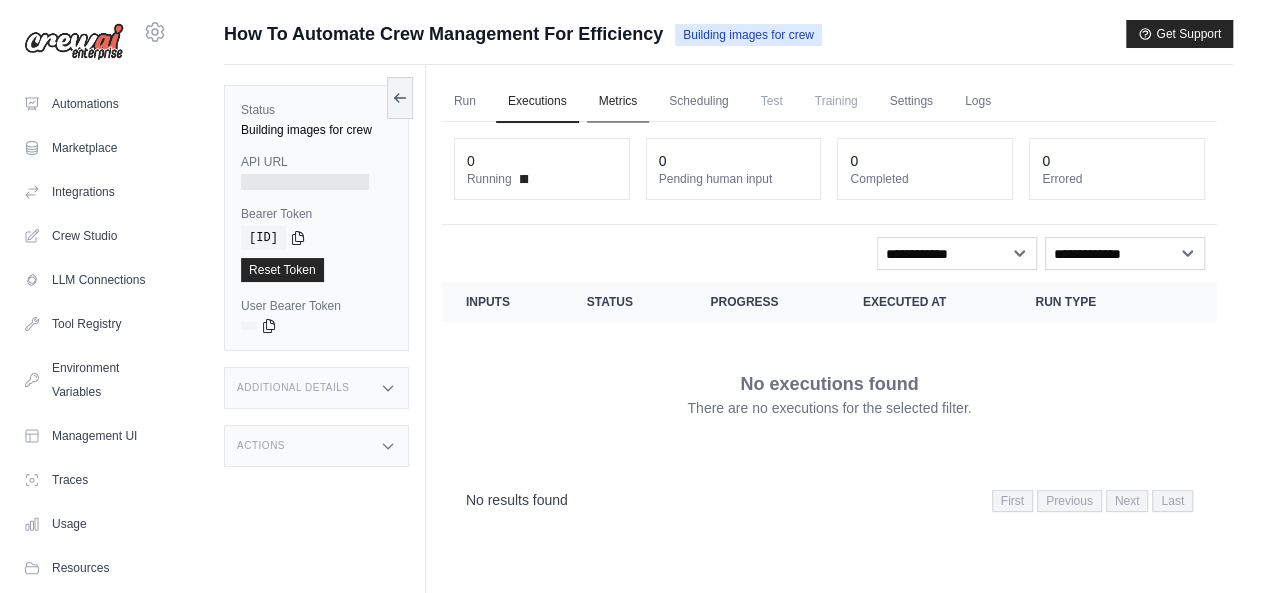 click on "Metrics" at bounding box center (618, 102) 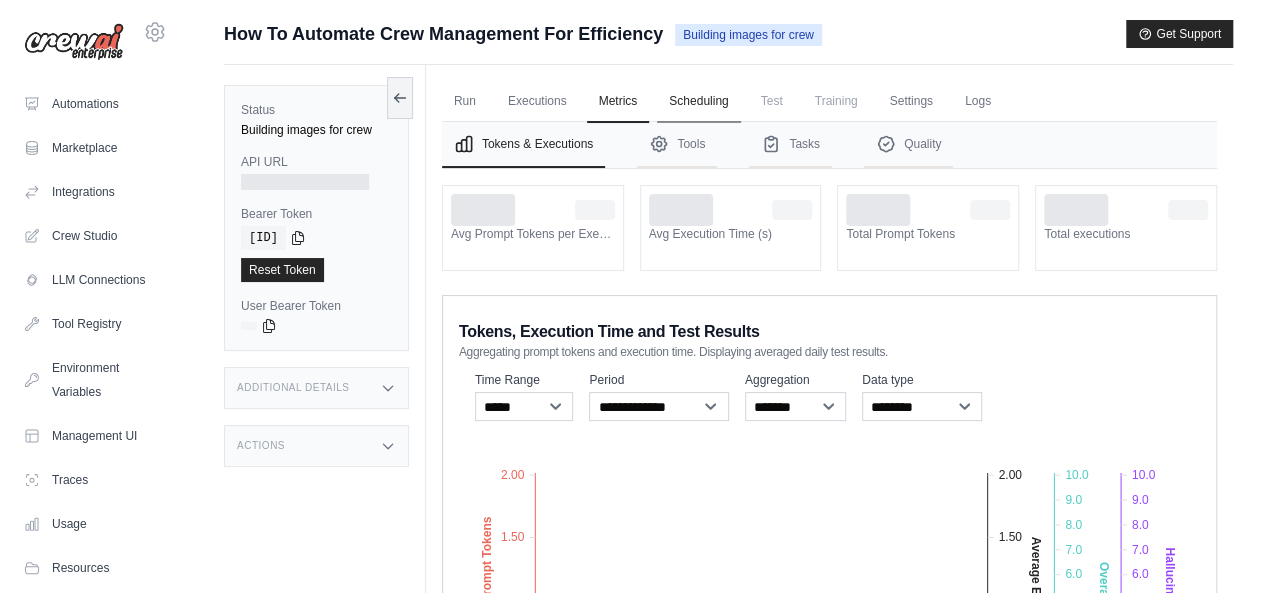 click on "Scheduling" at bounding box center [698, 102] 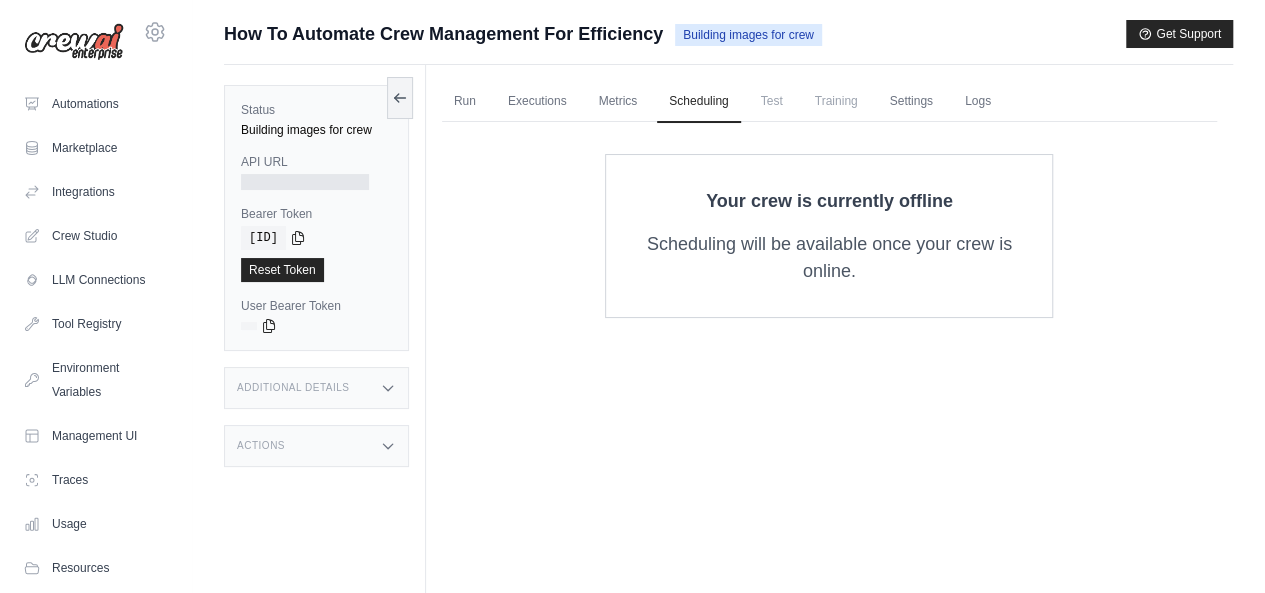 click on "Test" at bounding box center [772, 101] 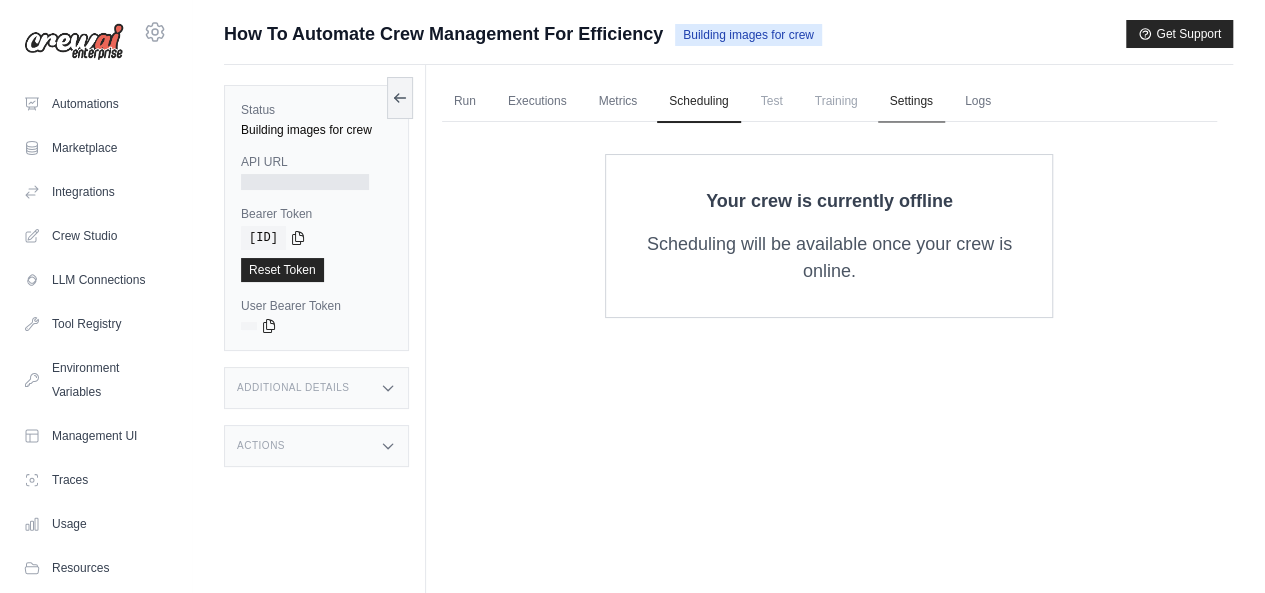 click on "Settings" at bounding box center (911, 102) 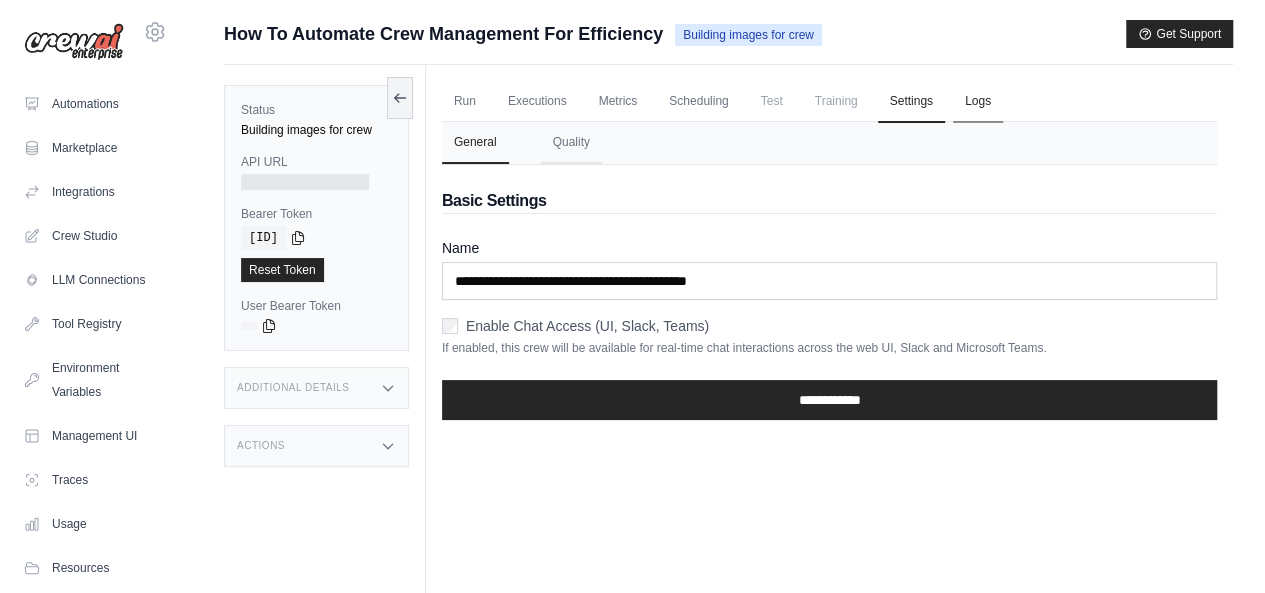 click on "Logs" at bounding box center [978, 102] 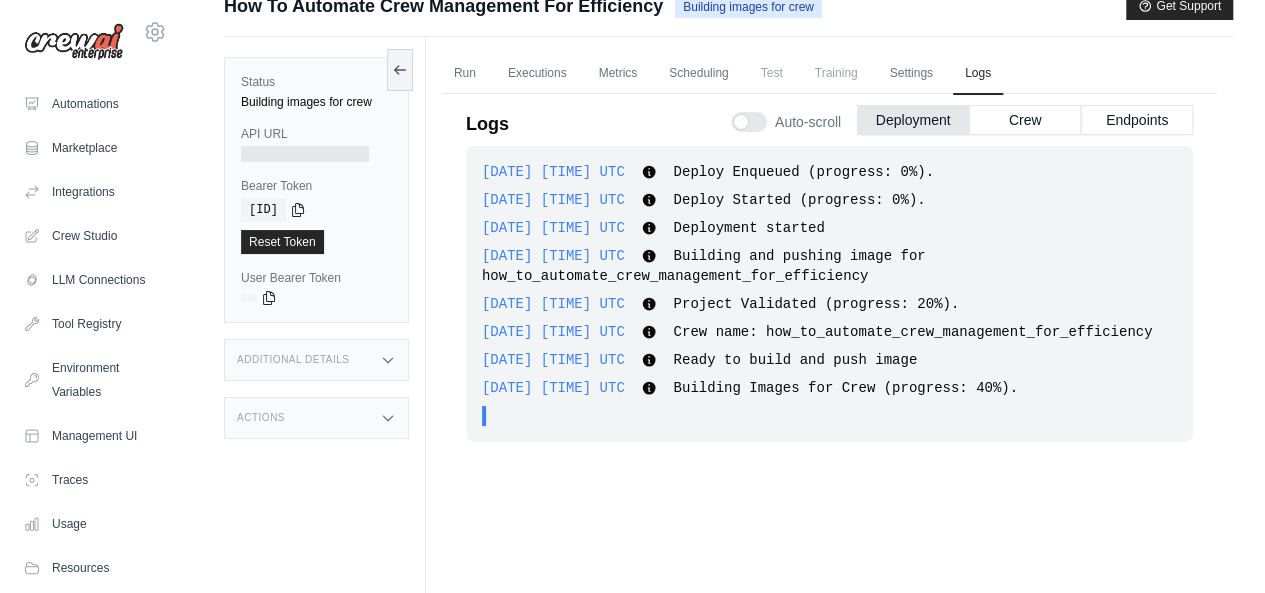 scroll, scrollTop: 0, scrollLeft: 0, axis: both 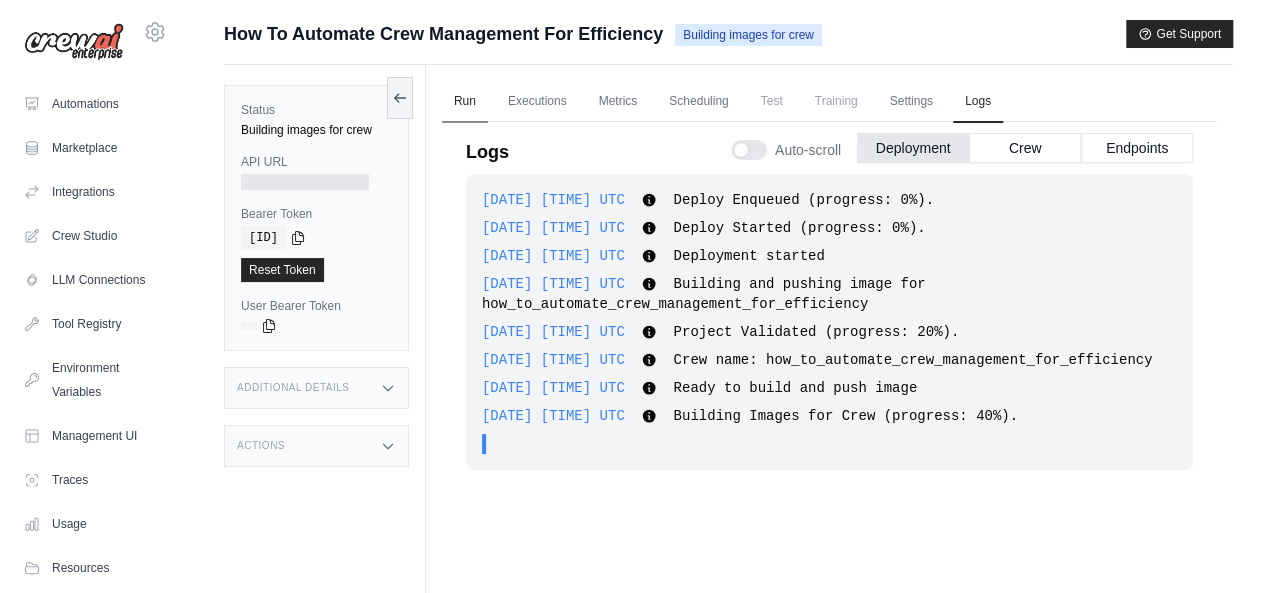 click on "Run" at bounding box center (465, 102) 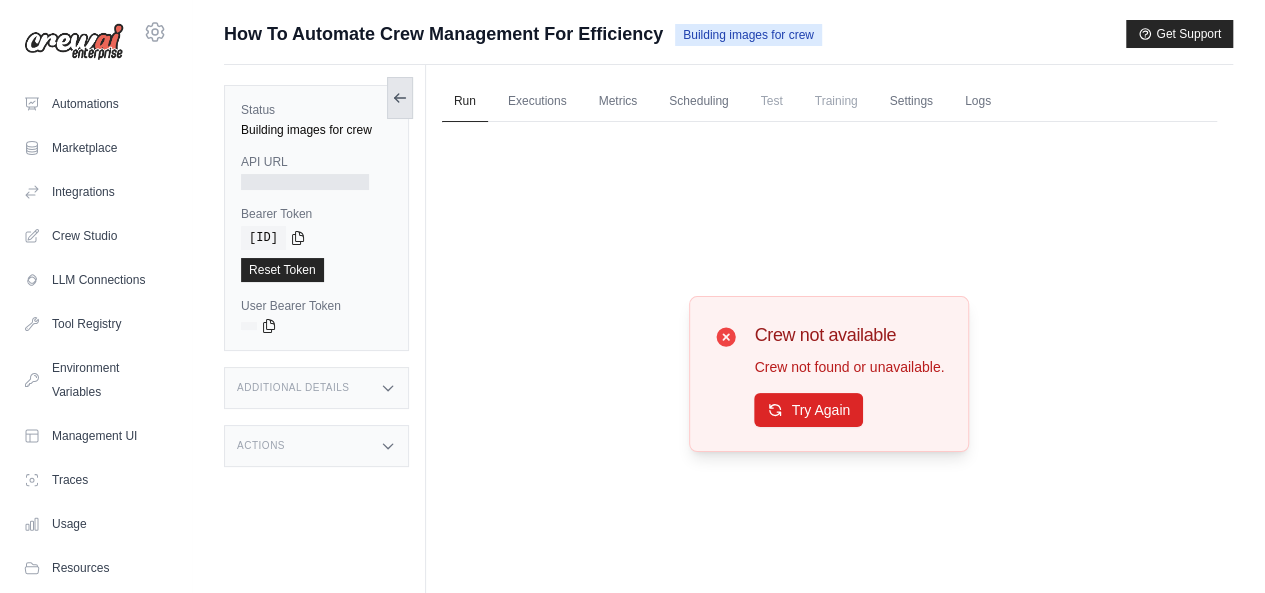 click at bounding box center [400, 98] 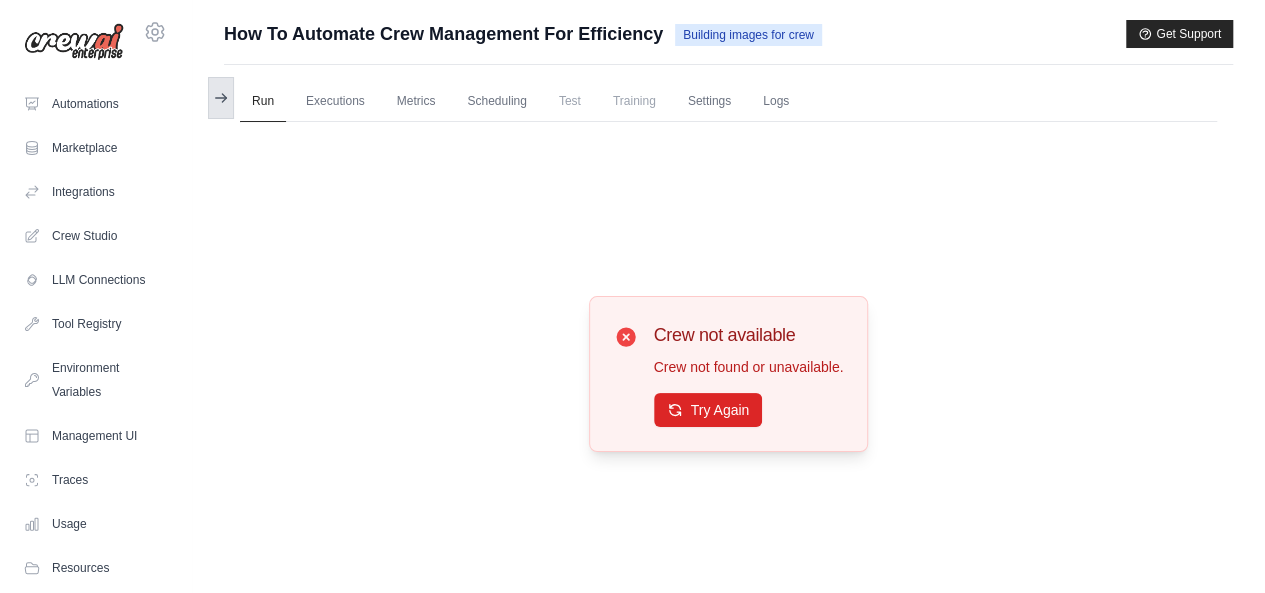 click 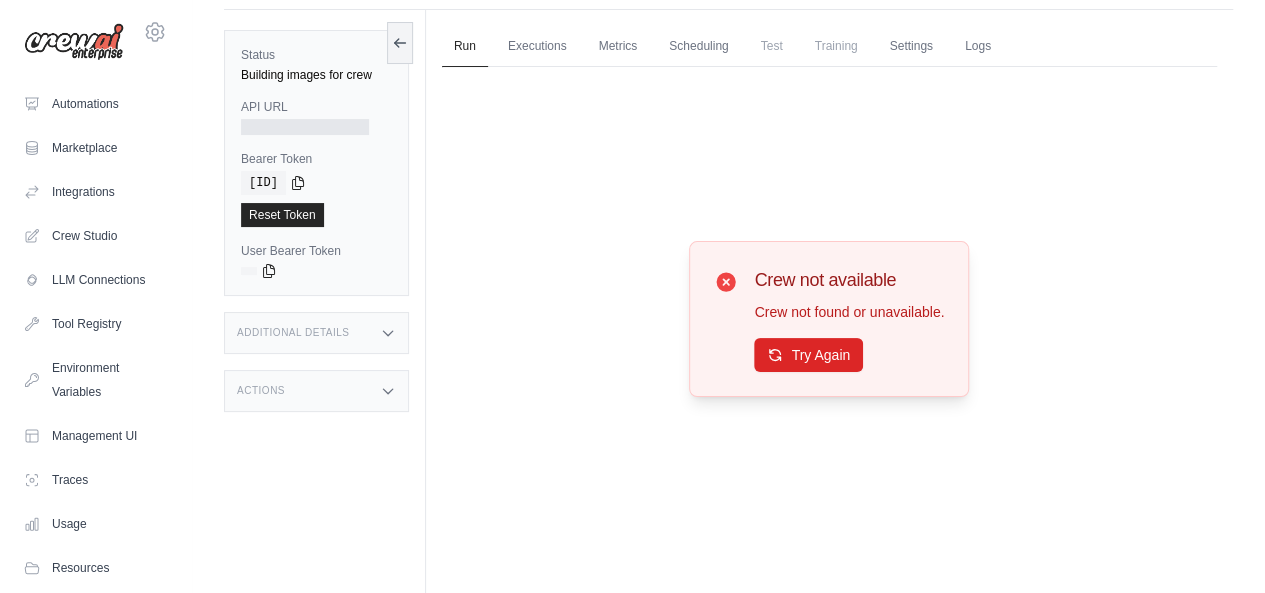 scroll, scrollTop: 84, scrollLeft: 0, axis: vertical 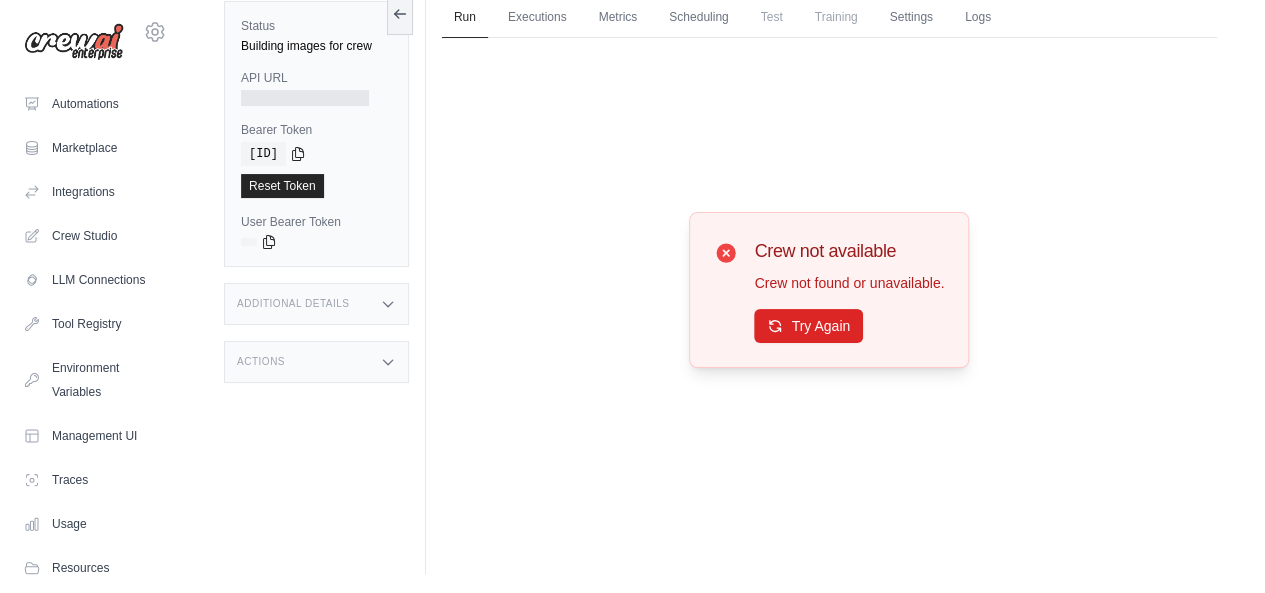 click on "Additional Details" at bounding box center [316, 304] 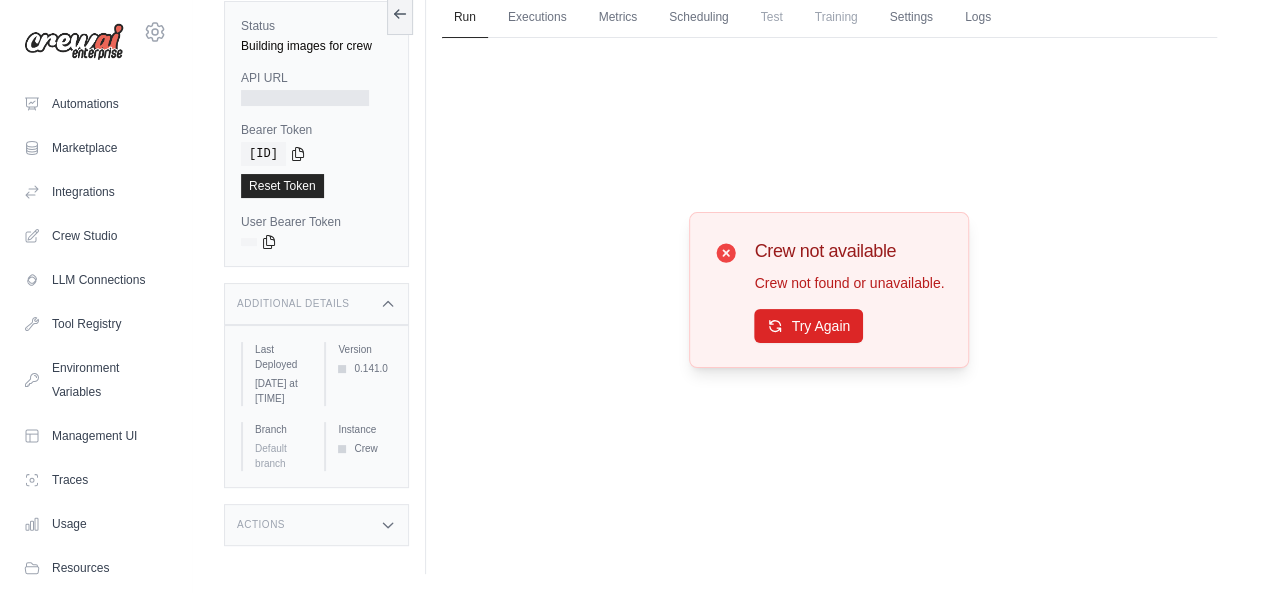 click on "Additional Details" at bounding box center (316, 304) 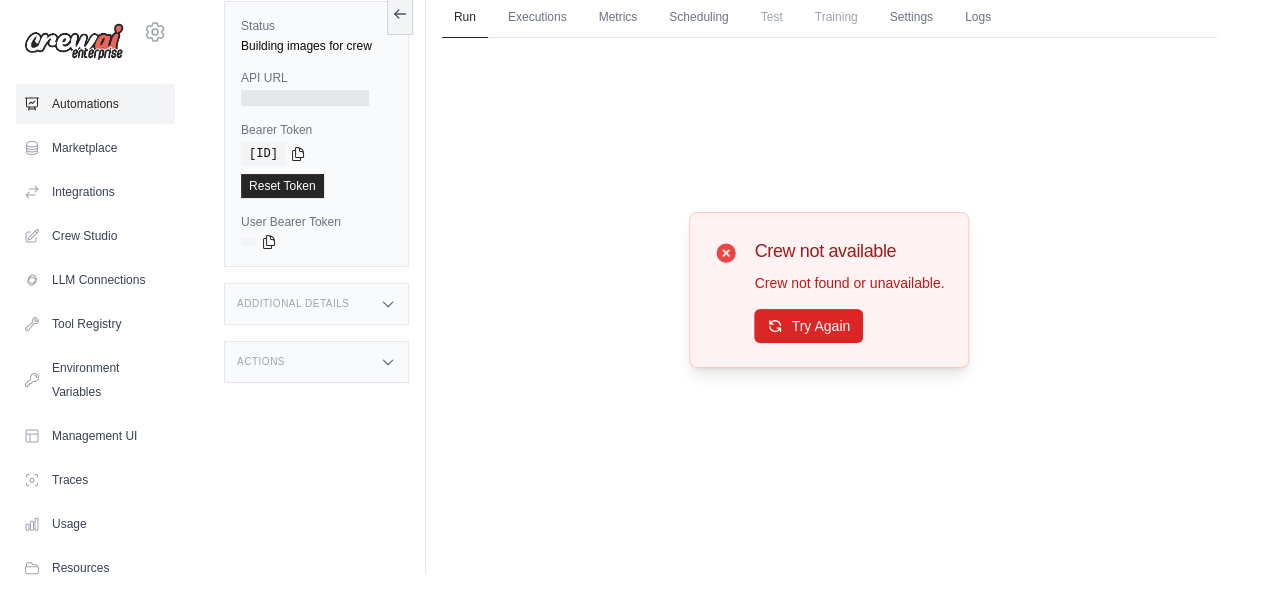 click on "Automations" at bounding box center [95, 104] 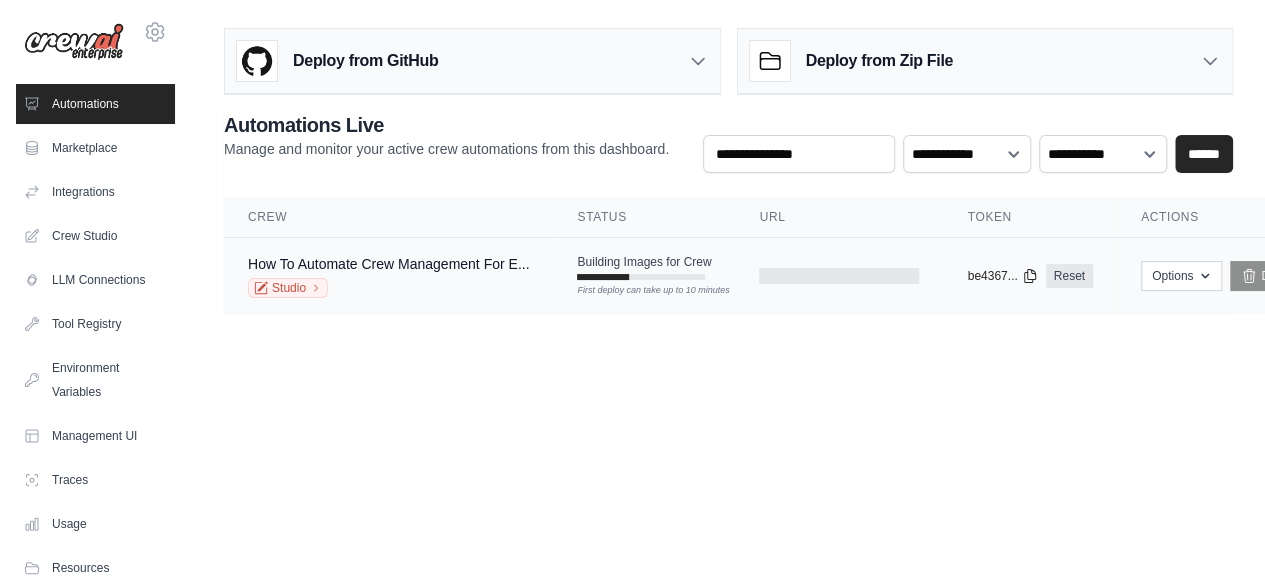 scroll, scrollTop: 15, scrollLeft: 0, axis: vertical 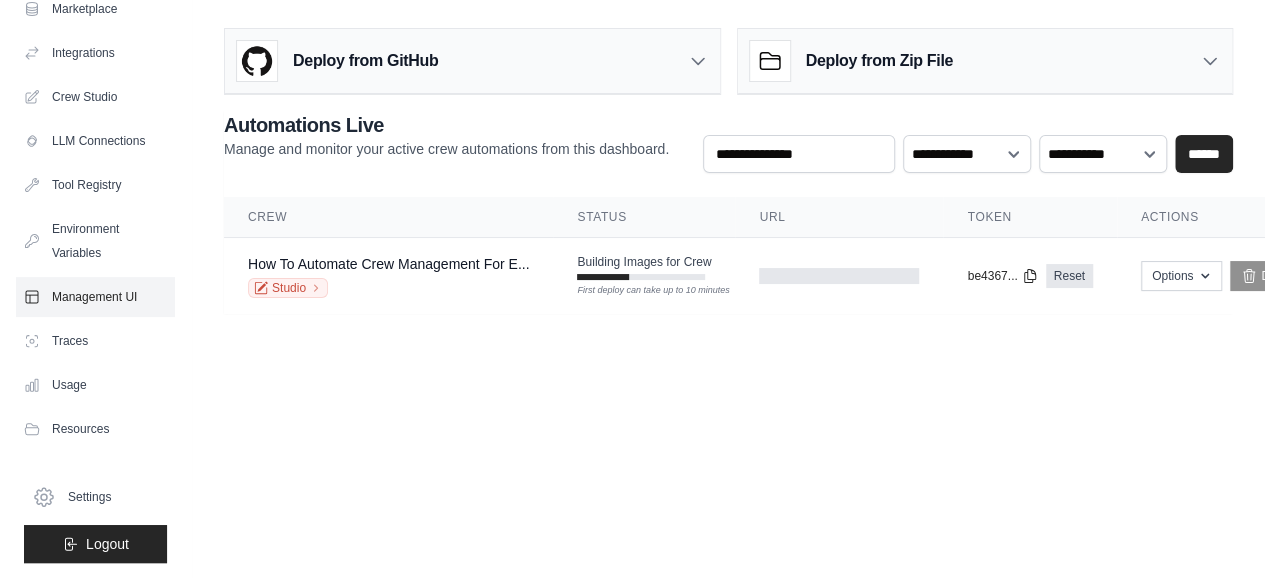 click on "Management UI" at bounding box center (95, 297) 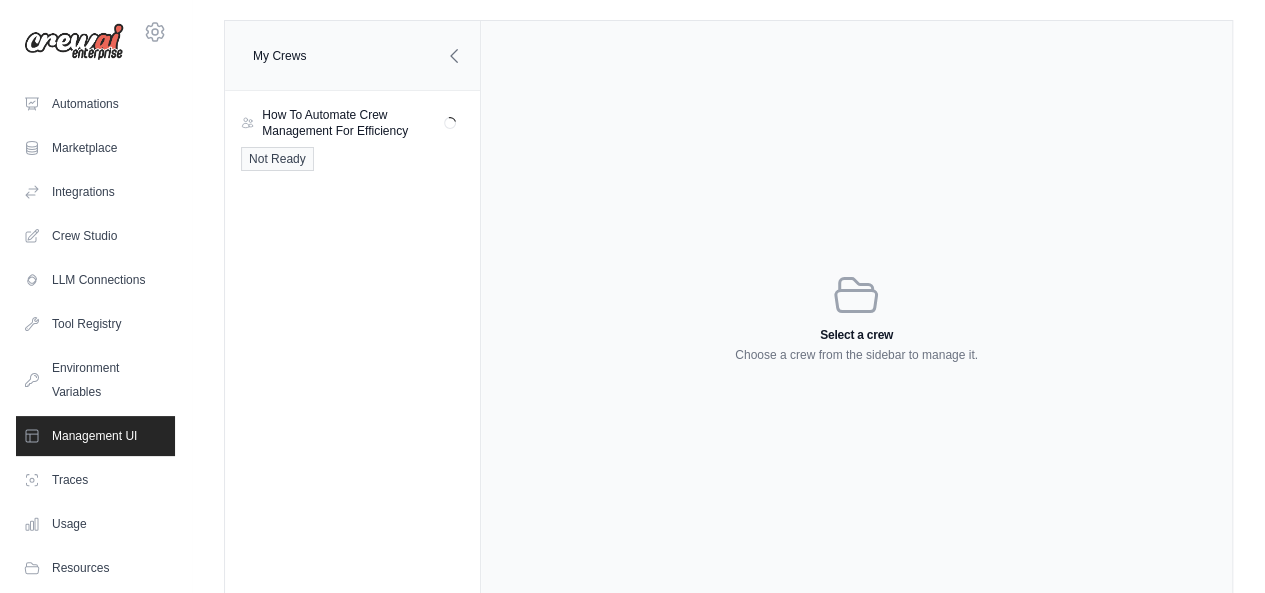 scroll, scrollTop: 40, scrollLeft: 0, axis: vertical 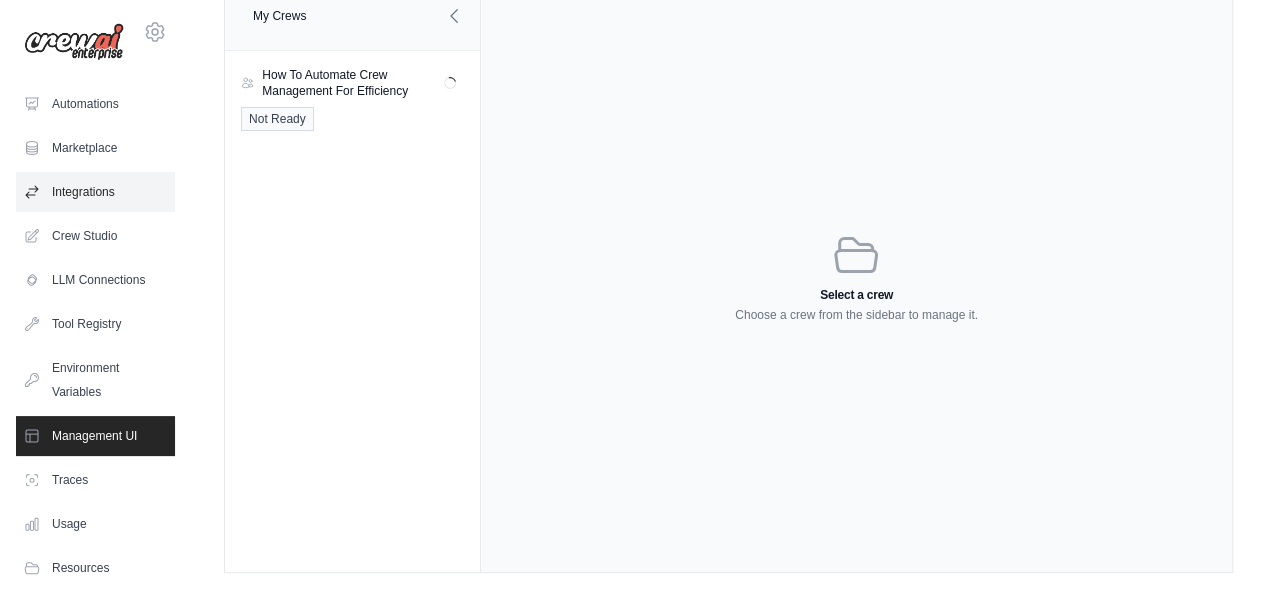 click on "Integrations" at bounding box center (95, 192) 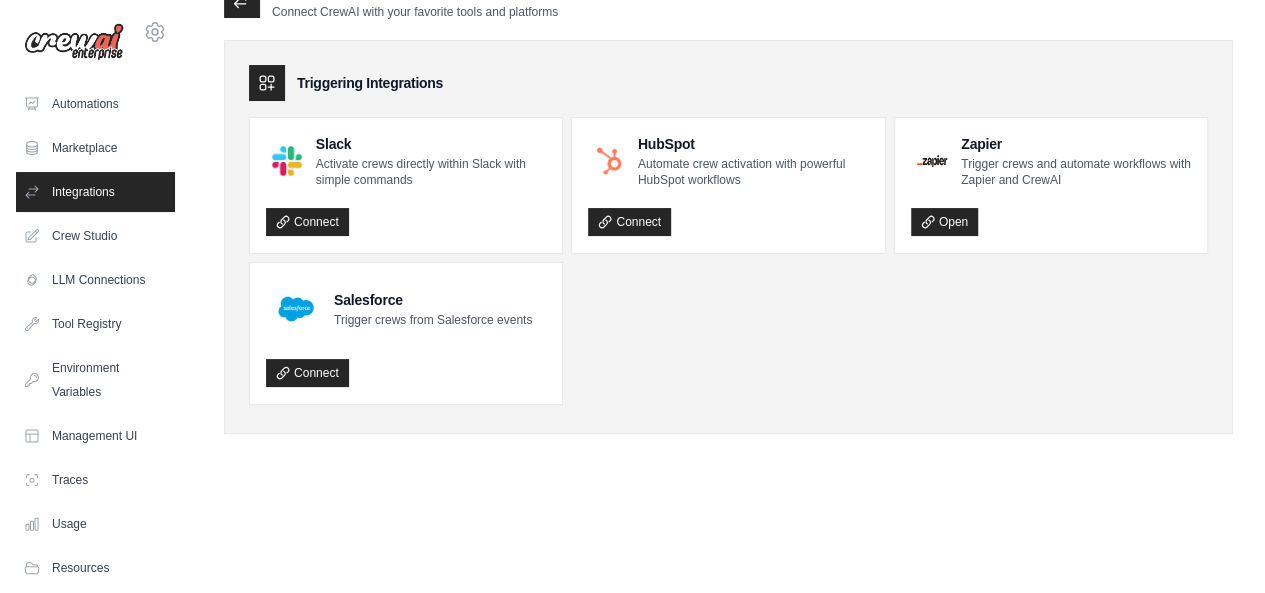 scroll, scrollTop: 0, scrollLeft: 0, axis: both 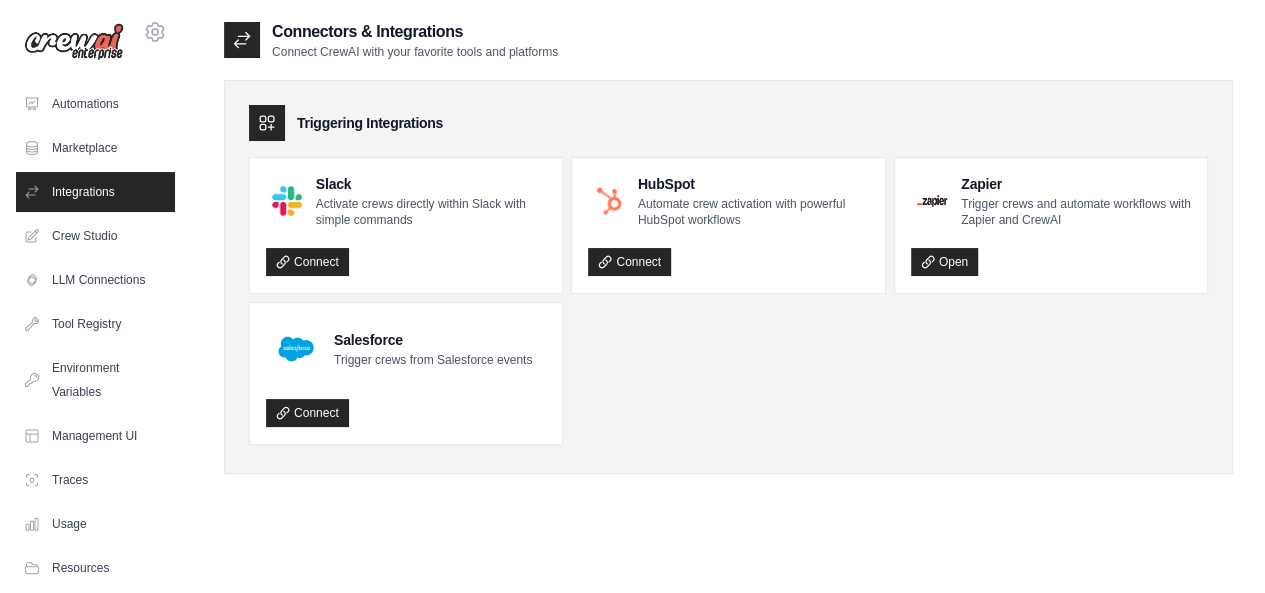 click on "Crew Studio" at bounding box center (95, 236) 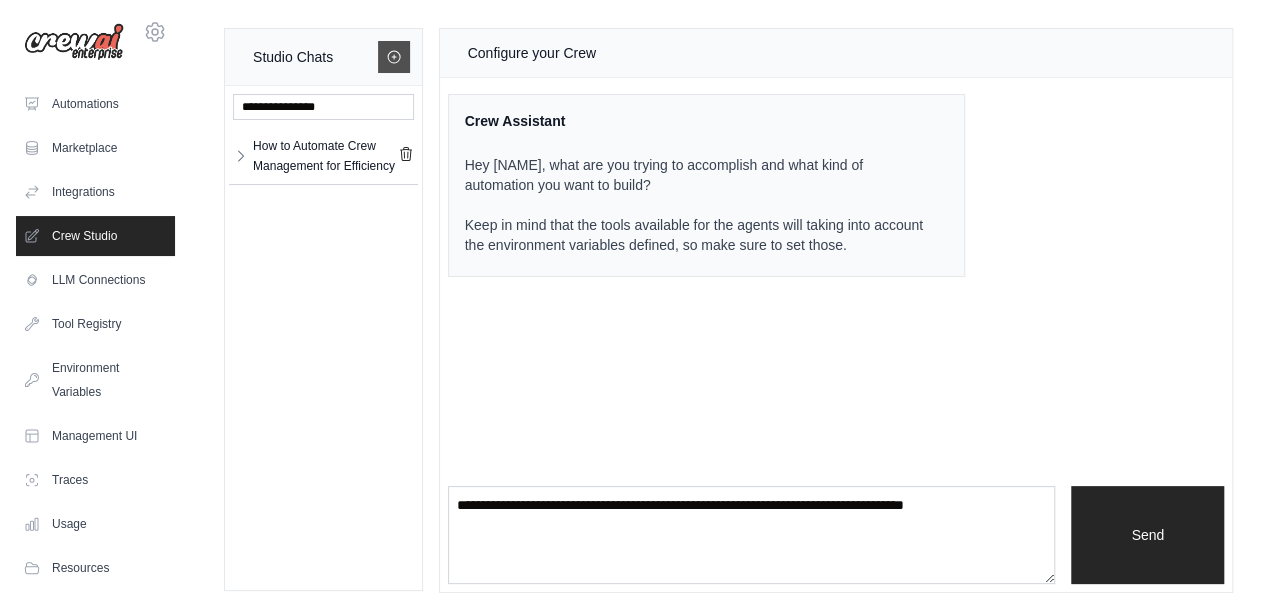 click 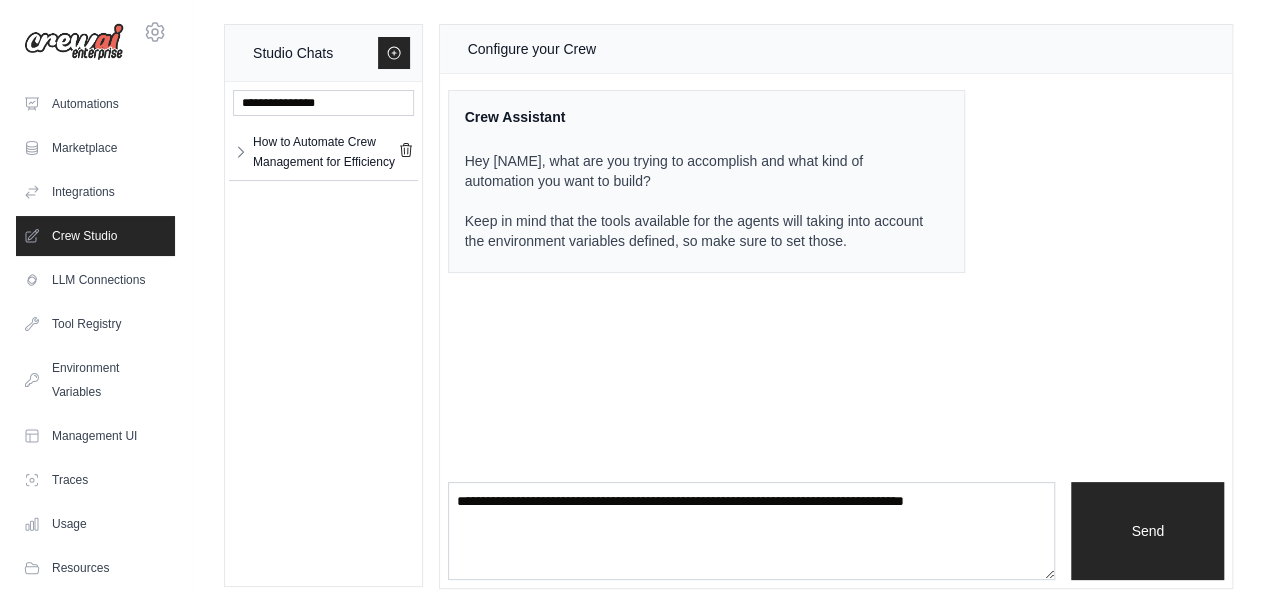scroll, scrollTop: 0, scrollLeft: 0, axis: both 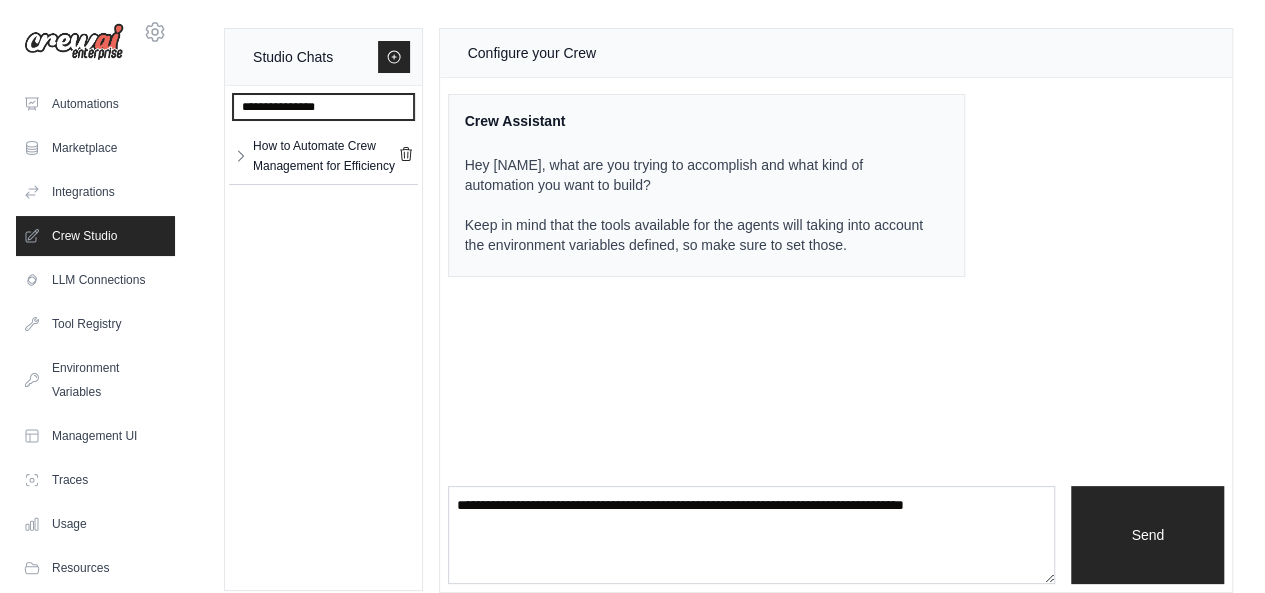 click at bounding box center (323, 107) 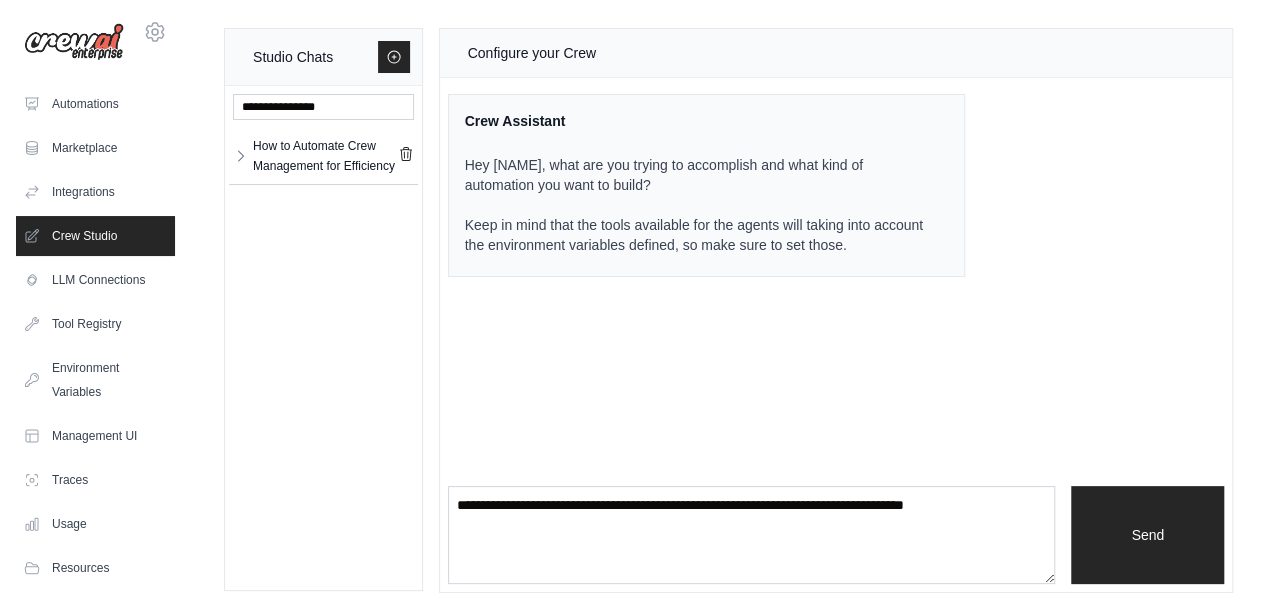 click on "How to Automate Crew Management for Efficiency
How to Automate ...
**" at bounding box center (323, 338) 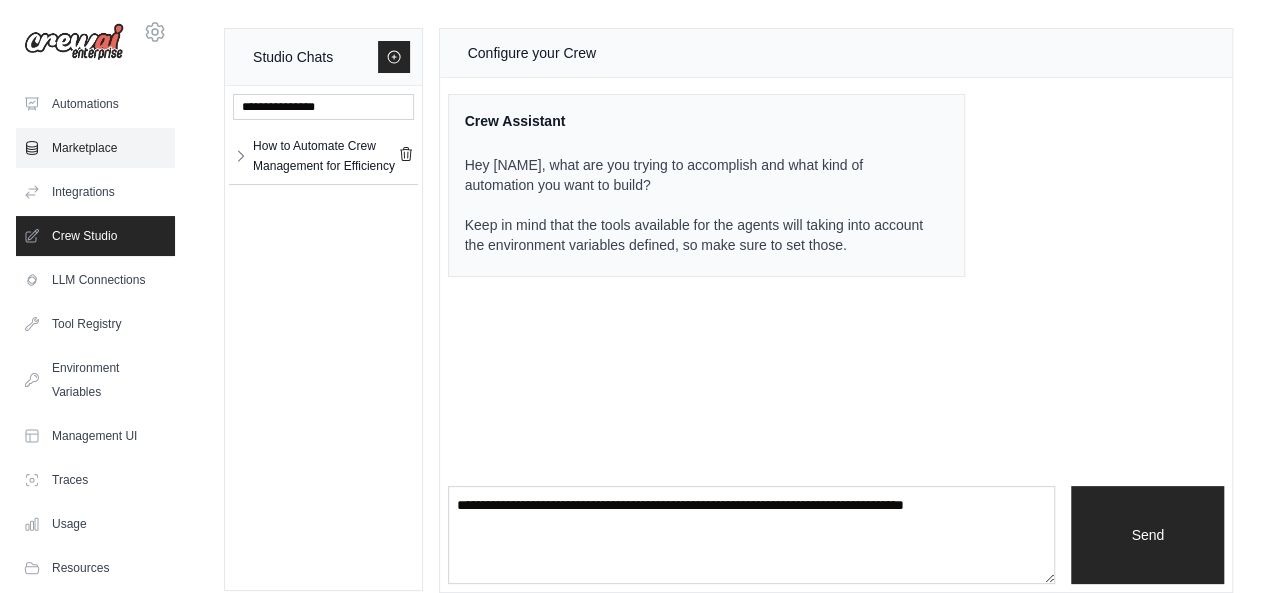 click on "Marketplace" at bounding box center [95, 148] 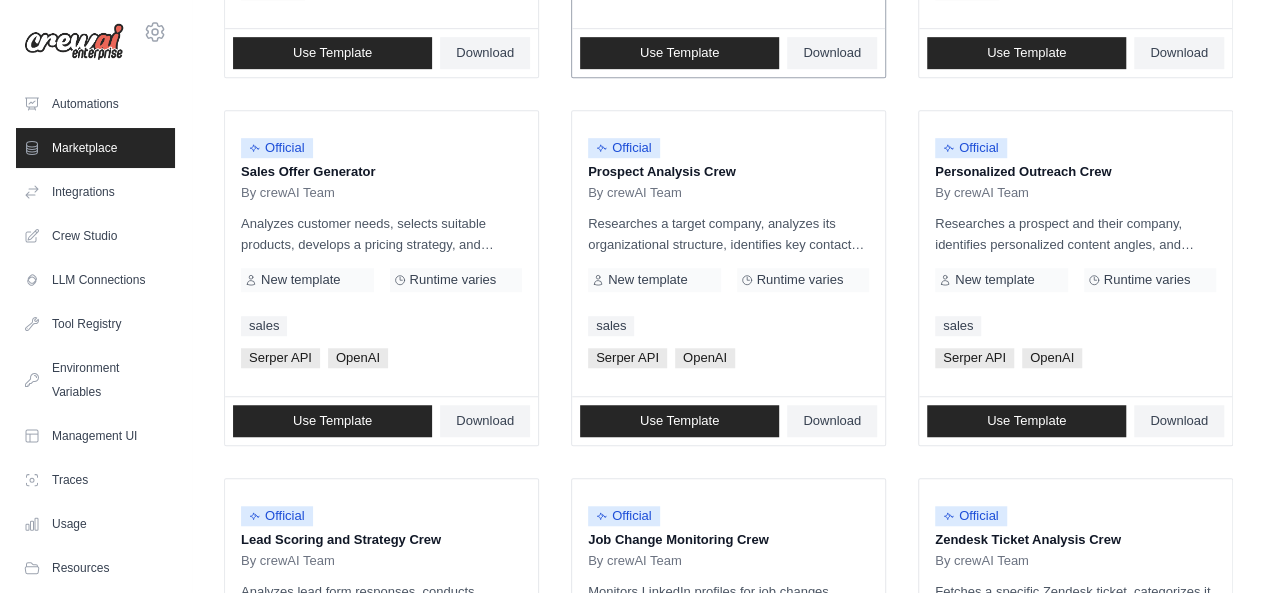 scroll, scrollTop: 600, scrollLeft: 0, axis: vertical 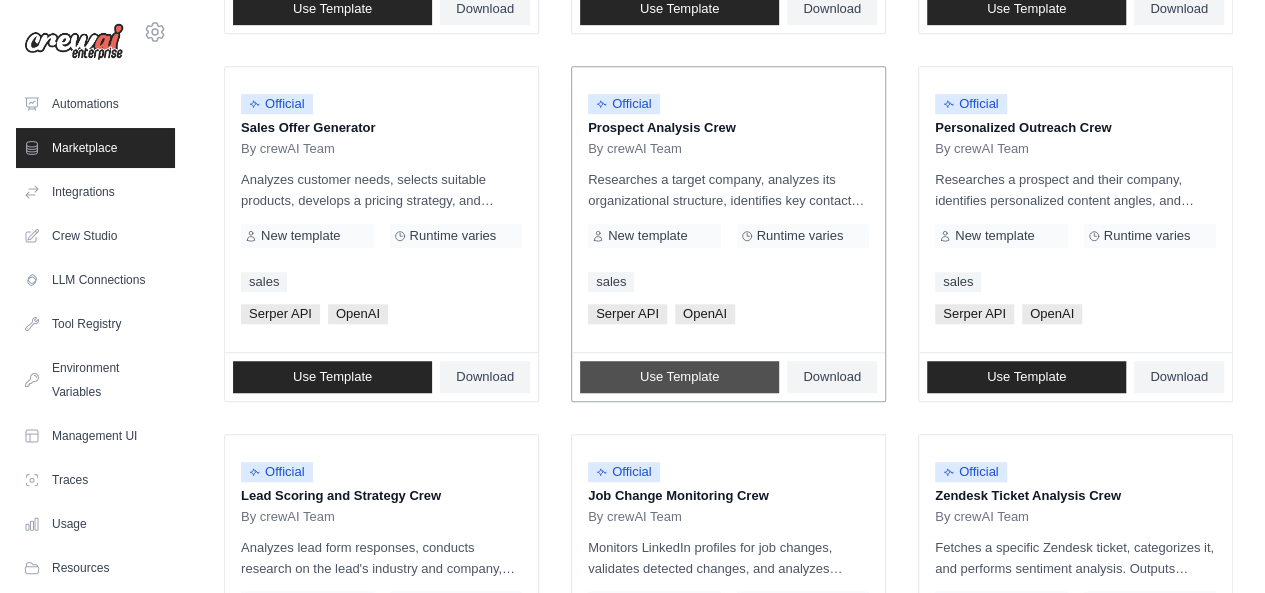 click on "Use Template" at bounding box center (679, 377) 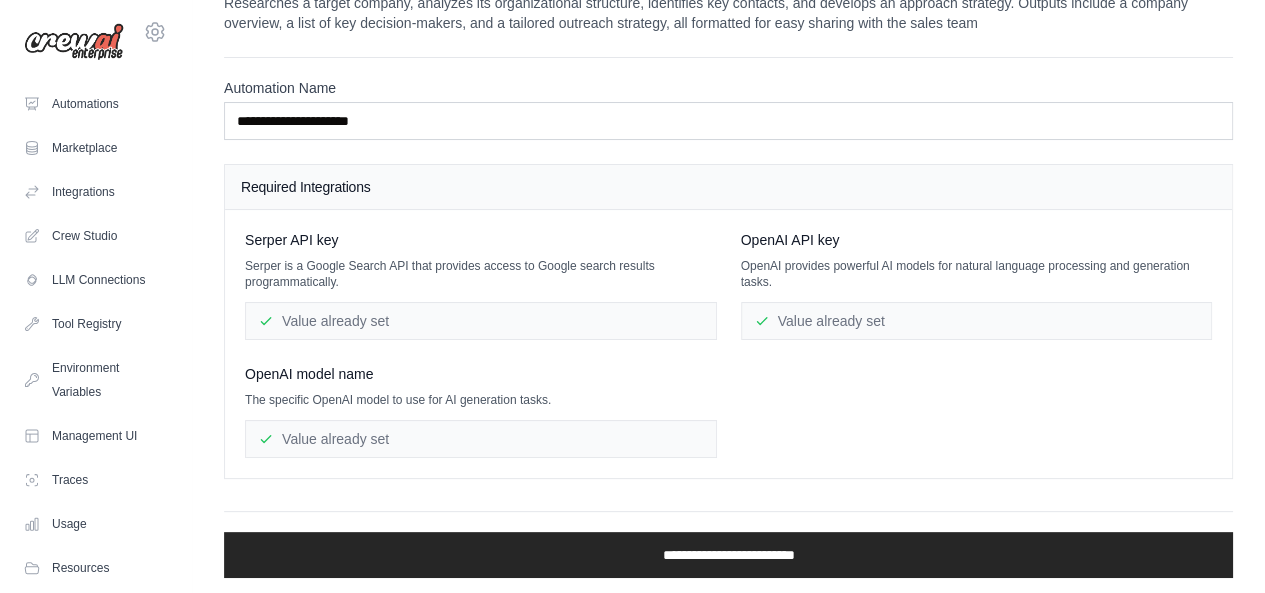 scroll, scrollTop: 0, scrollLeft: 0, axis: both 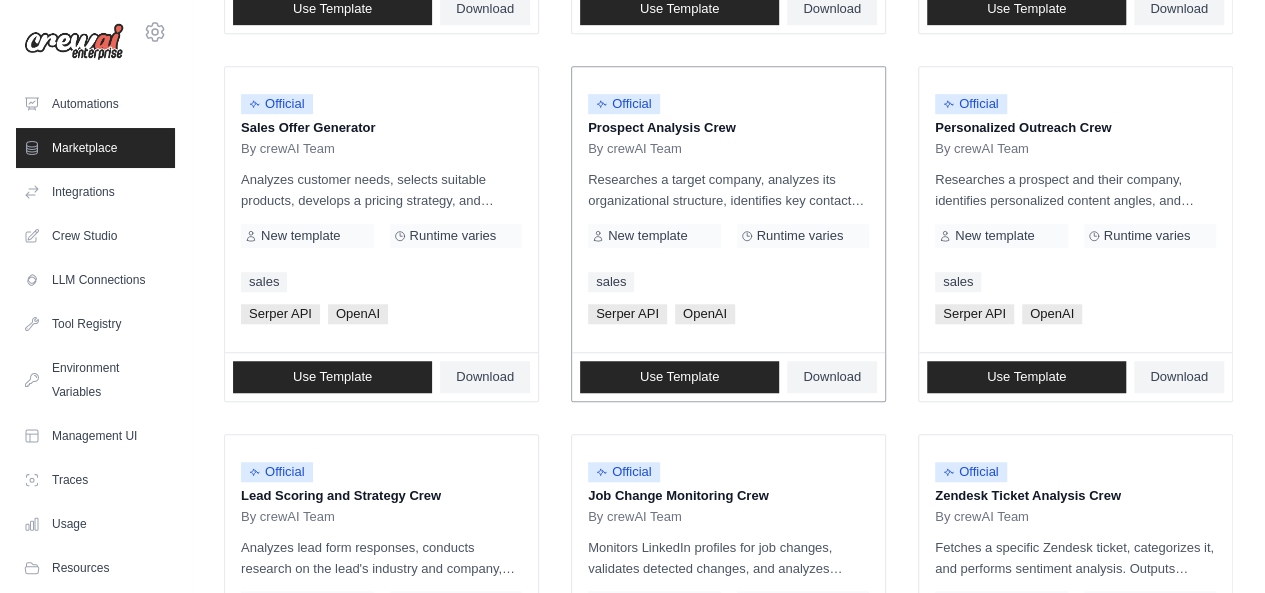 click on "New template" at bounding box center [647, 236] 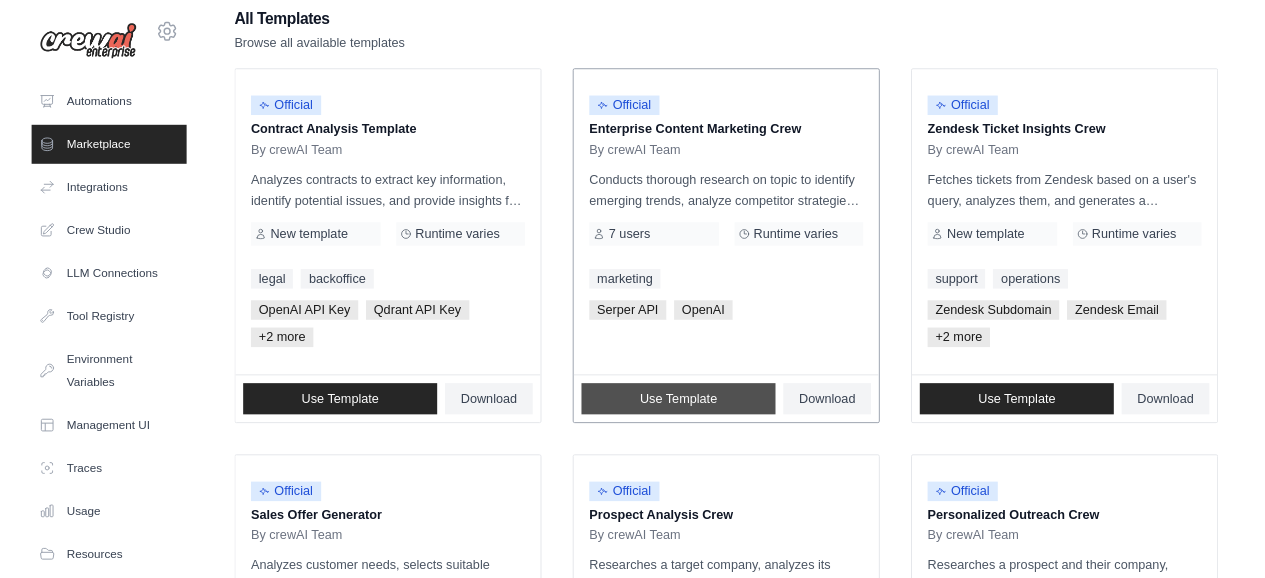 scroll, scrollTop: 0, scrollLeft: 0, axis: both 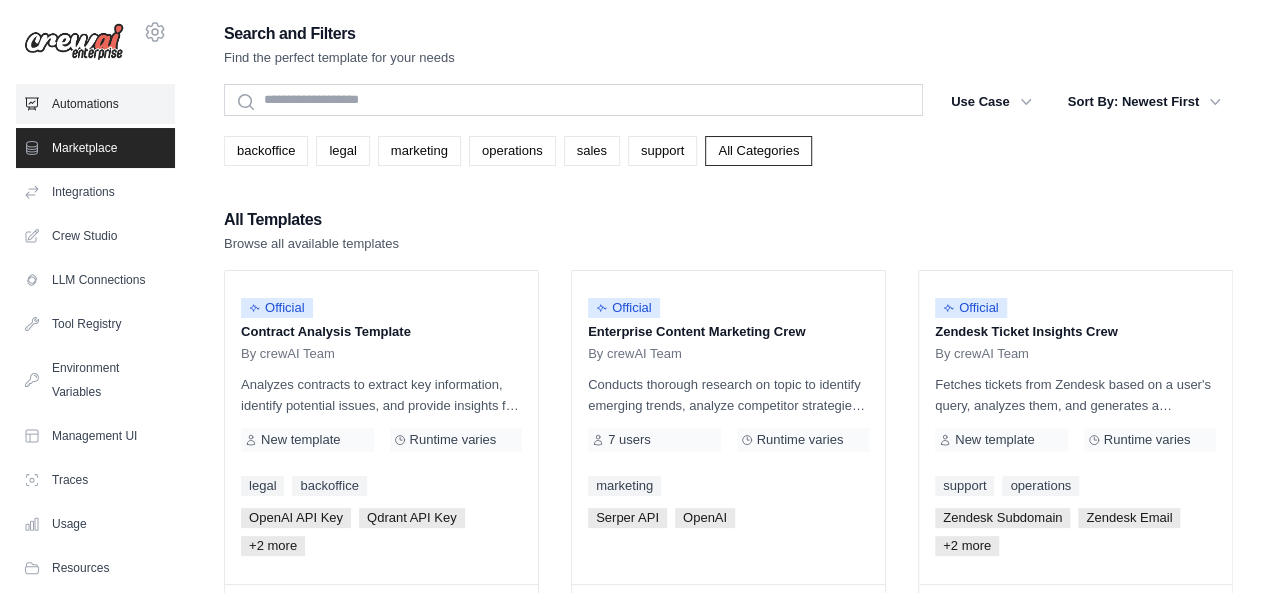 click on "Automations" at bounding box center [95, 104] 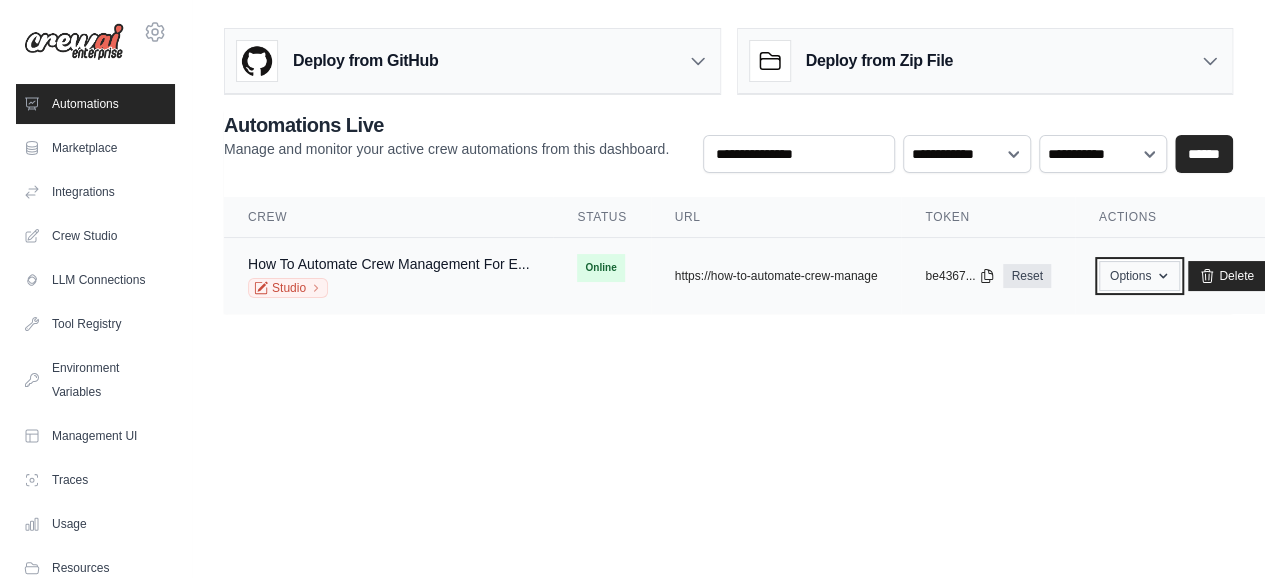 click on "Options" at bounding box center (1139, 276) 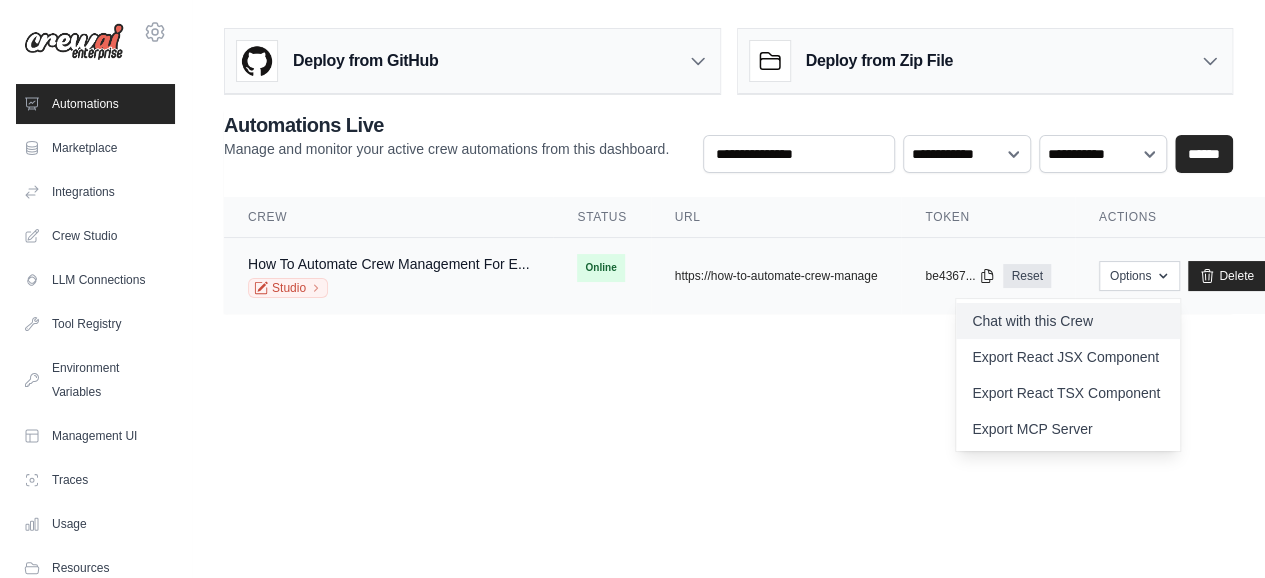 click on "Chat with this
Crew" at bounding box center (1068, 321) 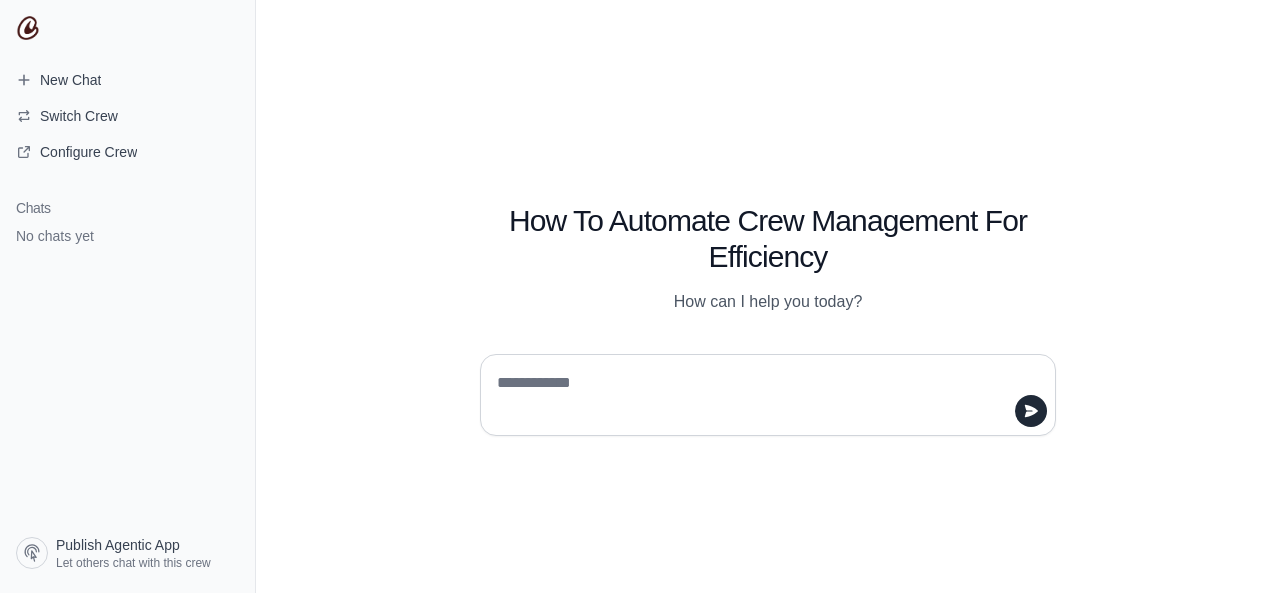 scroll, scrollTop: 0, scrollLeft: 0, axis: both 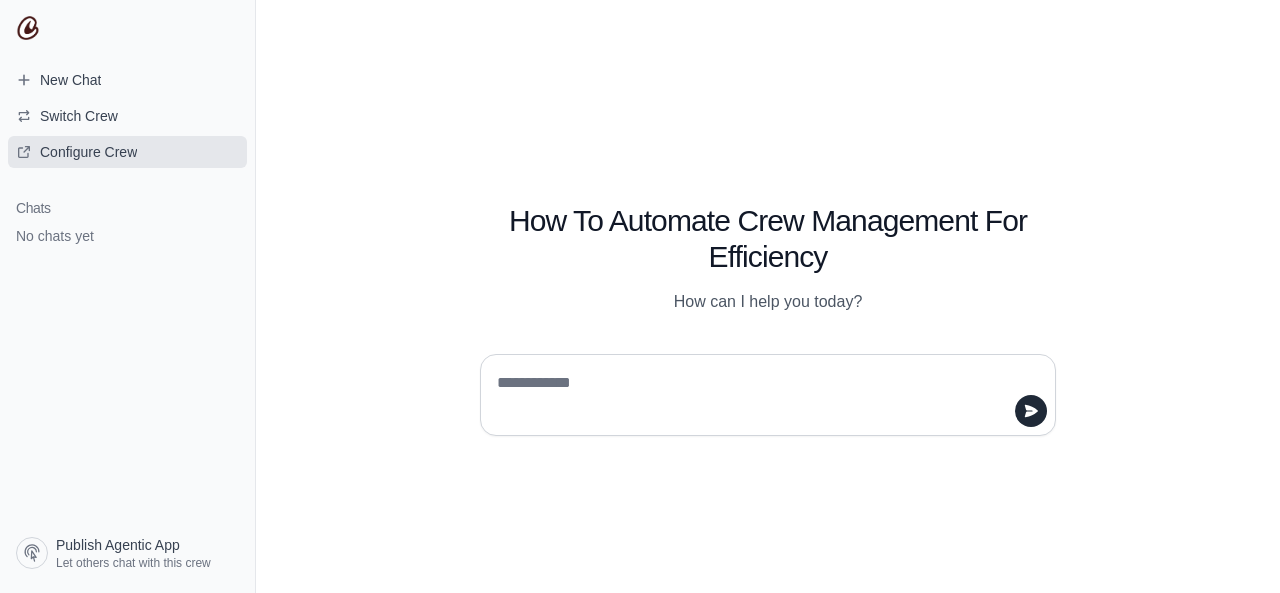 click on "Configure
Crew" at bounding box center [88, 152] 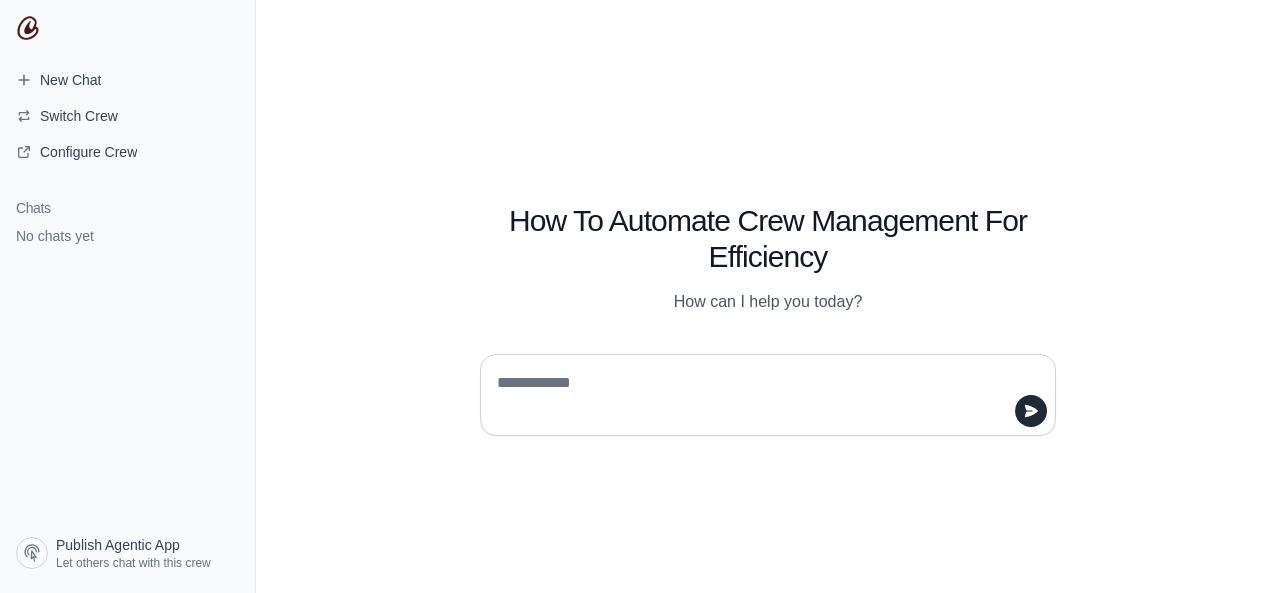 click at bounding box center (762, 395) 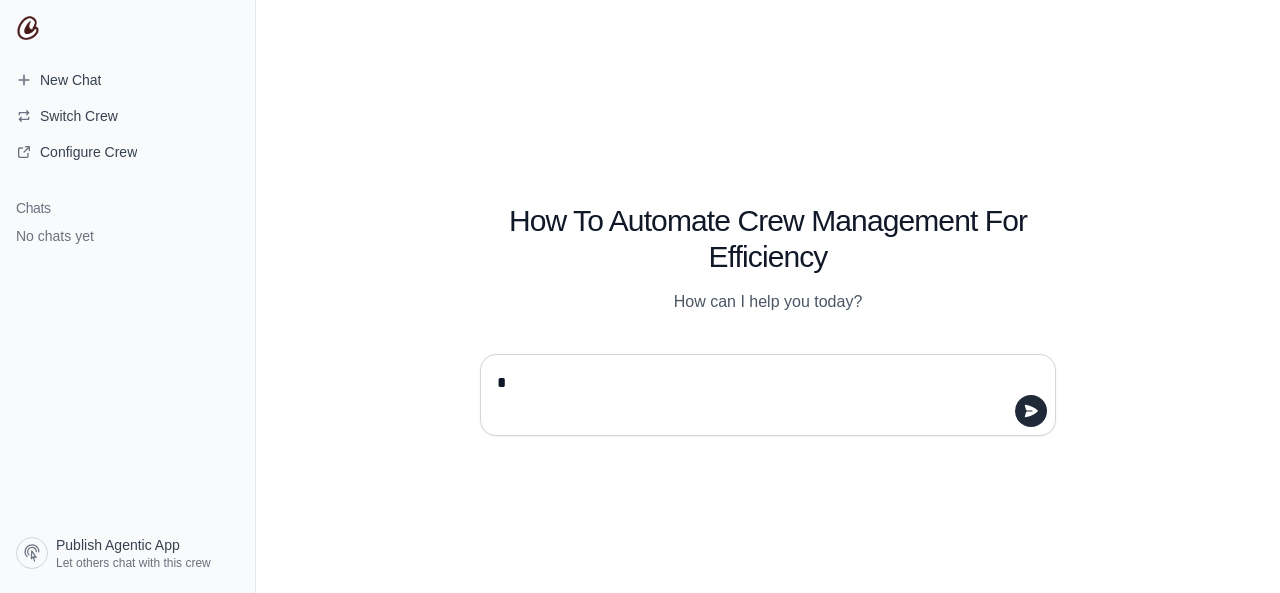 type on "**" 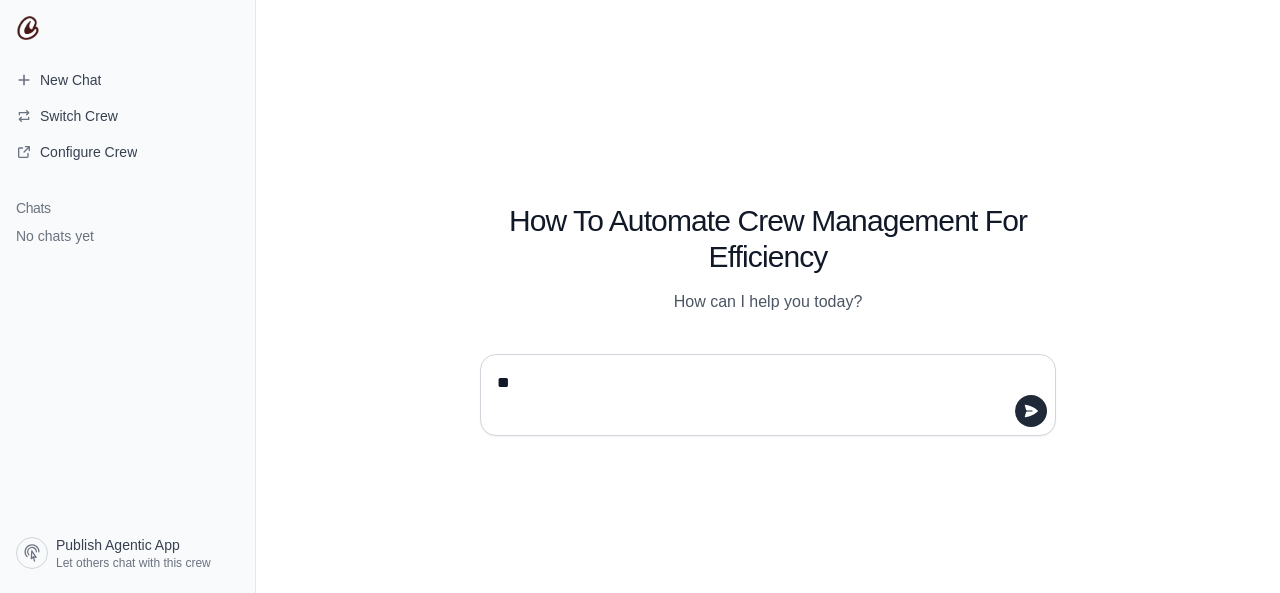 type 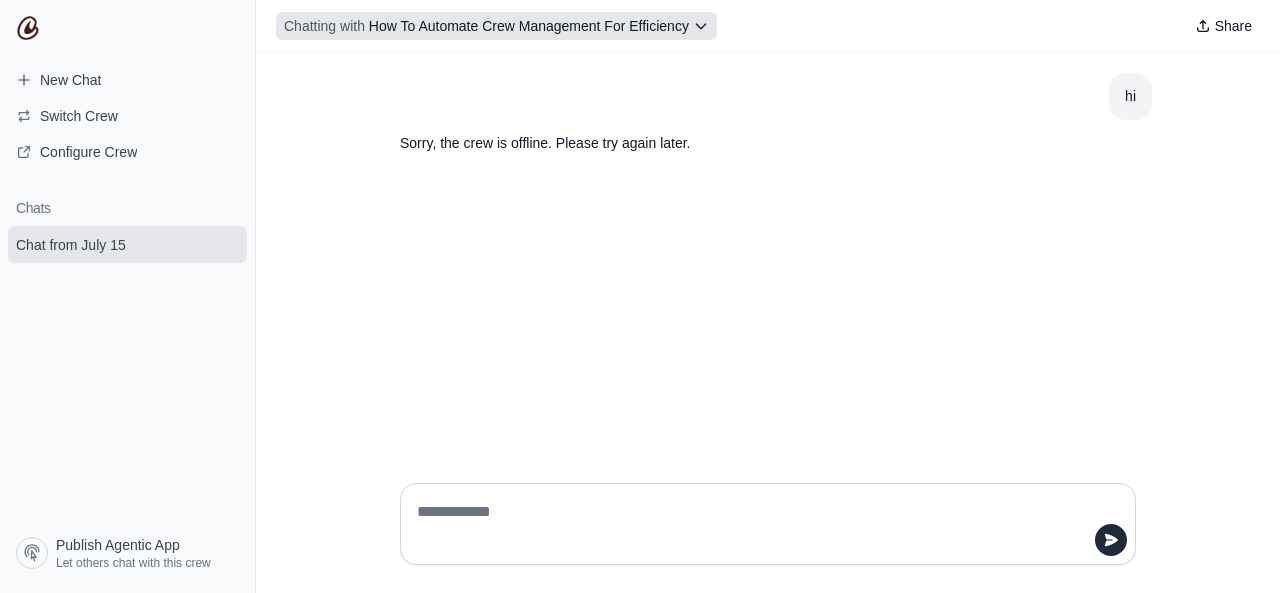 click on "How To Automate Crew Management For Efficiency" at bounding box center (529, 26) 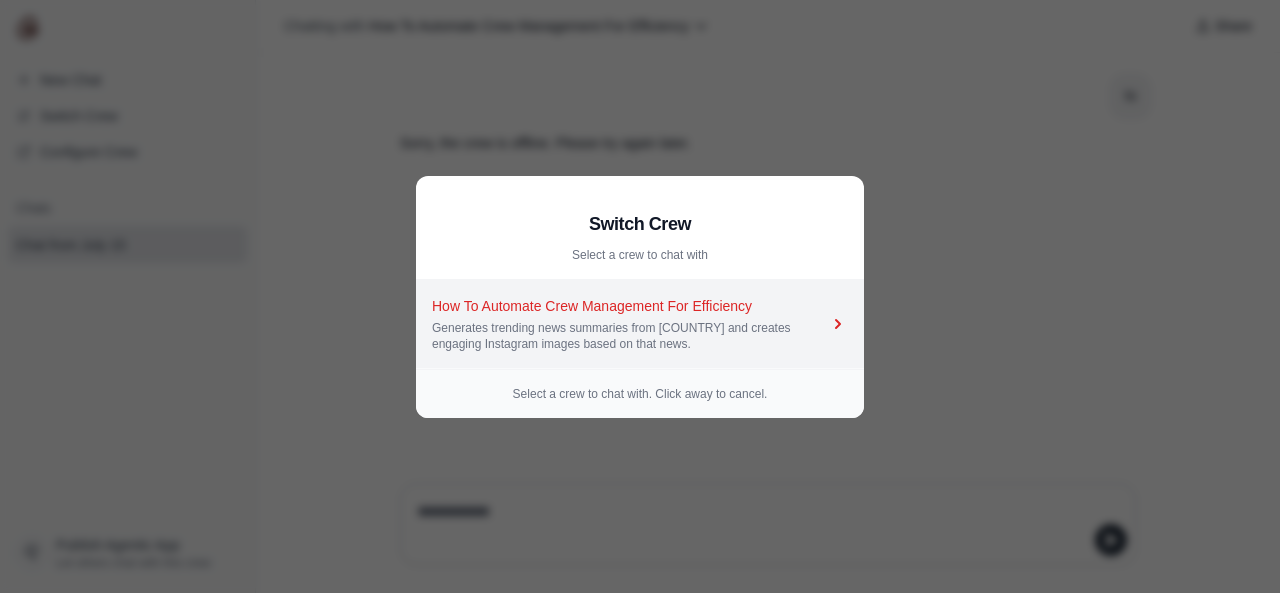 click on "How To Automate Crew Management For Efficiency" at bounding box center [630, 306] 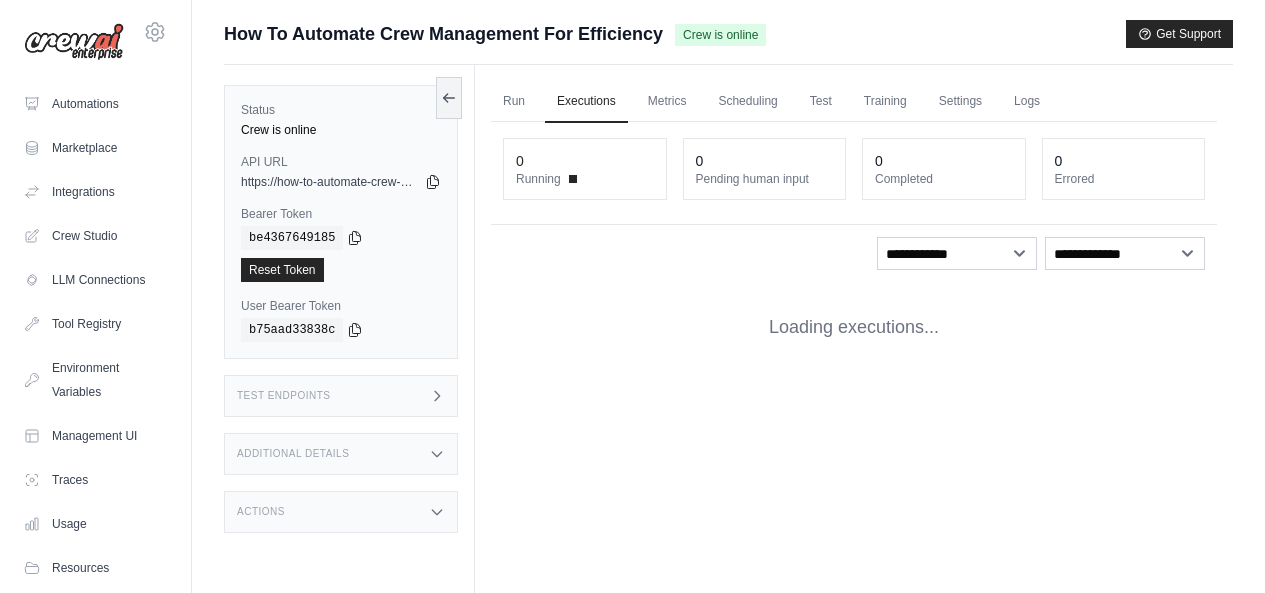scroll, scrollTop: 0, scrollLeft: 0, axis: both 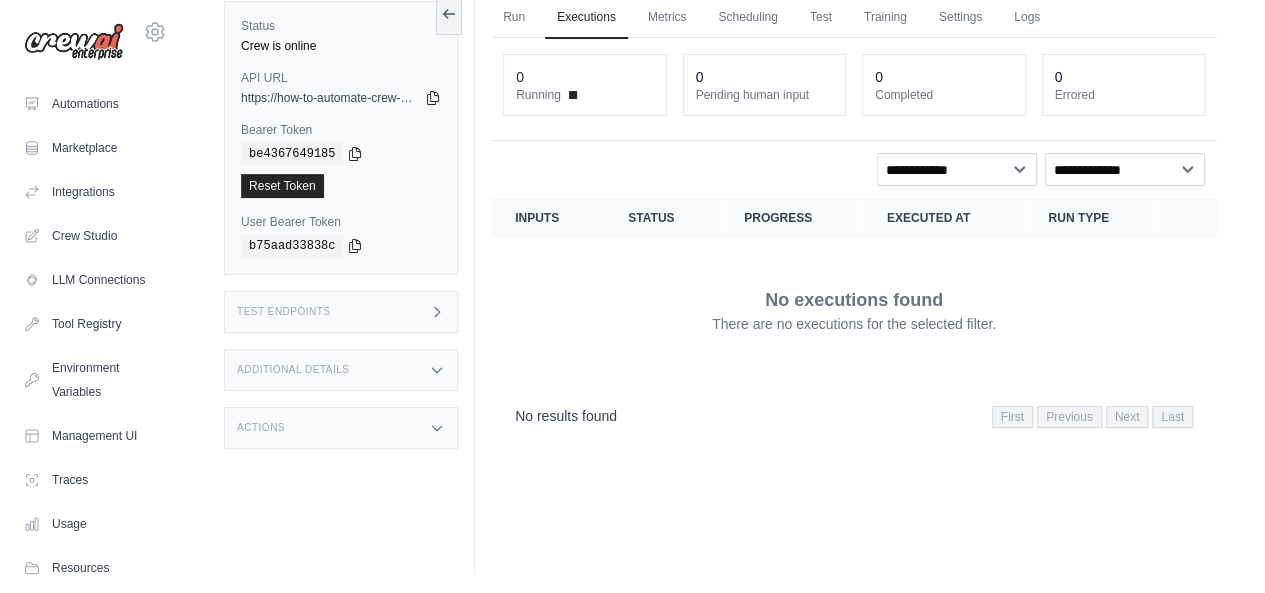 click on "Status
Crew is online
API URL
copied
https://how-to-automate-crew-management-for-efficie-2e206a5f.crewai.com
Bearer Token
copied
[TOKEN]
Reset Token
User Bearer Token" at bounding box center (349, 277) 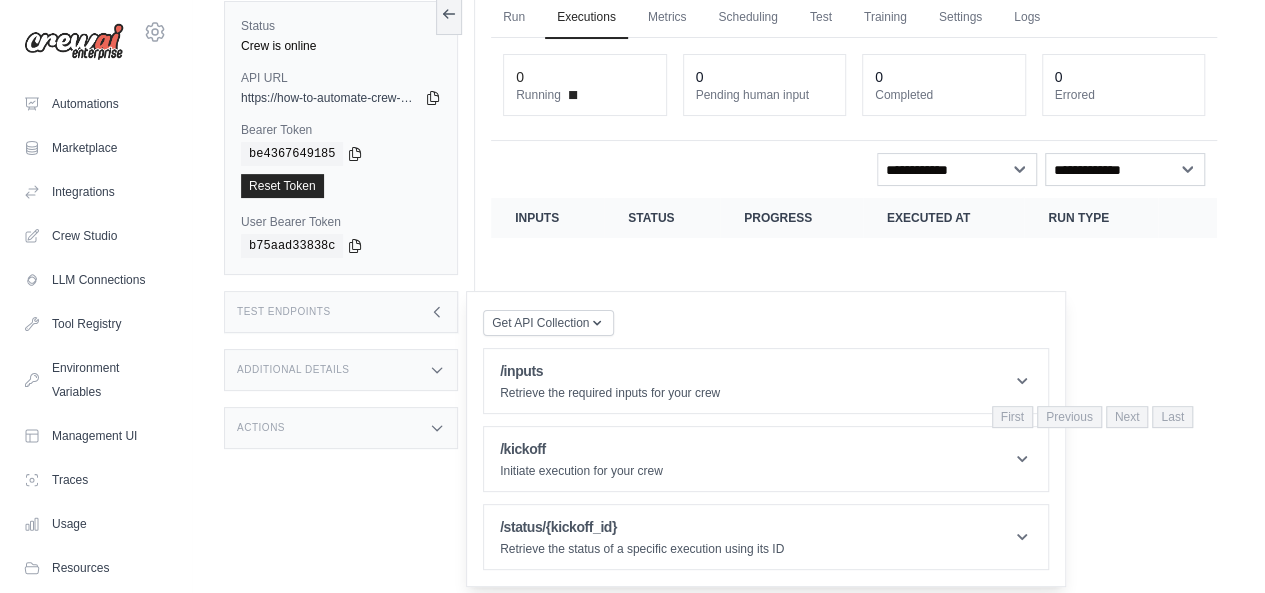 click on "Test Endpoints" at bounding box center [341, 312] 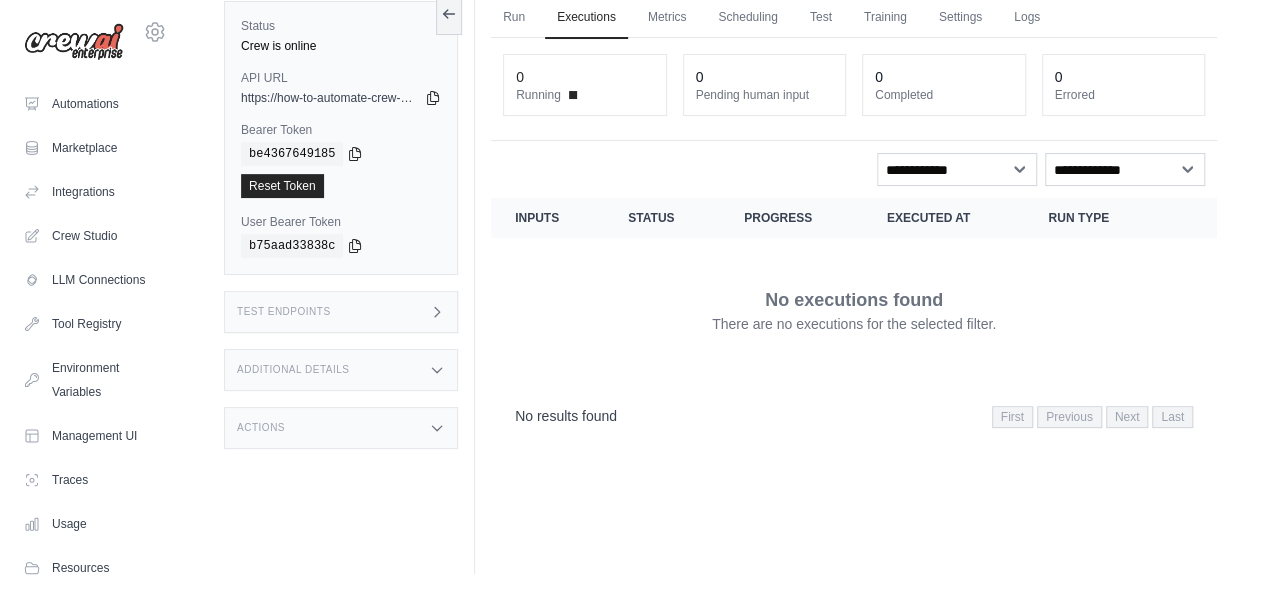 click on "Additional Details" at bounding box center (341, 370) 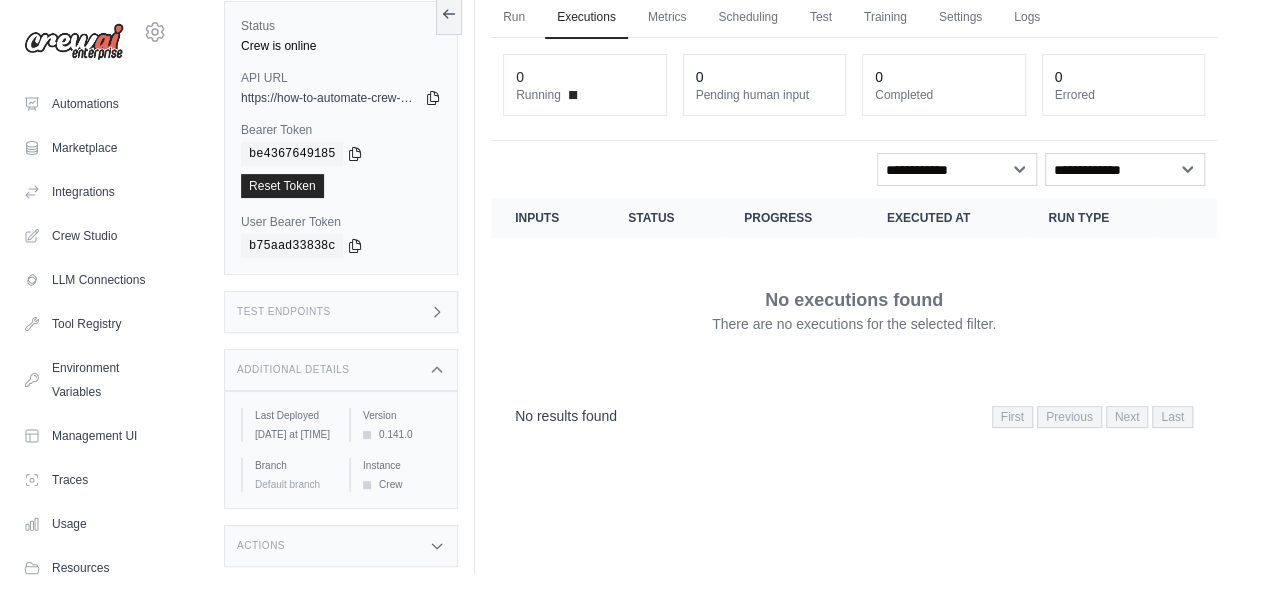 click on "Additional Details" at bounding box center (341, 370) 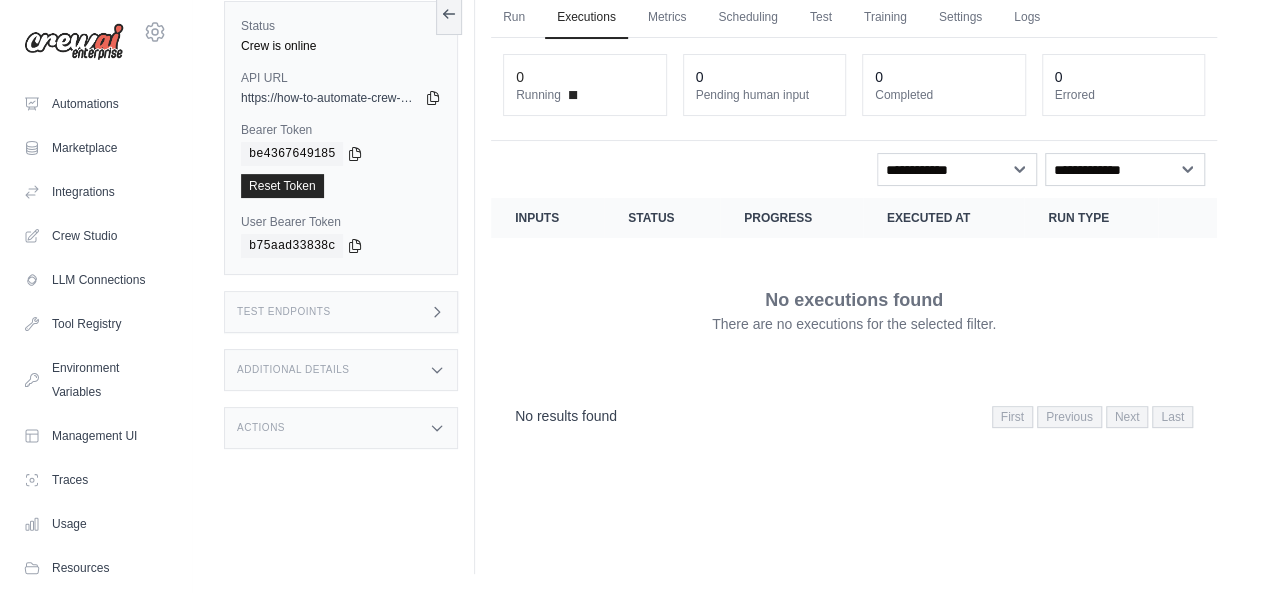 click on "Actions" at bounding box center [341, 428] 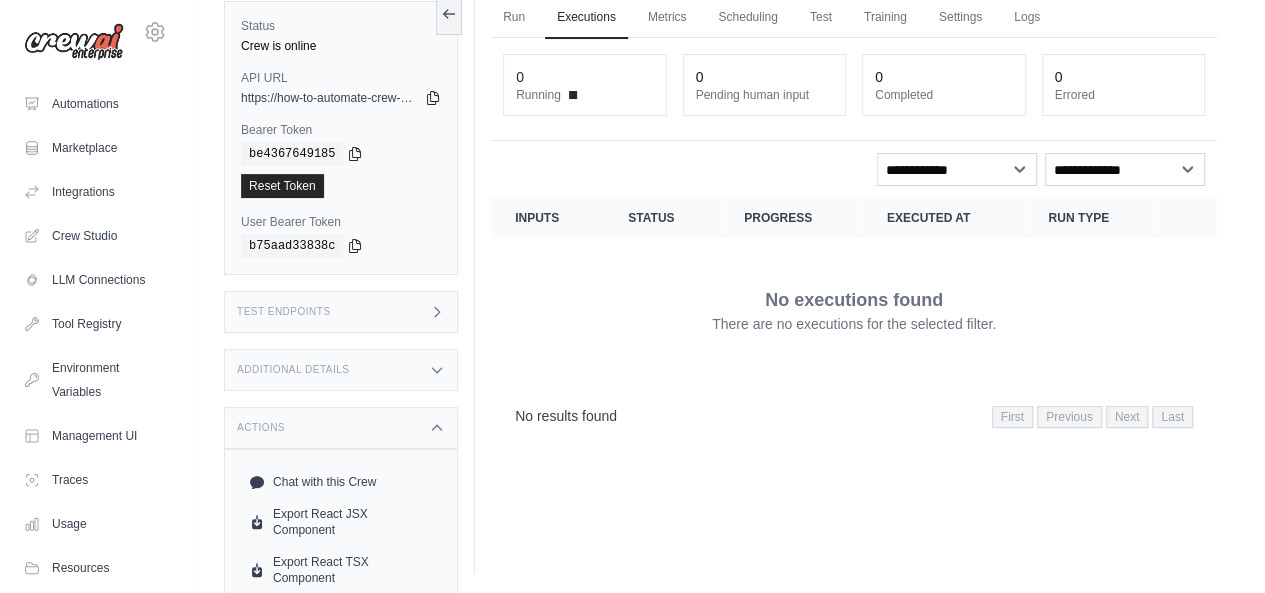 click on "Actions" at bounding box center (341, 428) 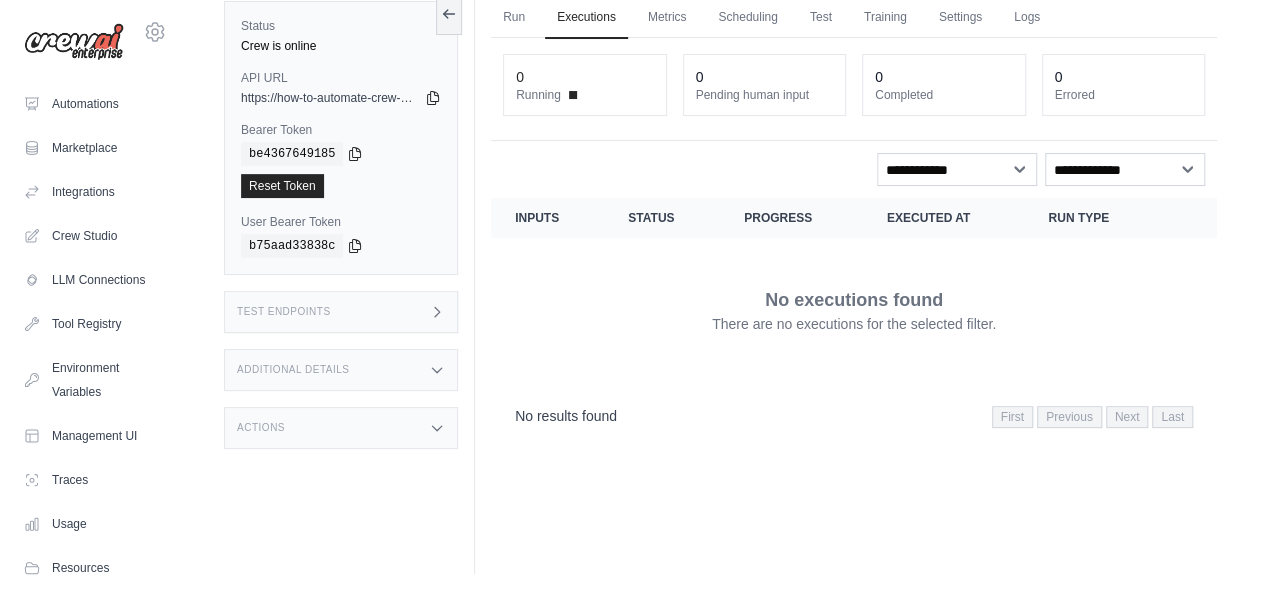 scroll, scrollTop: 0, scrollLeft: 0, axis: both 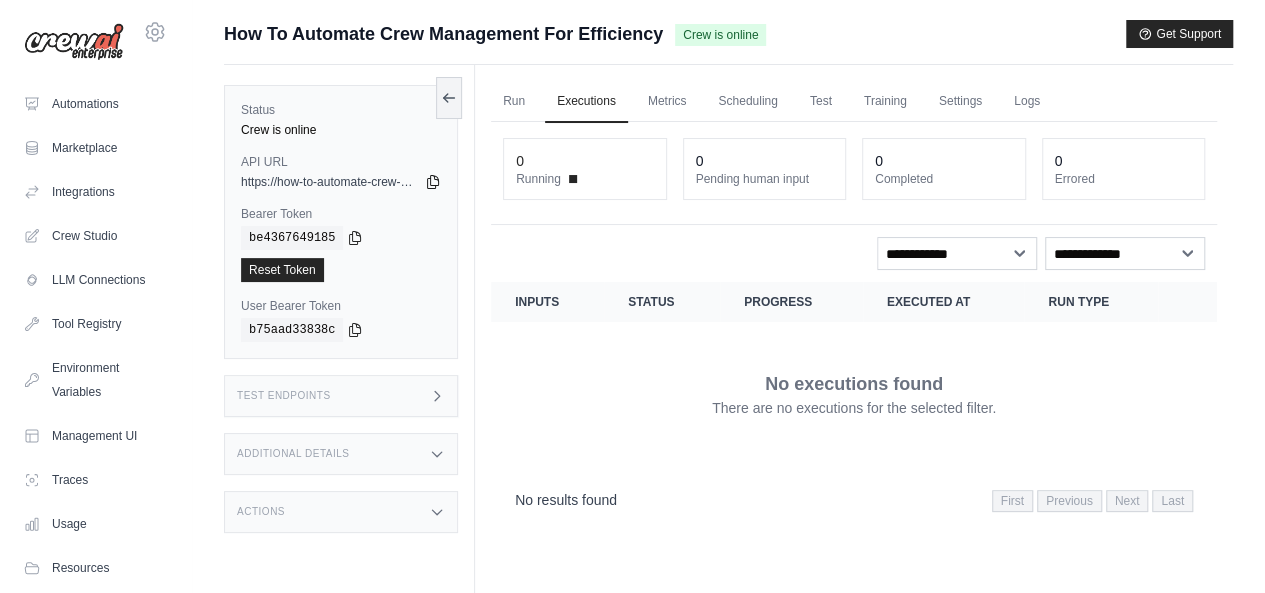 click 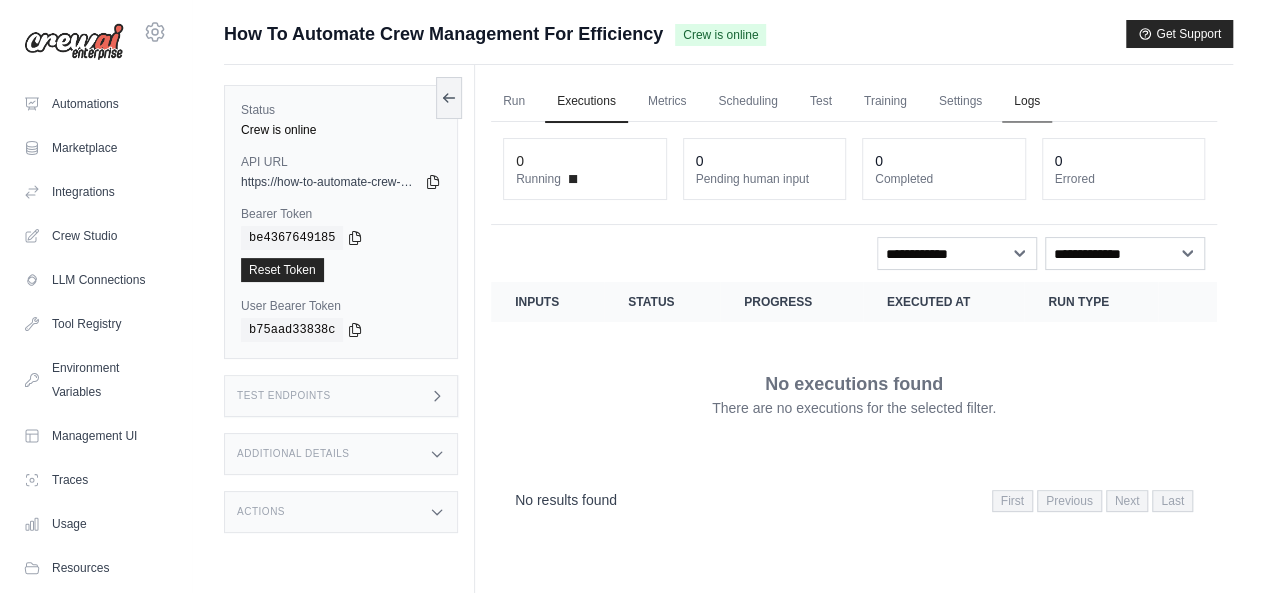 type 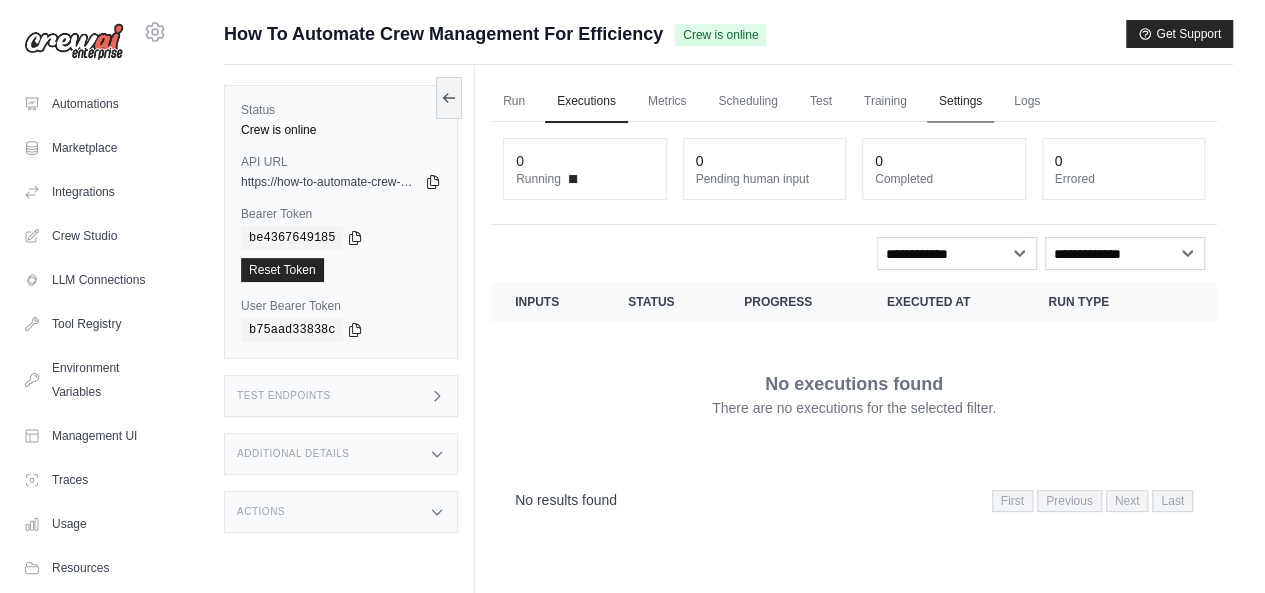 click on "Settings" at bounding box center (960, 102) 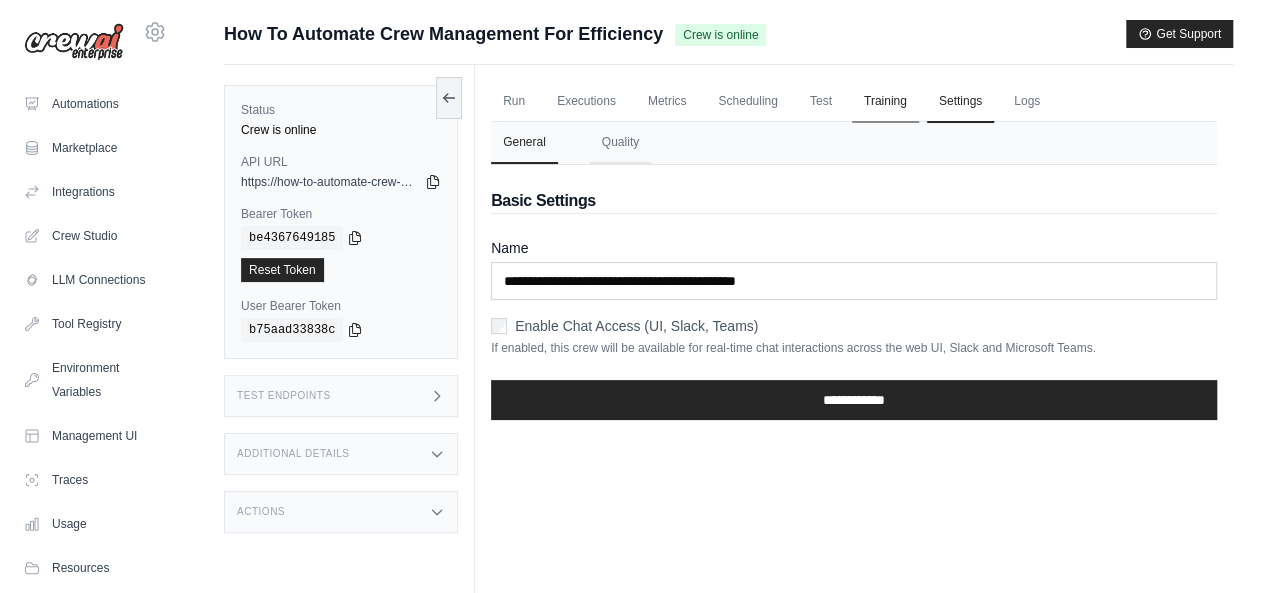 click on "Training" at bounding box center (885, 102) 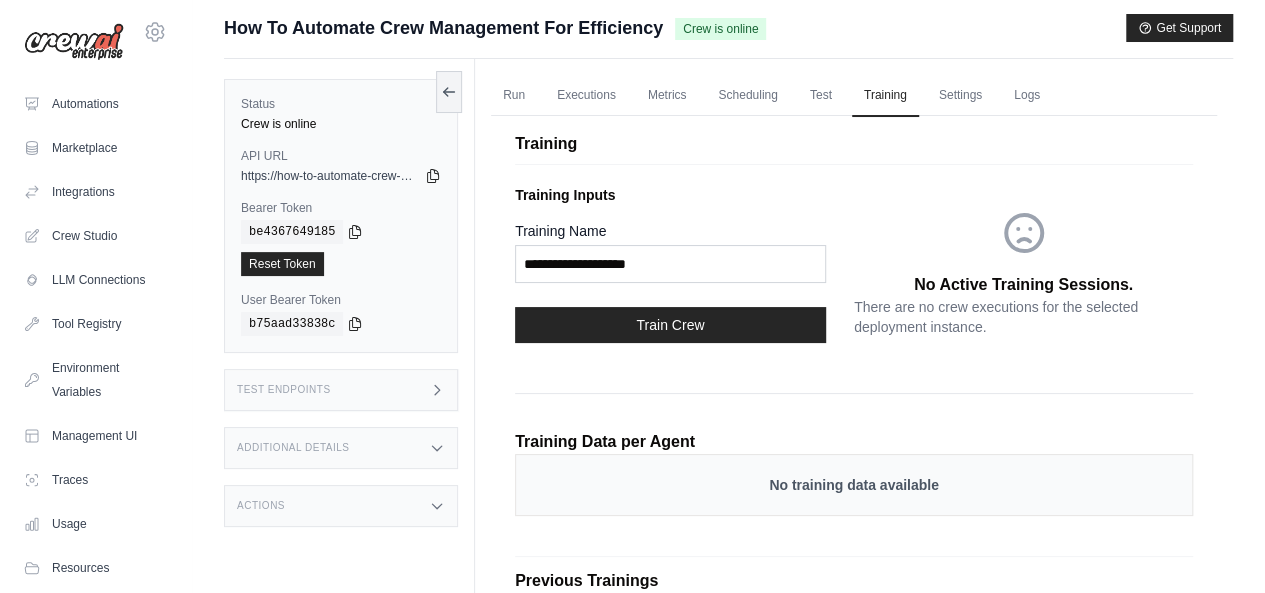 scroll, scrollTop: 0, scrollLeft: 0, axis: both 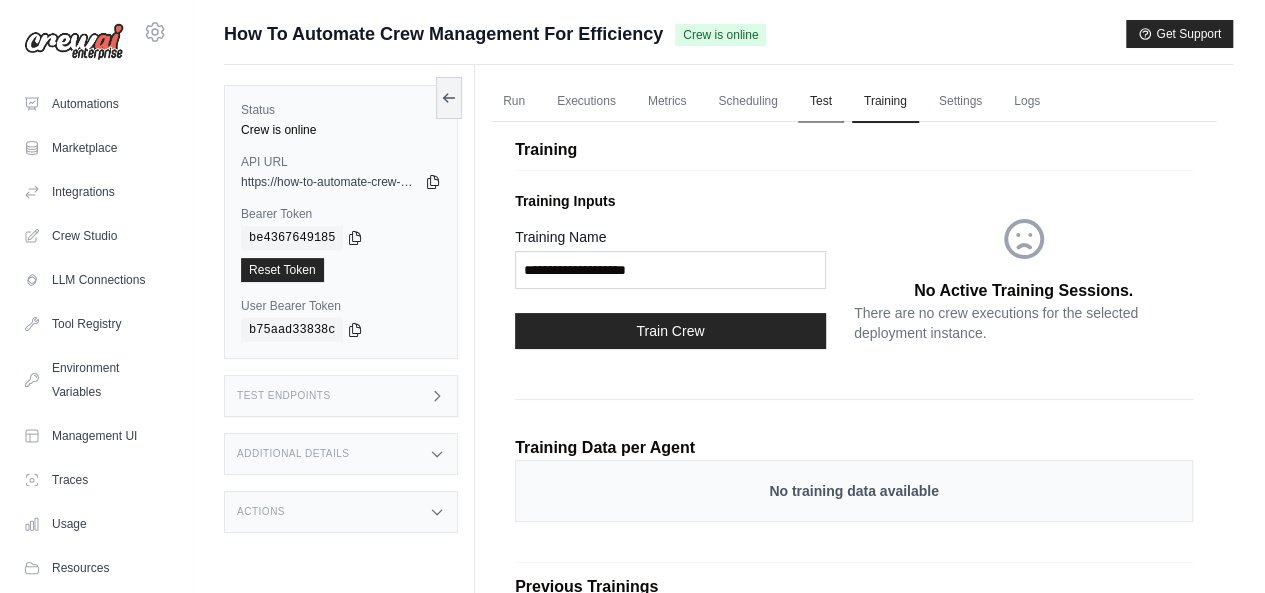 click on "Test" at bounding box center [821, 102] 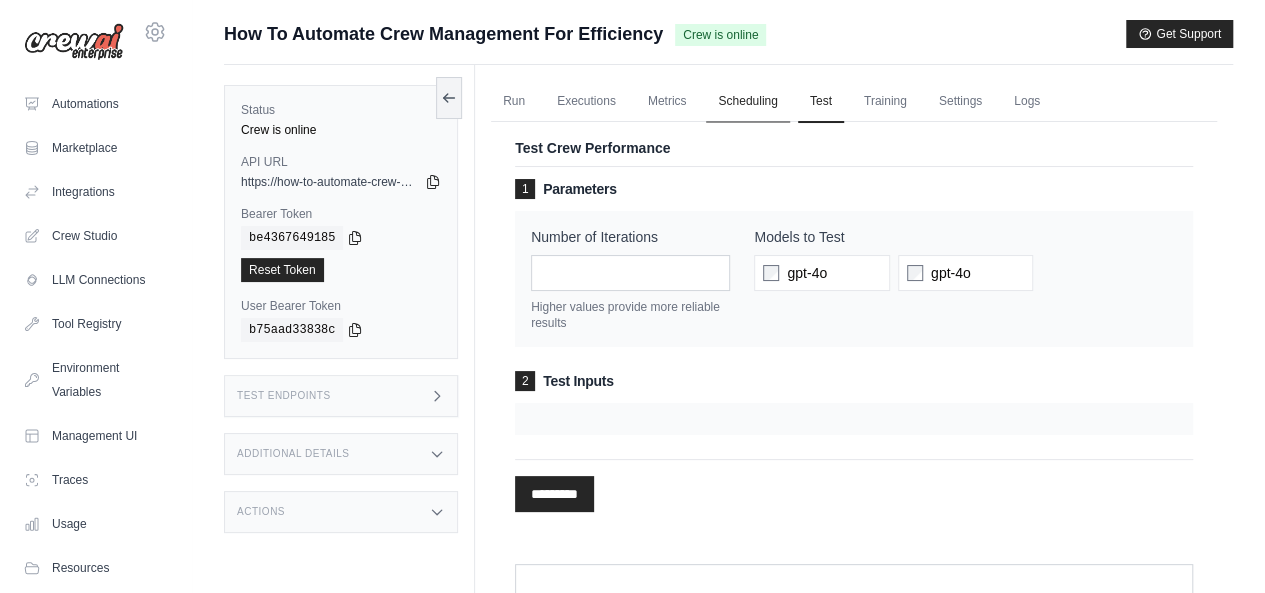 click on "Scheduling" at bounding box center [747, 102] 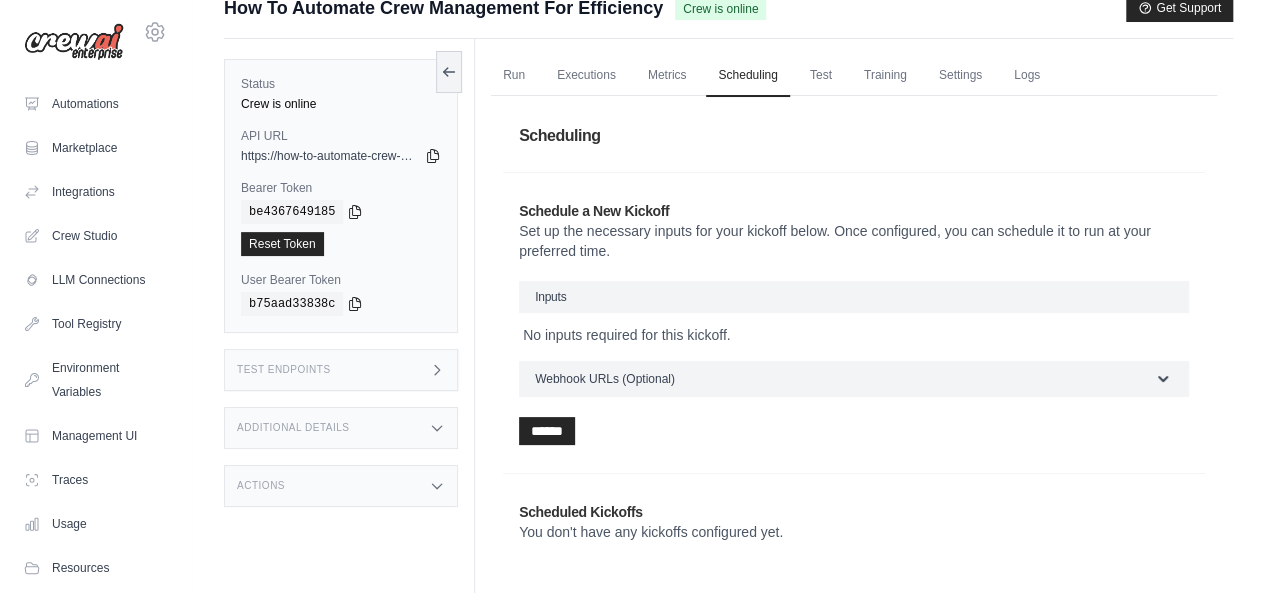 scroll, scrollTop: 0, scrollLeft: 0, axis: both 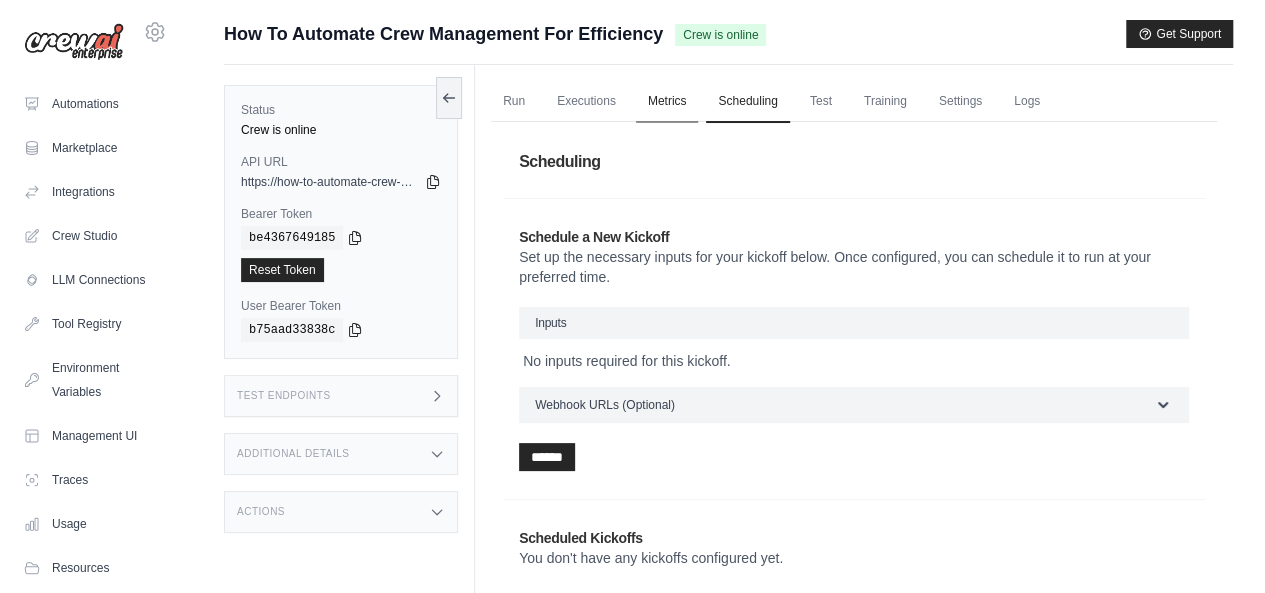 click on "Metrics" at bounding box center (667, 102) 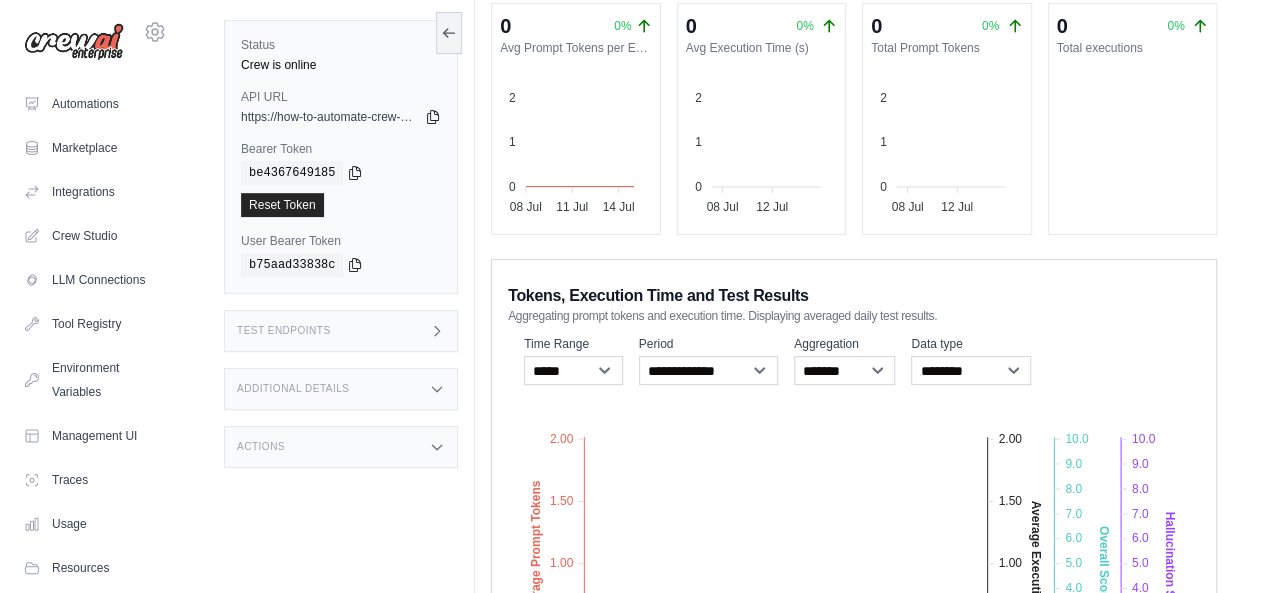 scroll, scrollTop: 0, scrollLeft: 0, axis: both 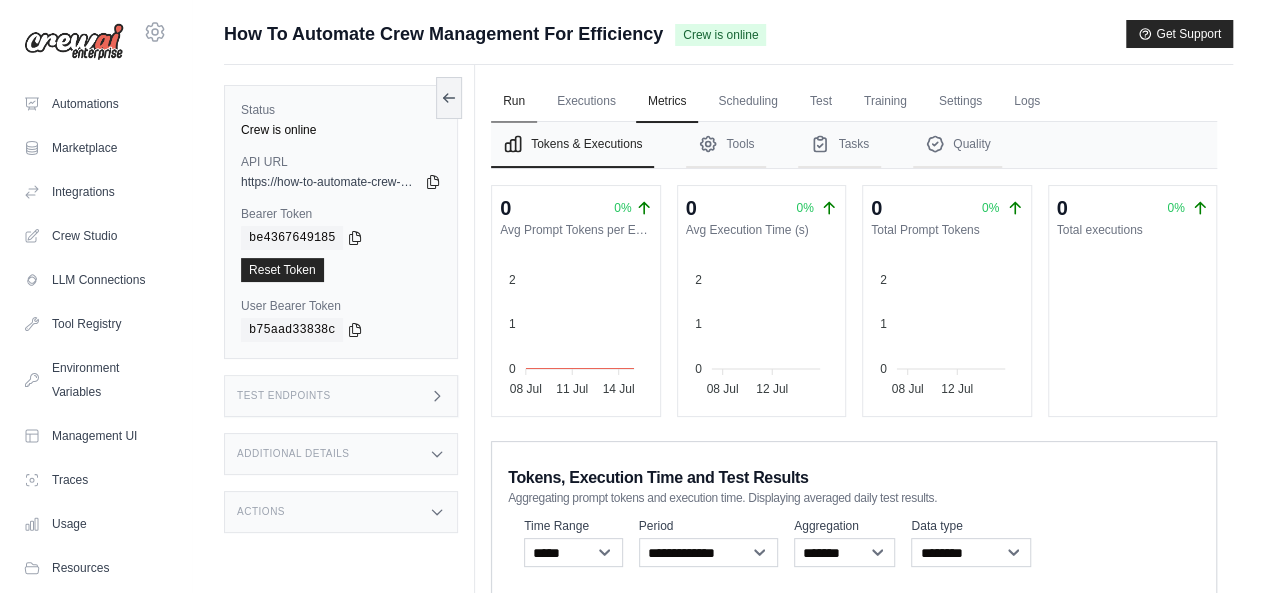 click on "Run" at bounding box center [514, 102] 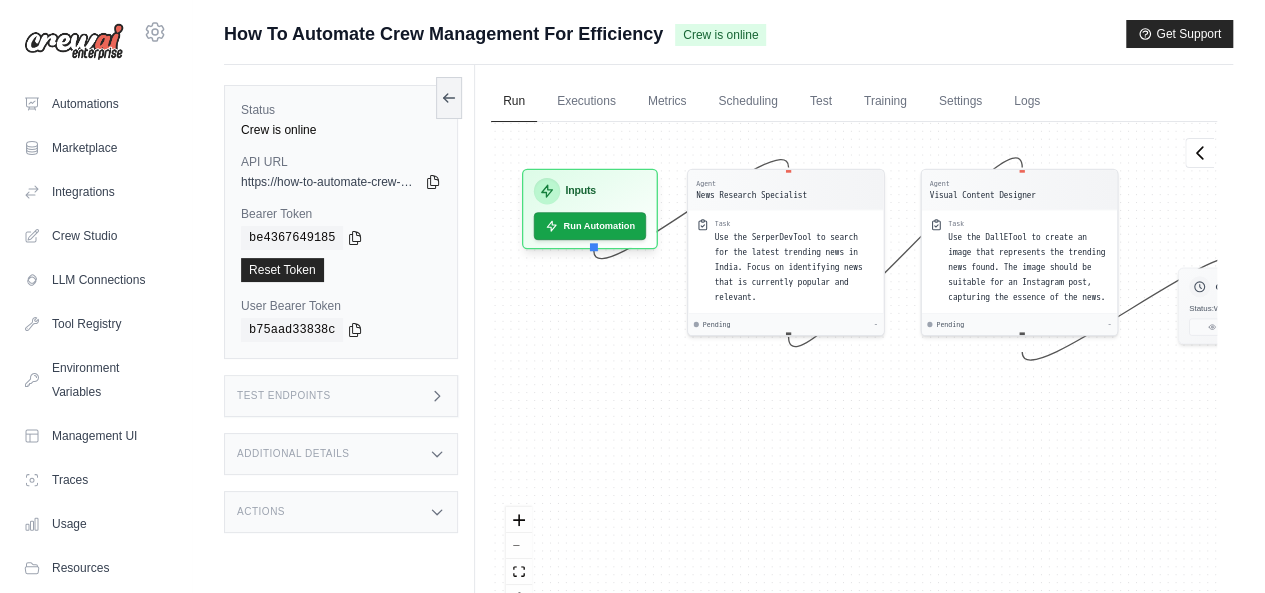 drag, startPoint x: 885, startPoint y: 245, endPoint x: 876, endPoint y: 143, distance: 102.396286 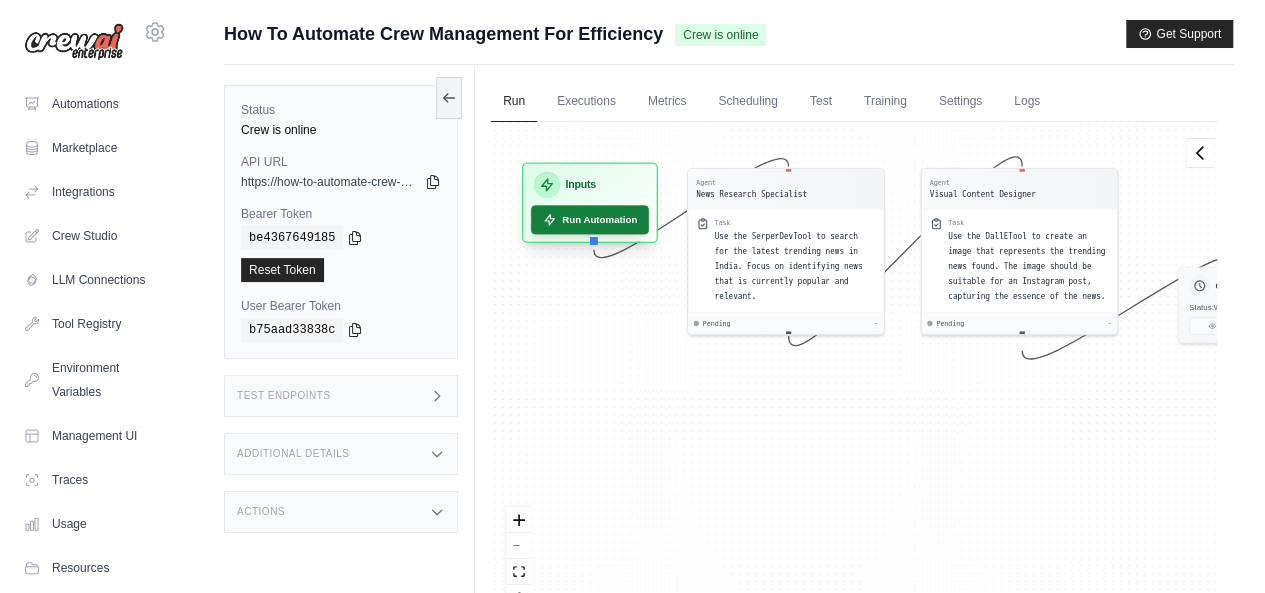 click on "Run Automation" at bounding box center [590, 219] 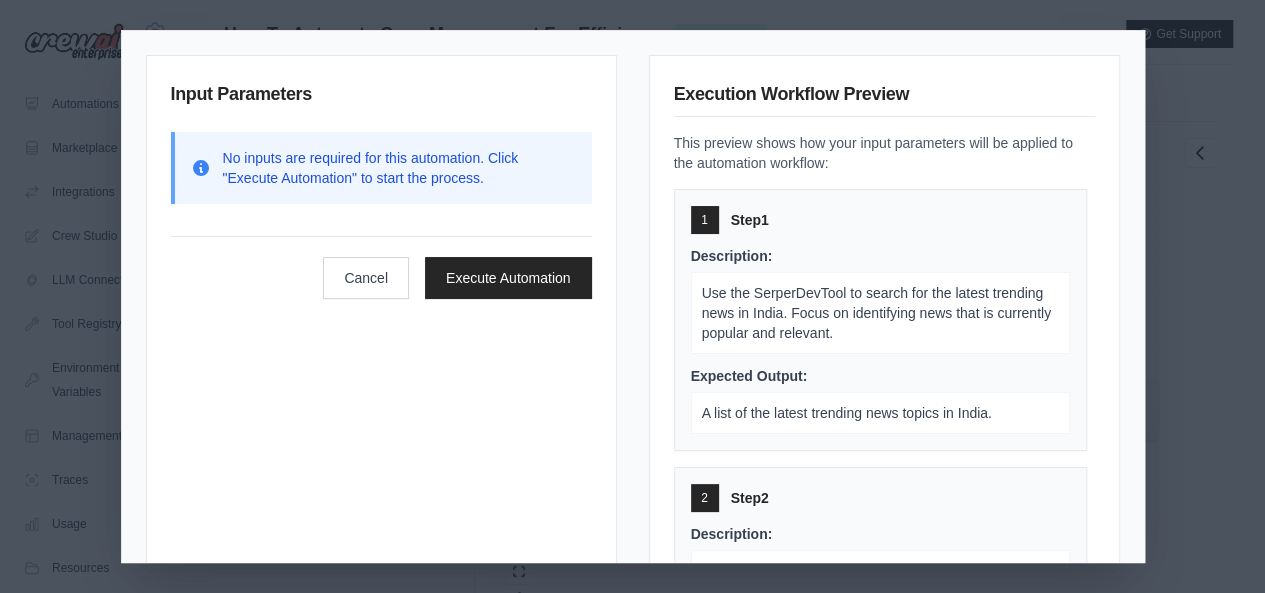 scroll, scrollTop: 126, scrollLeft: 0, axis: vertical 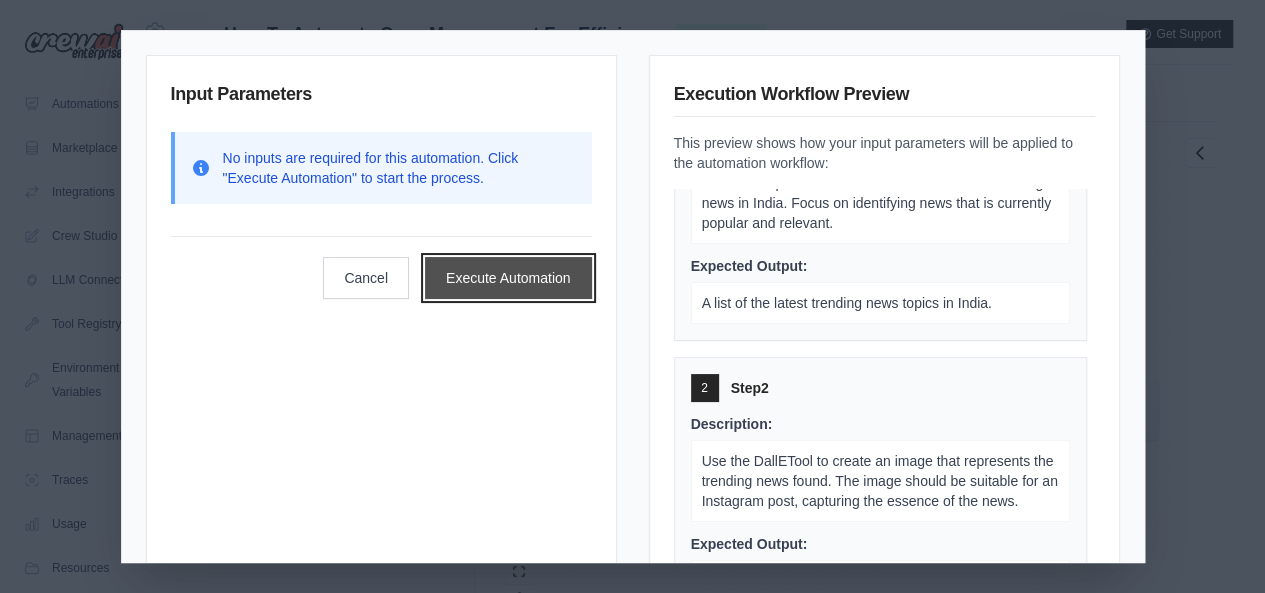 click on "Execute Automation" at bounding box center (508, 278) 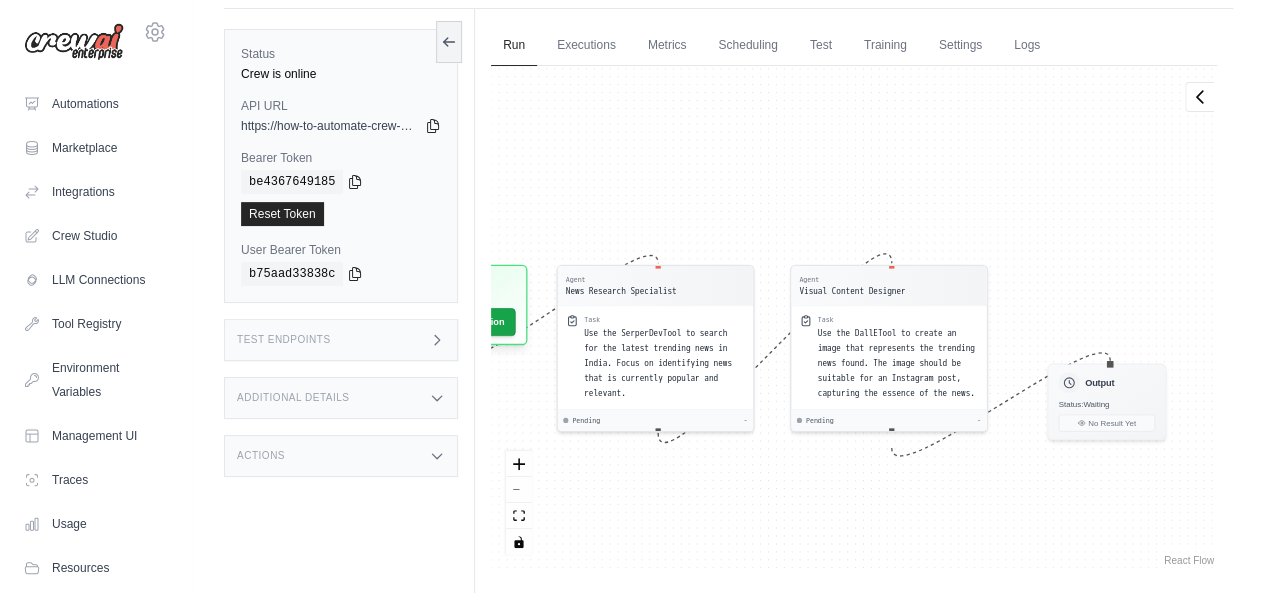 scroll, scrollTop: 84, scrollLeft: 0, axis: vertical 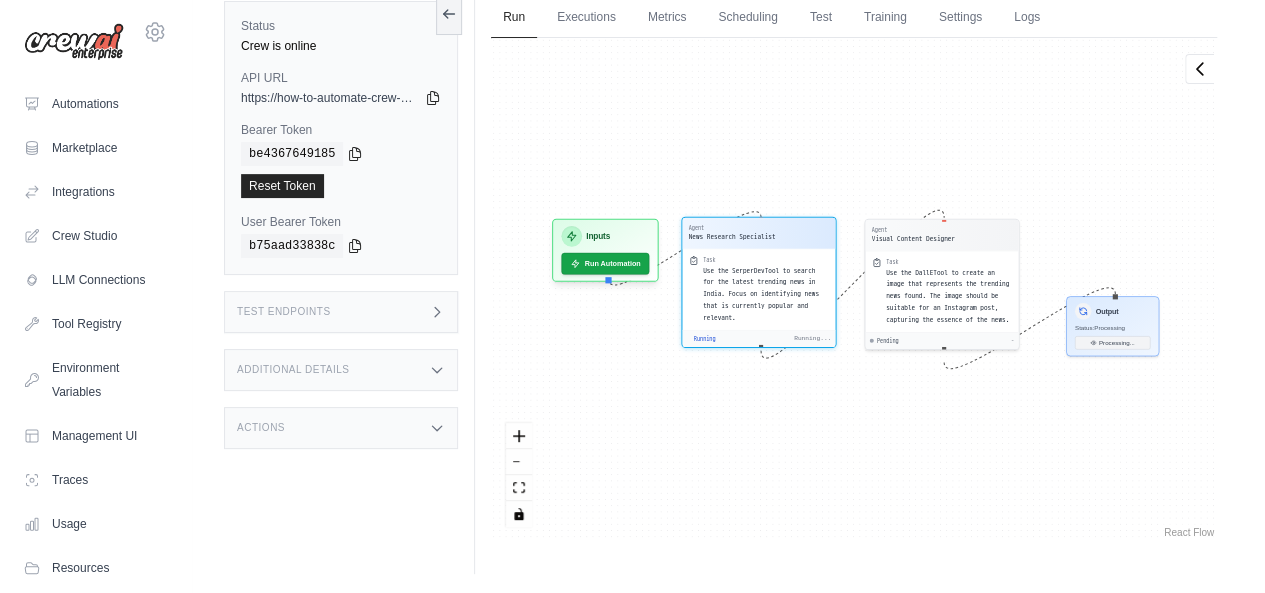 click on "Agent" at bounding box center [731, 228] 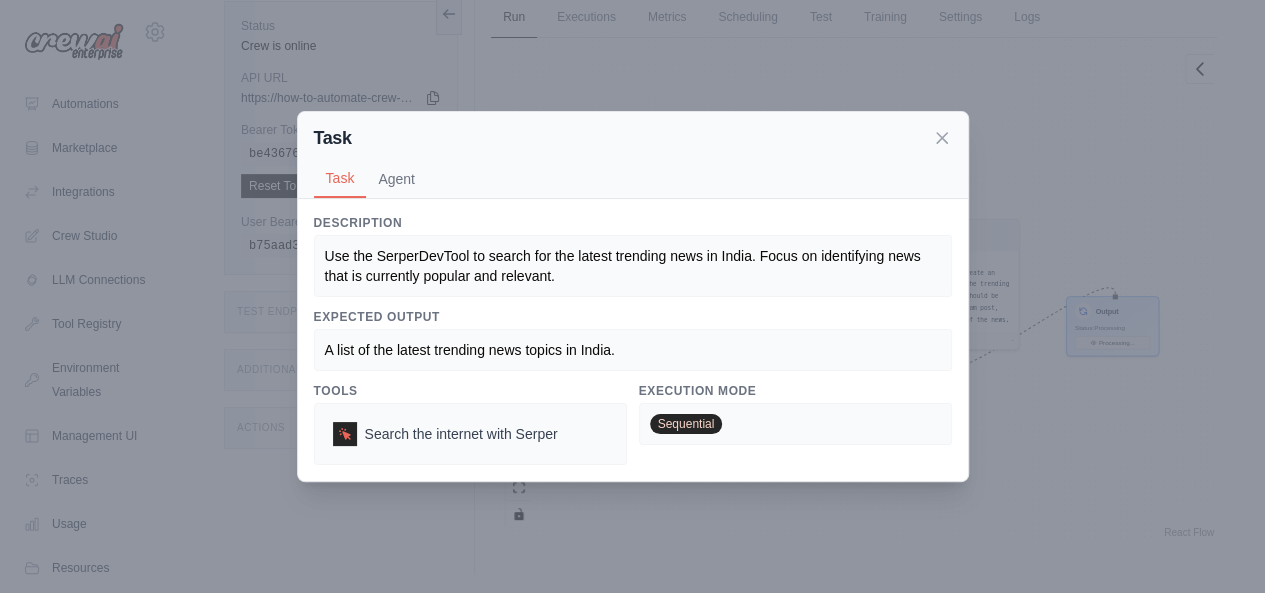 scroll, scrollTop: 474, scrollLeft: 0, axis: vertical 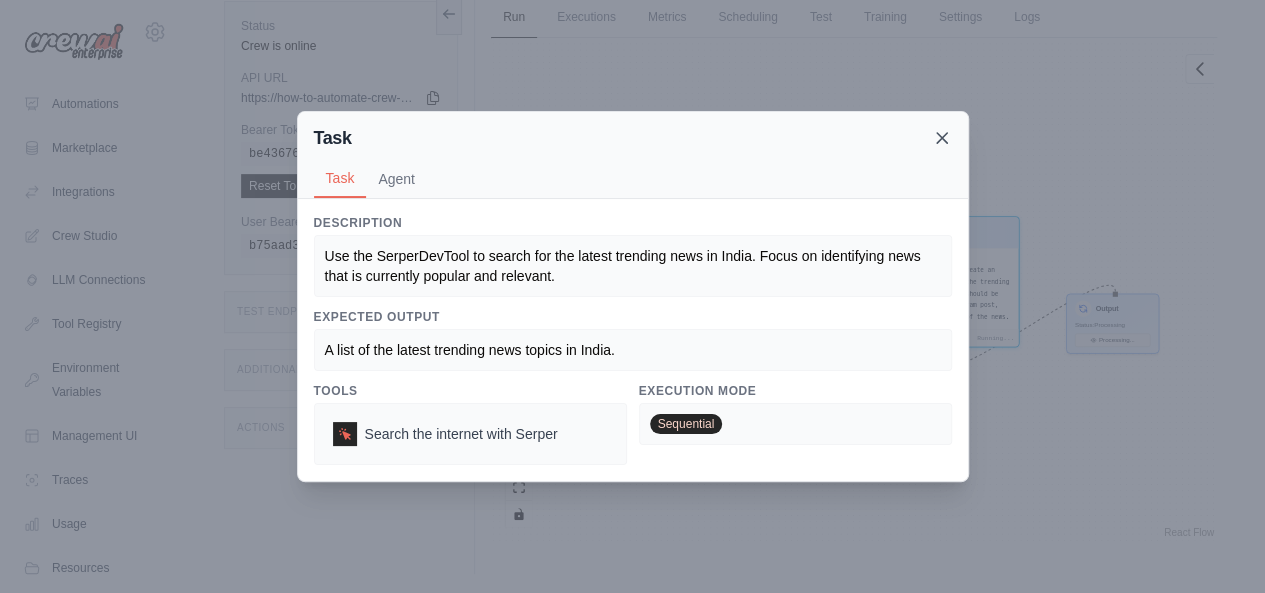 click 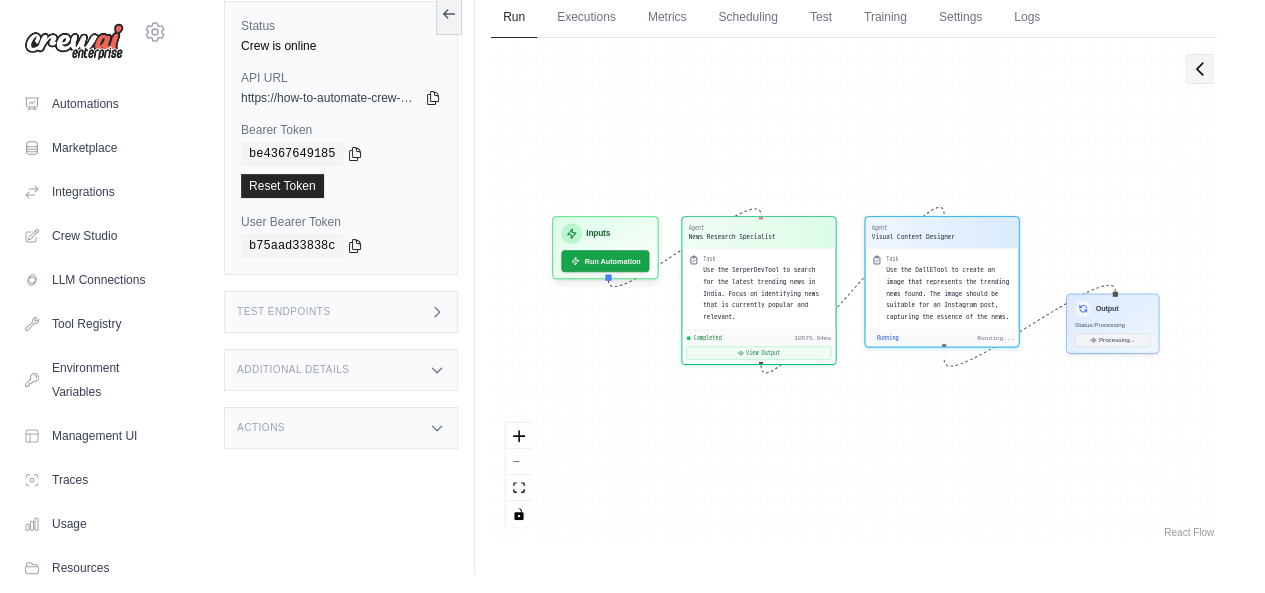 click 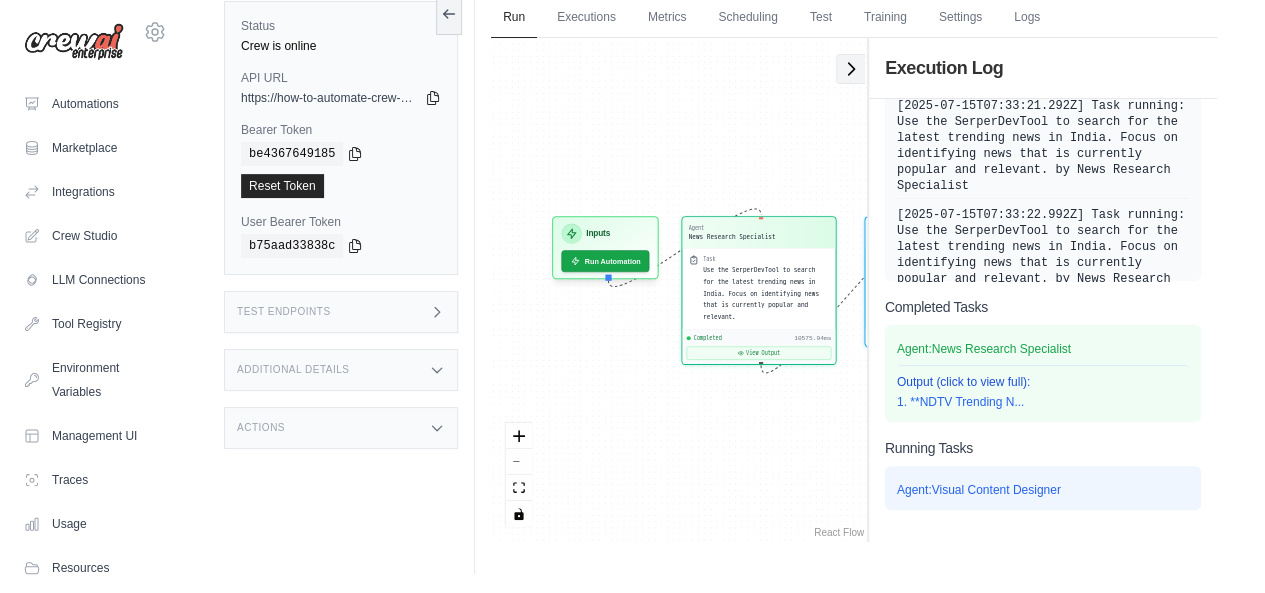 scroll, scrollTop: 144, scrollLeft: 0, axis: vertical 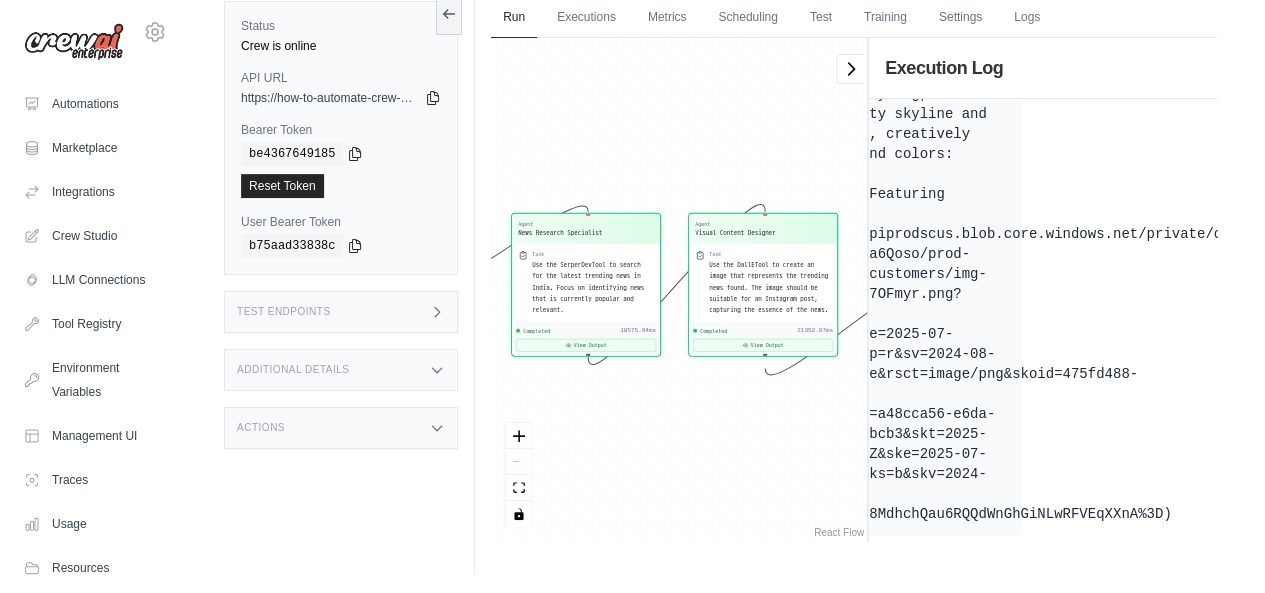 drag, startPoint x: 904, startPoint y: 231, endPoint x: 1125, endPoint y: 474, distance: 328.46613 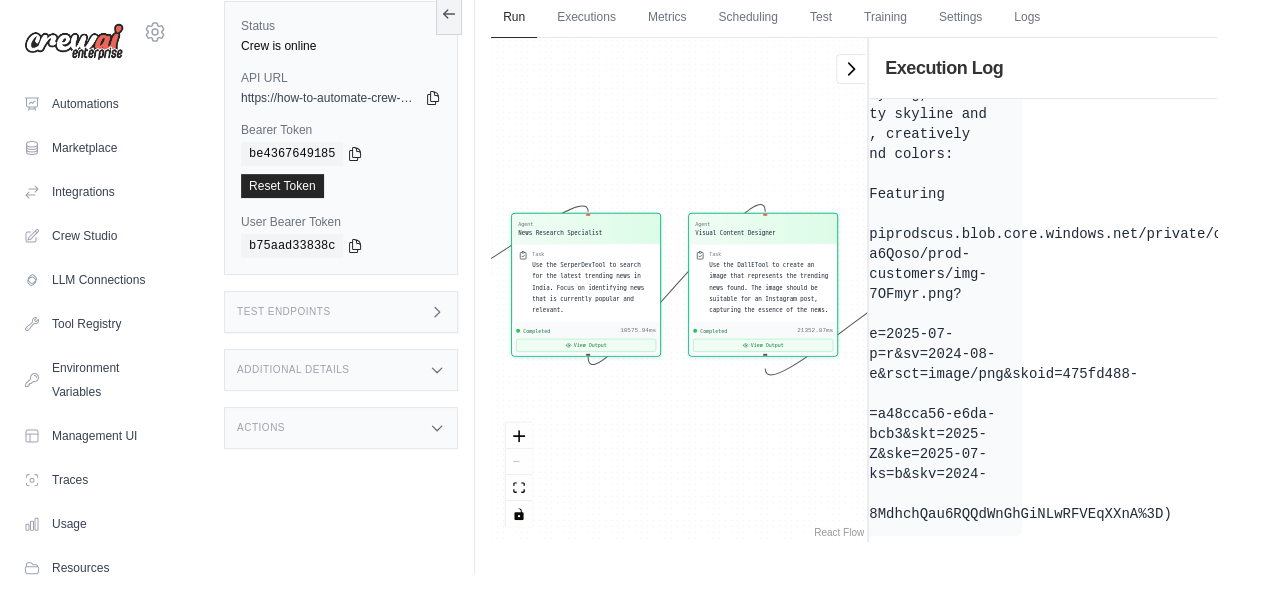 click on "The following image is a visually appealing and Instagram-ready image based on the trending news of Zomato's new ad featuring Shah Rukh Khan. The image showcases a charismatic middle-aged Indian man with a food delivery bag, surrounded by a city skyline and food-related icons, creatively using Zomato's brand colors:
![Zomato's New Ad Featuring Shah Rukh Khan](https://oaidalleapiprodscus.blob.core.windows.net/private/org-hZRtglLxBYvAvvtxhca6Qoso/prod-crewai-enterprise-customers/img-9yd4IjqVaut18c1OeO7OFmyr.png?st=2025-07-15T06%3A33%3A43Z&se=2025-07-15T08%3A33%3A43Z&sp=r&sv=2024-08-04&sr=b&rscd=inline&rsct=image/png&skoid=475fd488-6c59-44a5-9aa9-31c4db451bea&sktid=a48cca56-e6da-484e-a814-9c849652bcb3&skt=2025-07-15T06%3A54%3A07Z&ske=2025-07-16T06%3A54%3A07Z&sks=b&skv=2024-08-04&sig=4nEgHaB8noX8MdhchQau6RQQdWnGhGiNLwRFVEqXXnA%3D)" at bounding box center [864, 244] 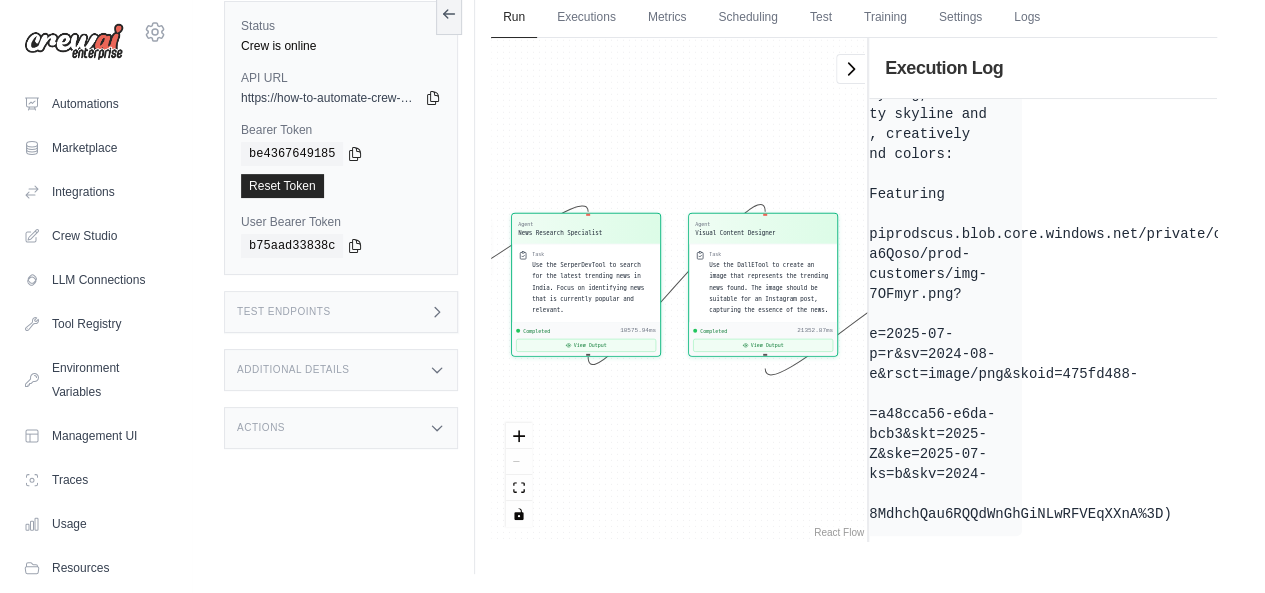 copy on "https://oaidalleapiprodscus.blob.core.windows.net/private/org-hZRtglLxBYvAvvtxhca6Qoso/prod-crewai-enterprise-customers/img-9yd4IjqVaut18c1OeO7OFmyr.png?st=2025-07-15T06%3A33%3A43Z&se=2025-07-15T08%3A33%3A43Z&sp=r&sv=2024-08-04&sr=b&rscd=inline&rsct=image/png&skoid=475fd488-6c59-44a5-9aa9-31c4db451bea&sktid=a48cca56-e6da-484e-a814-9c849652bcb3&skt=2025-07-15T06%3A54%3A07Z&ske=2025-07-16T06%3A54%3A07Z&sks=b&skv=2024-08-04&sig=4nEgHaB8noX8MdhchQau6RQQdWnGhGiNLwRFVEqXXnA%3D" 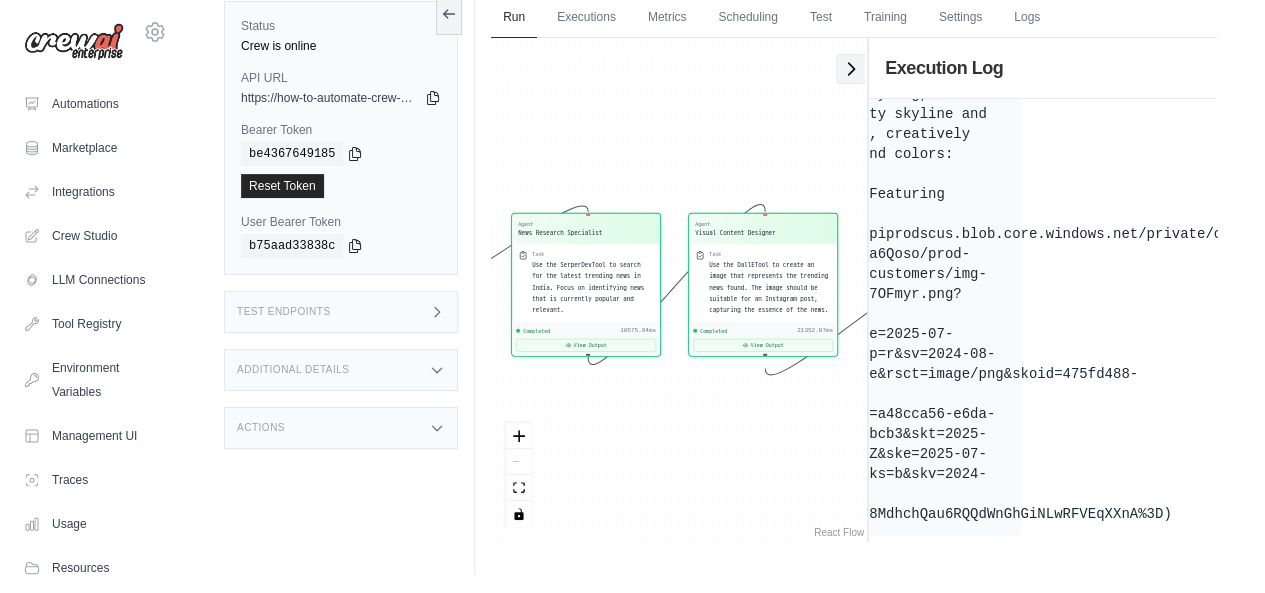 click 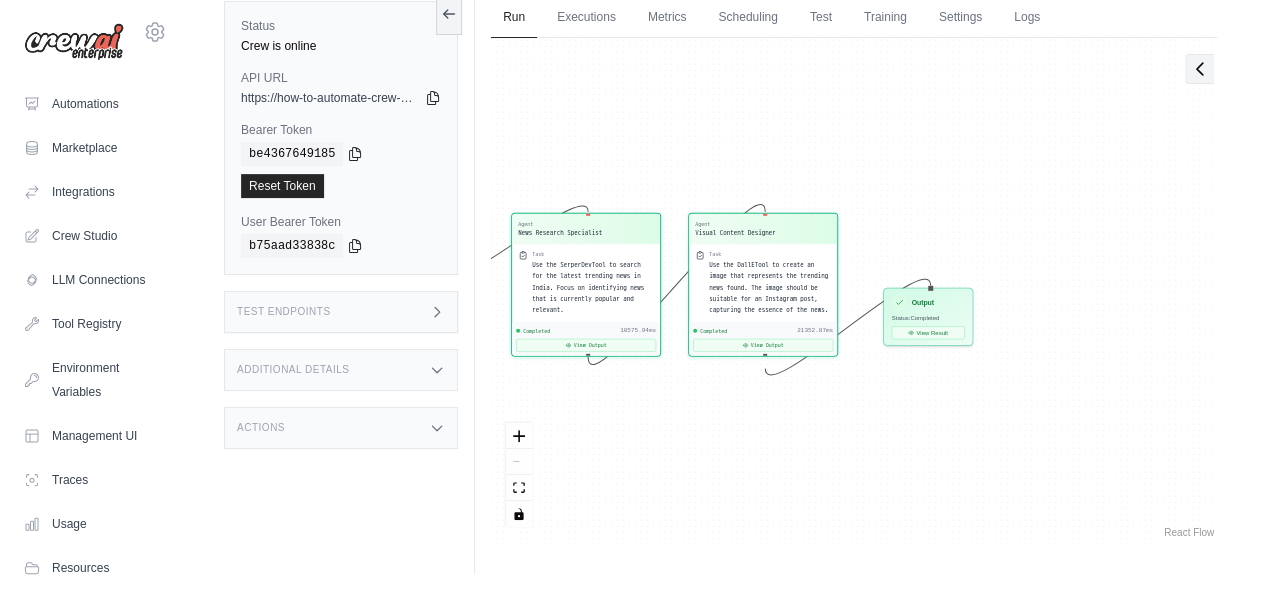 scroll, scrollTop: 1144, scrollLeft: 178, axis: both 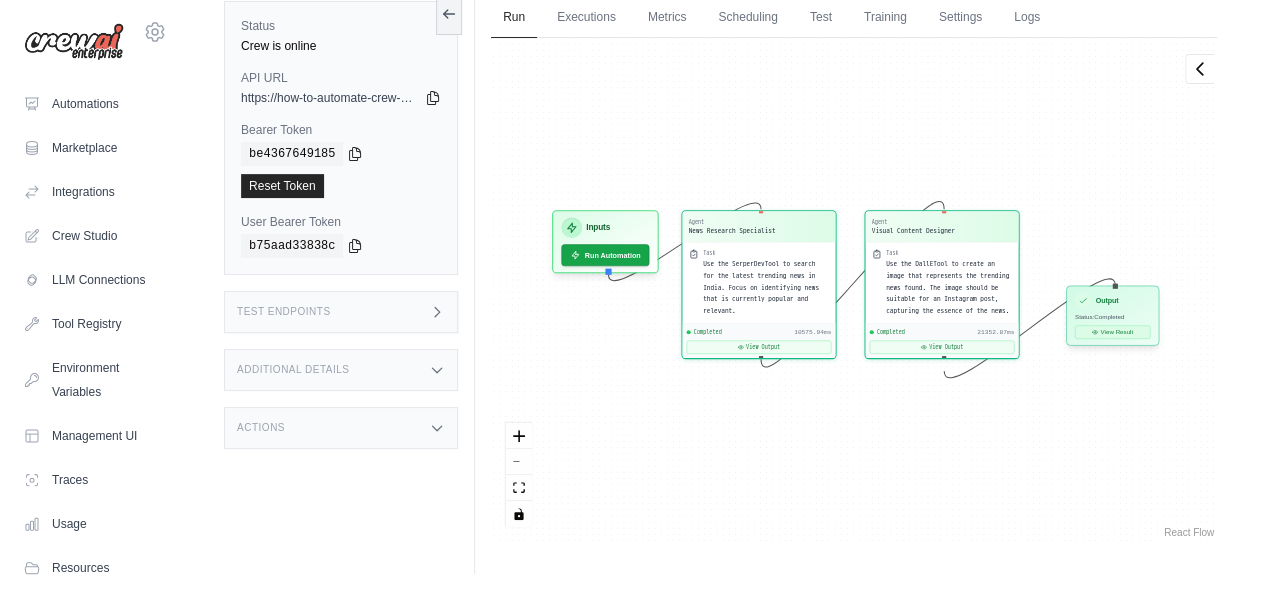 click on "View Result" at bounding box center [1112, 331] 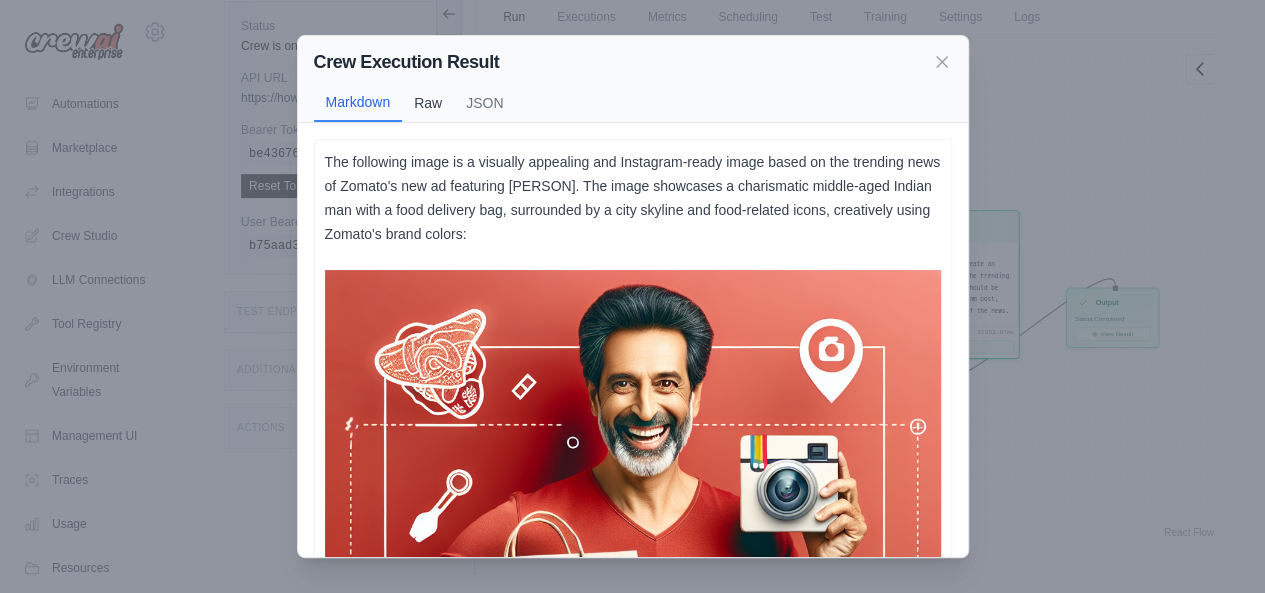 click on "Raw" at bounding box center (428, 103) 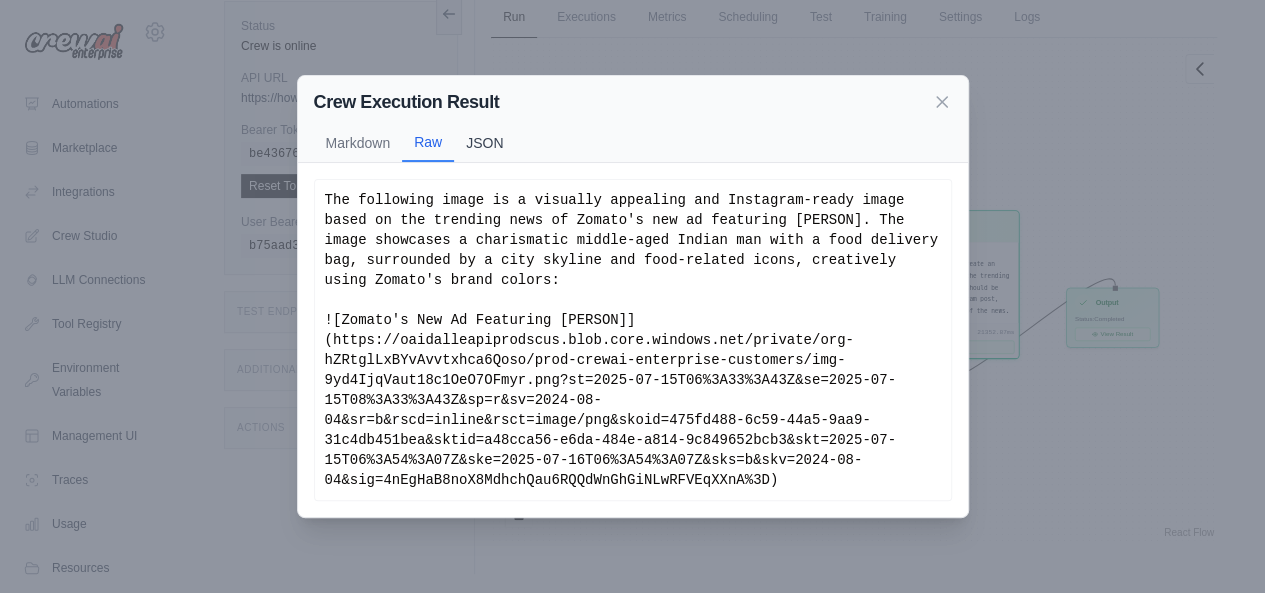 click on "JSON" at bounding box center [484, 143] 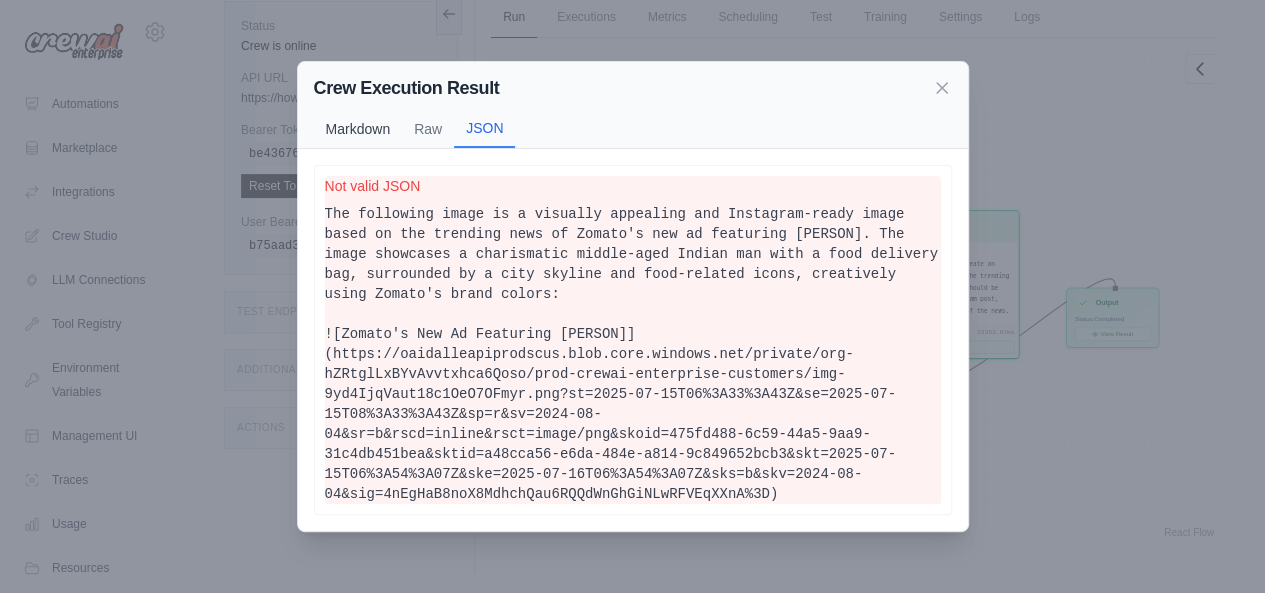 click on "Markdown" at bounding box center [358, 129] 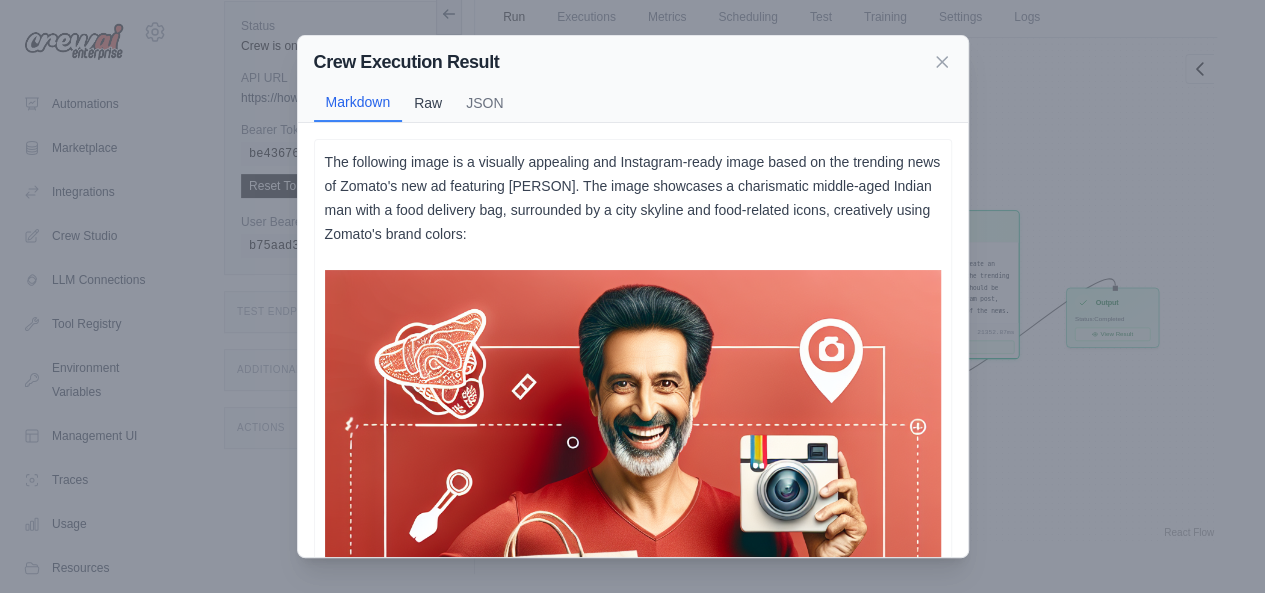 click on "Raw" at bounding box center (428, 103) 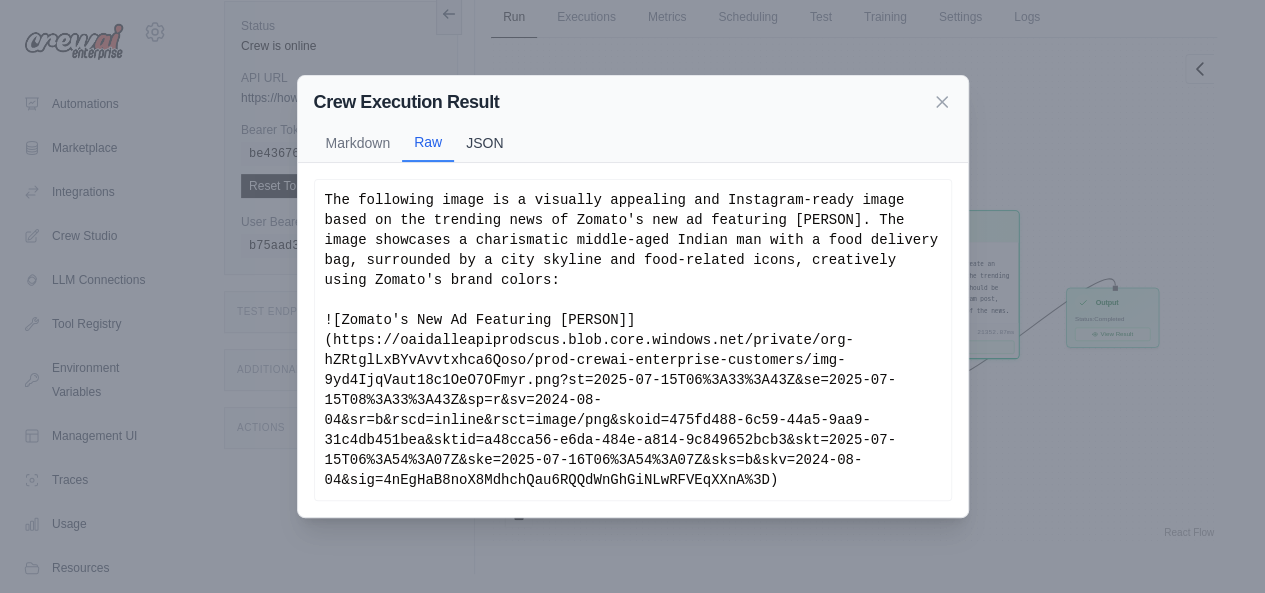 click on "JSON" at bounding box center (484, 143) 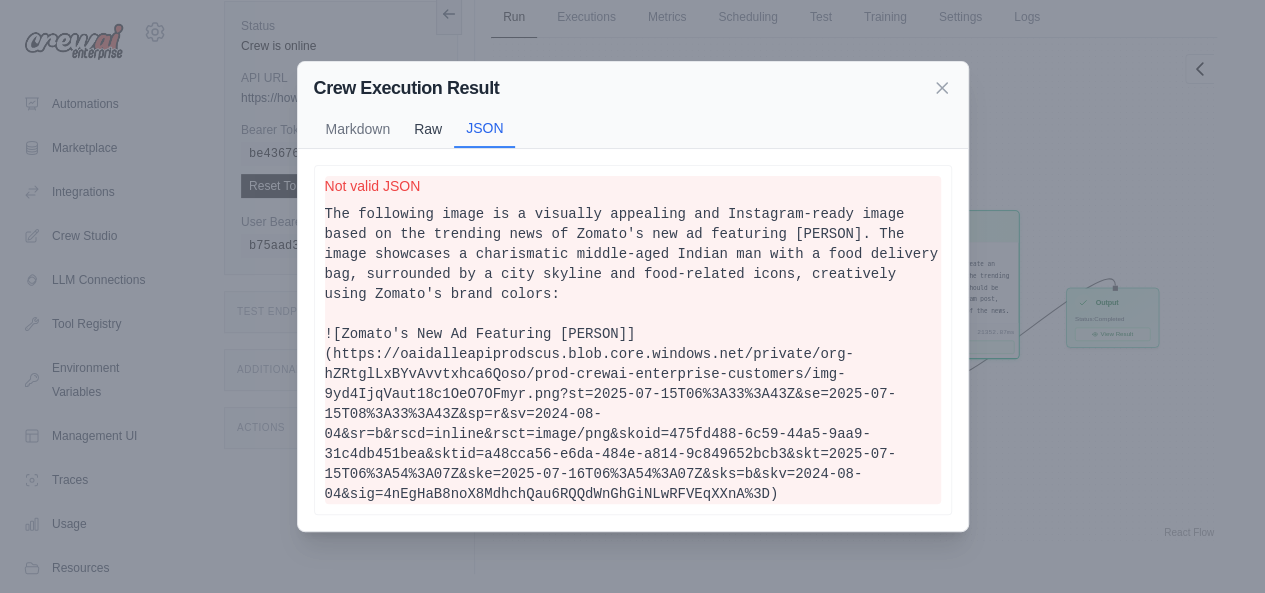 click on "Raw" at bounding box center (428, 129) 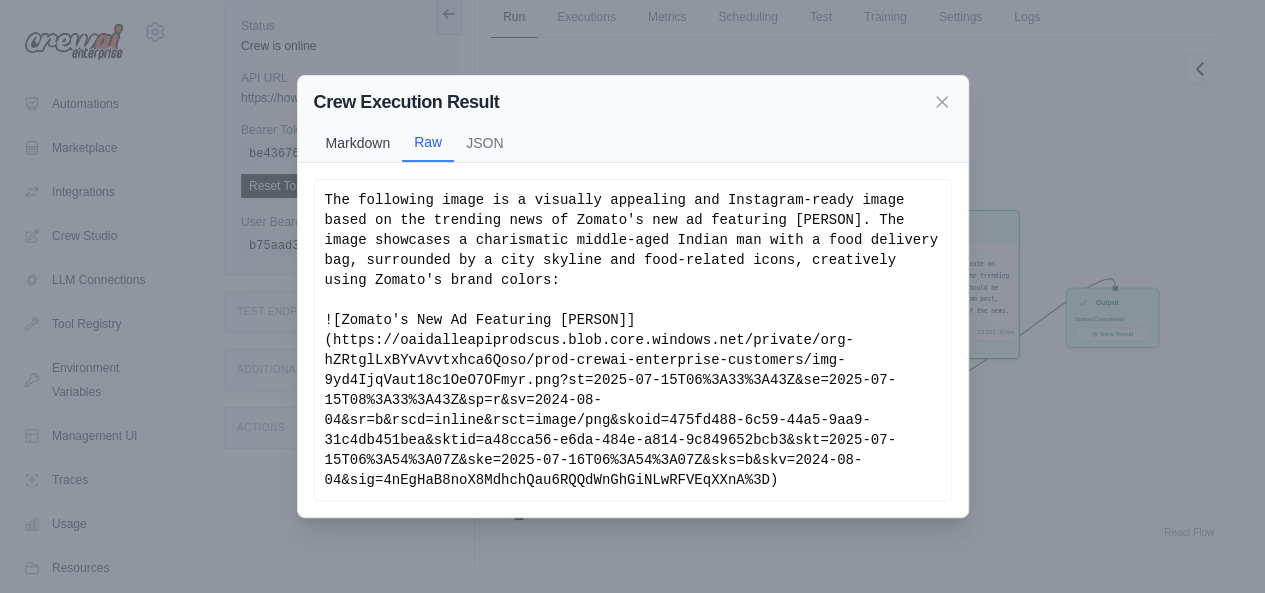 click on "Markdown" at bounding box center (358, 143) 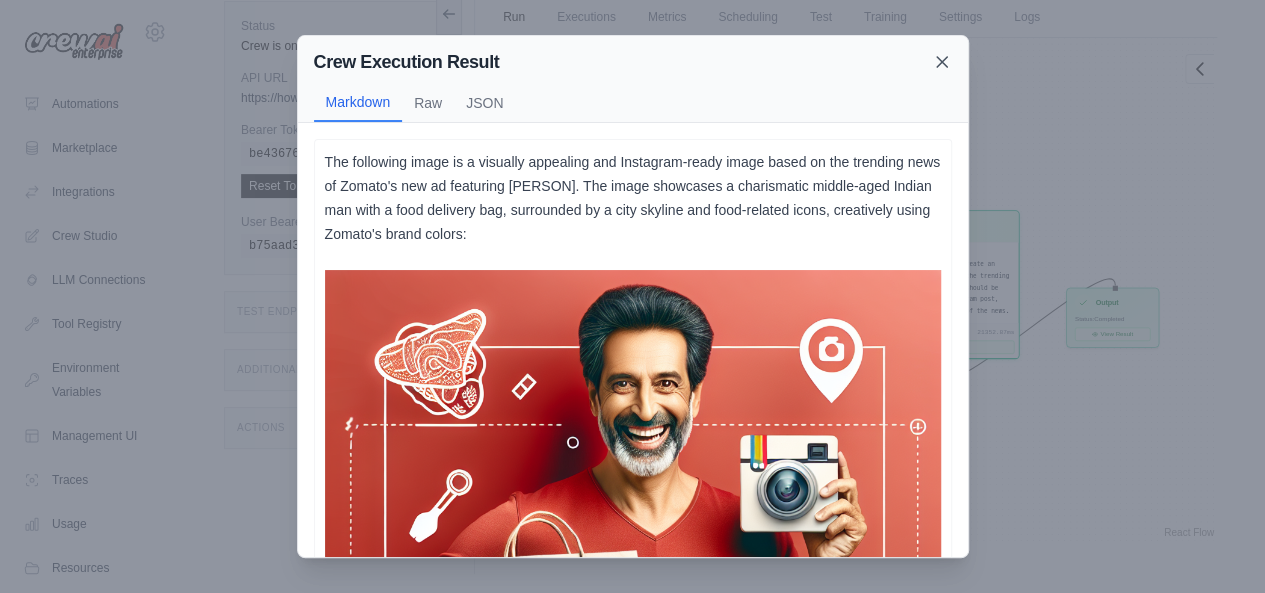 click 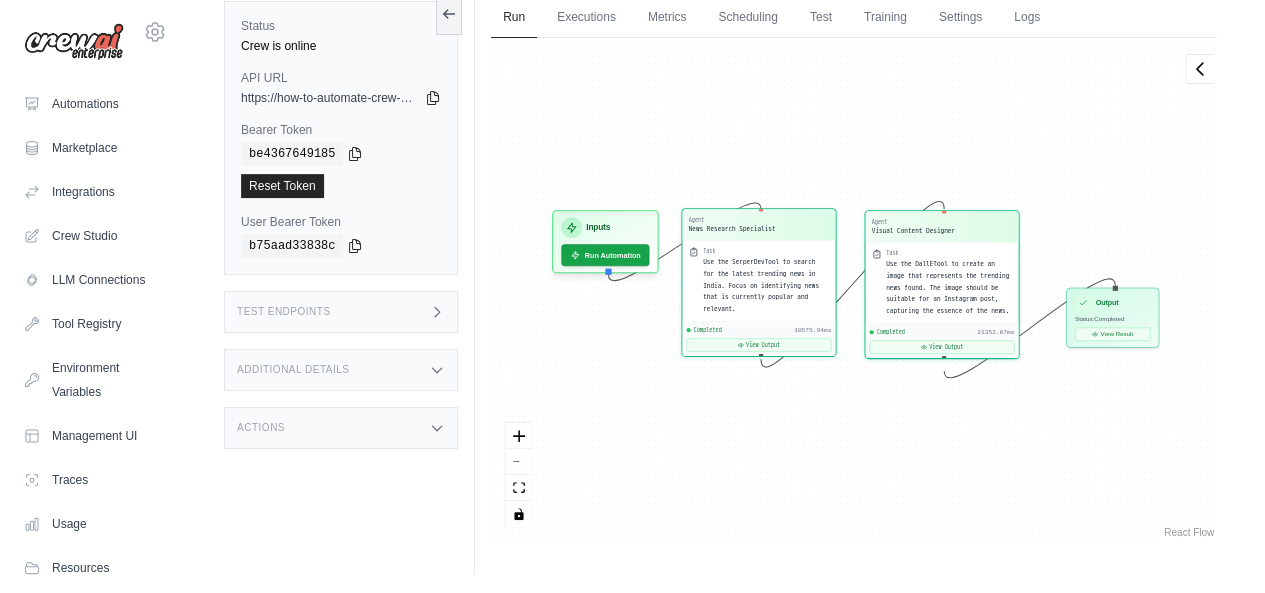 click on "Use the SerperDevTool to search for the latest trending news in India. Focus on identifying news that is currently popular and relevant." at bounding box center (761, 285) 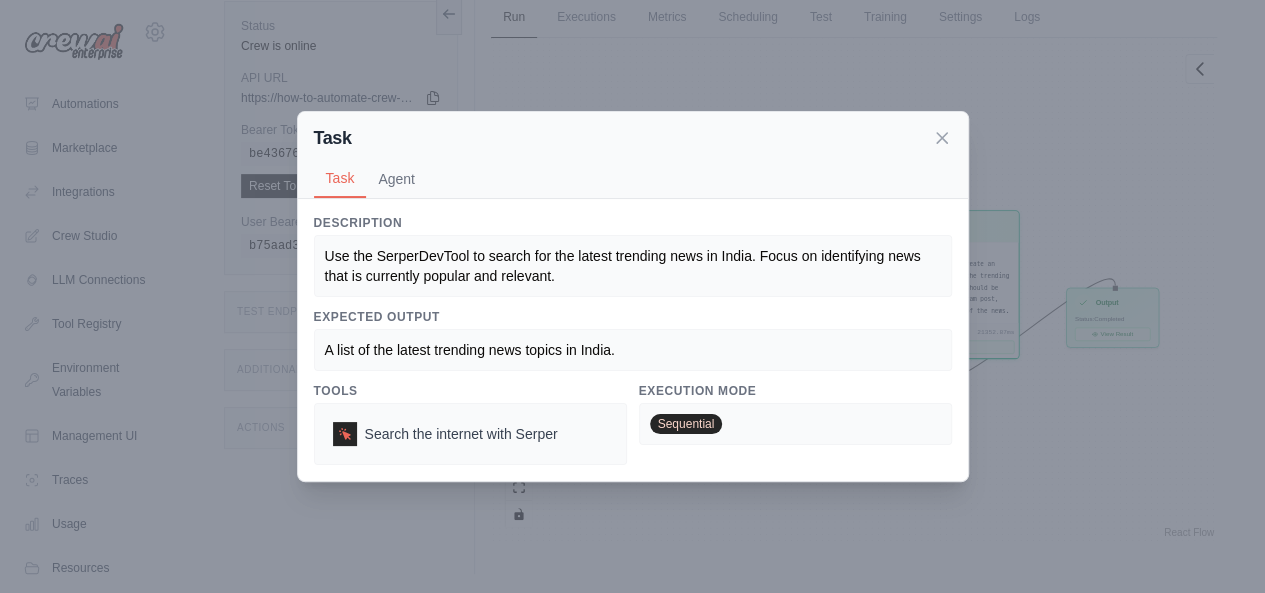 click on "Task" at bounding box center [633, 138] 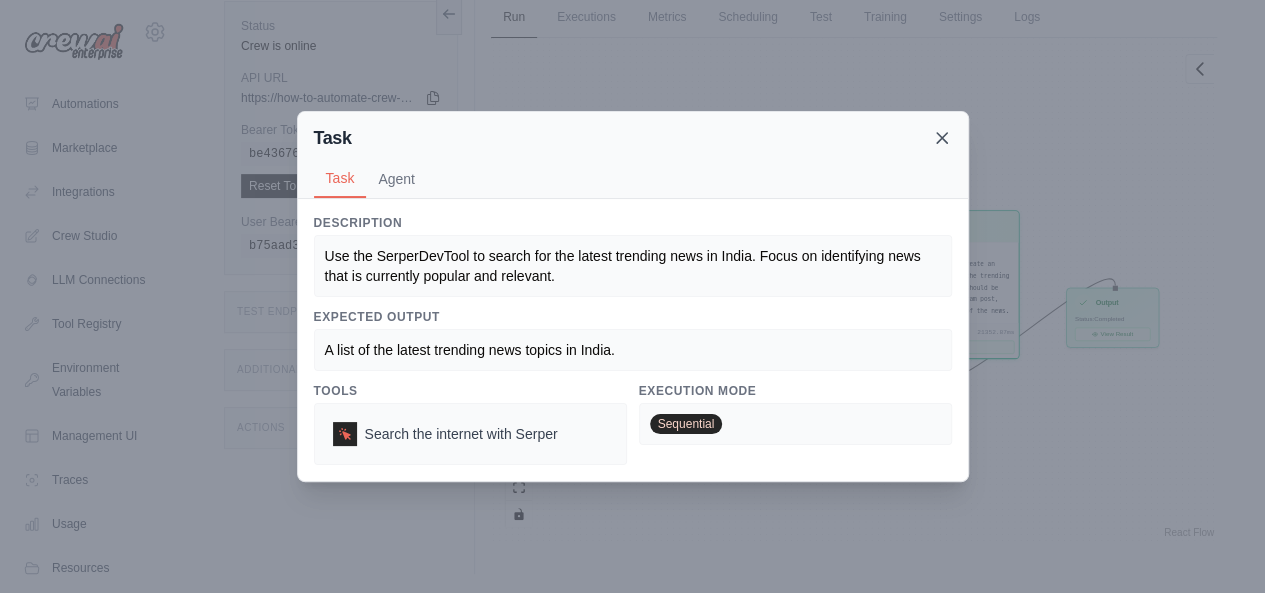 click 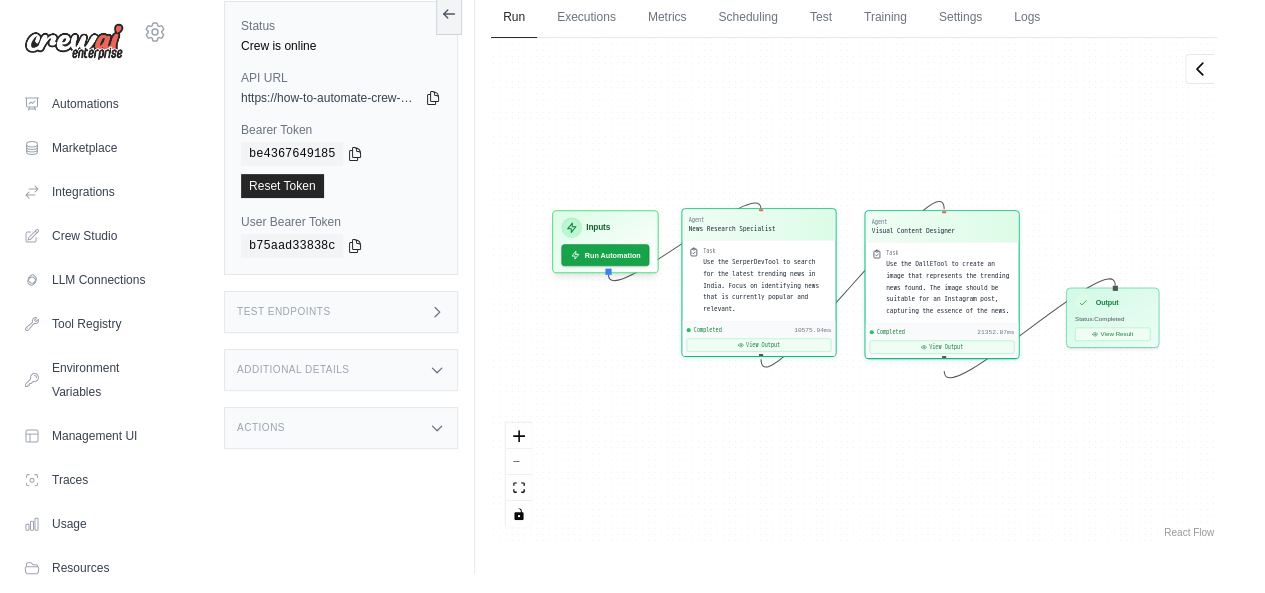 click on "Agent News Research Specialist" at bounding box center [758, 224] 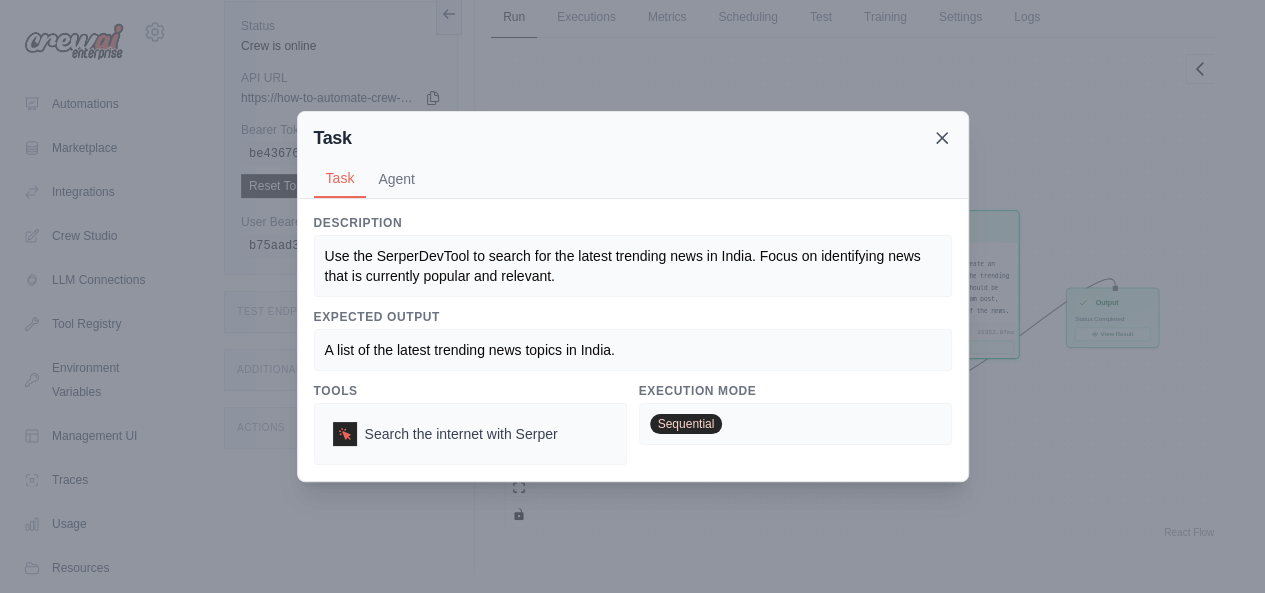 click 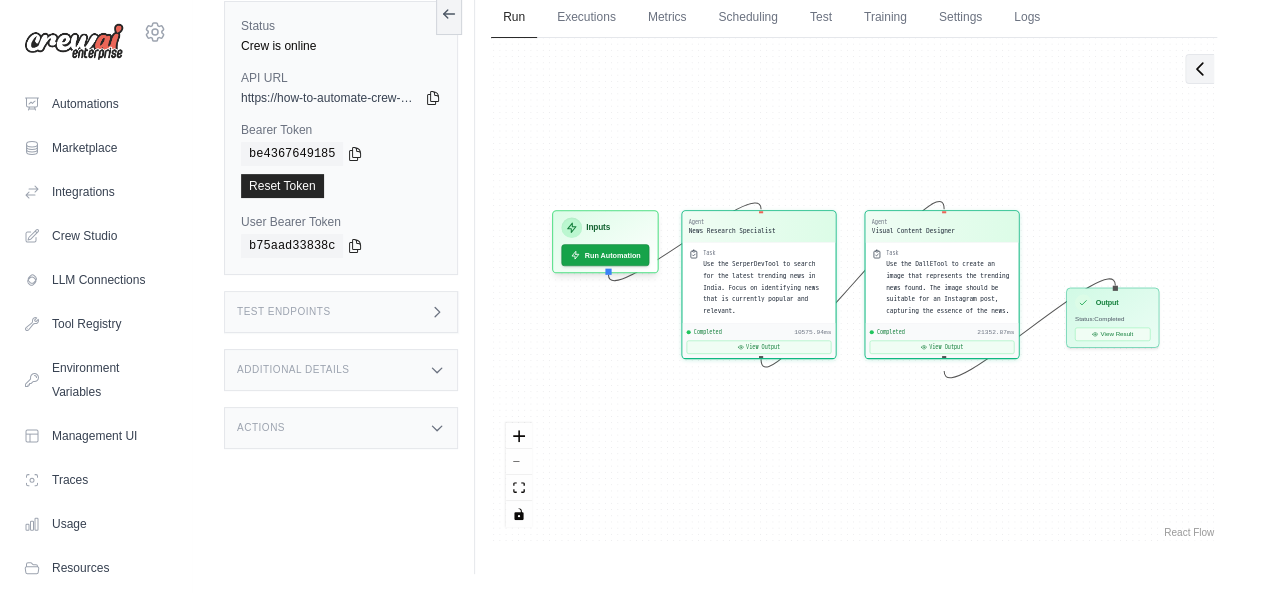 click 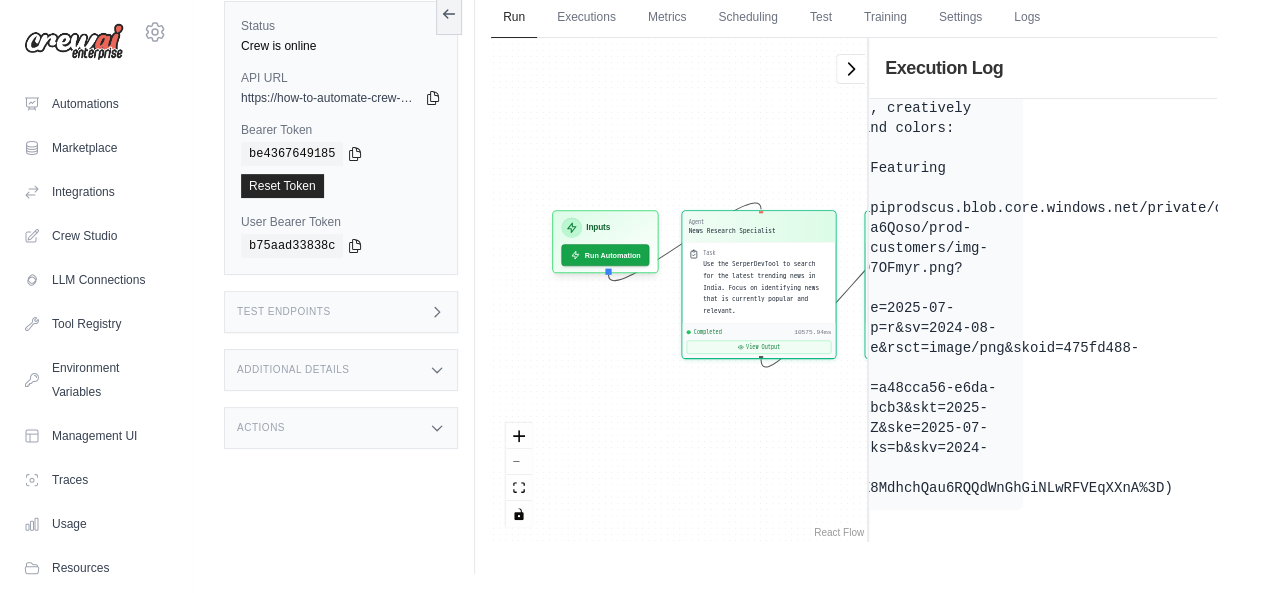 scroll, scrollTop: 764, scrollLeft: 178, axis: both 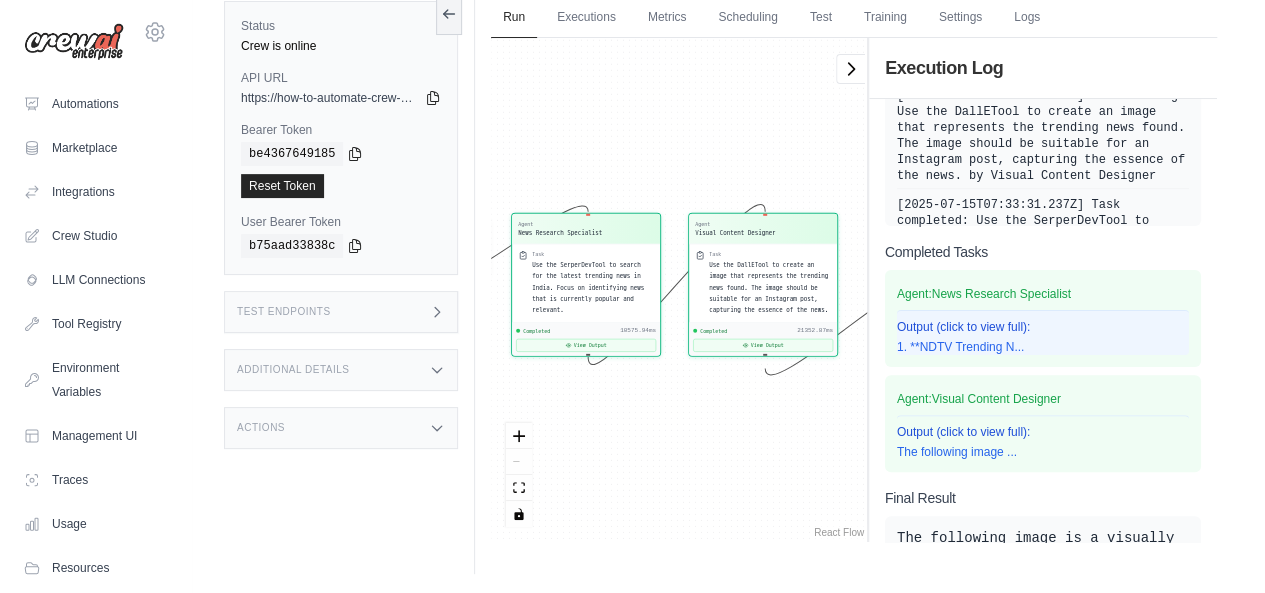 click on "Output (click to view full):" at bounding box center (1043, 327) 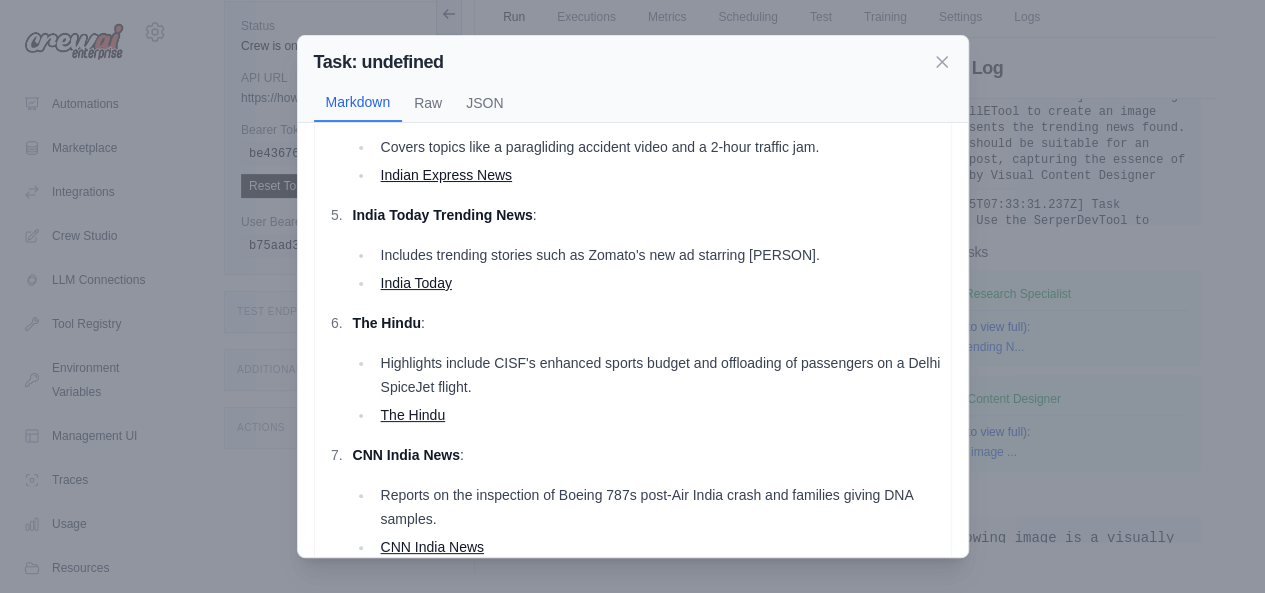 scroll, scrollTop: 479, scrollLeft: 0, axis: vertical 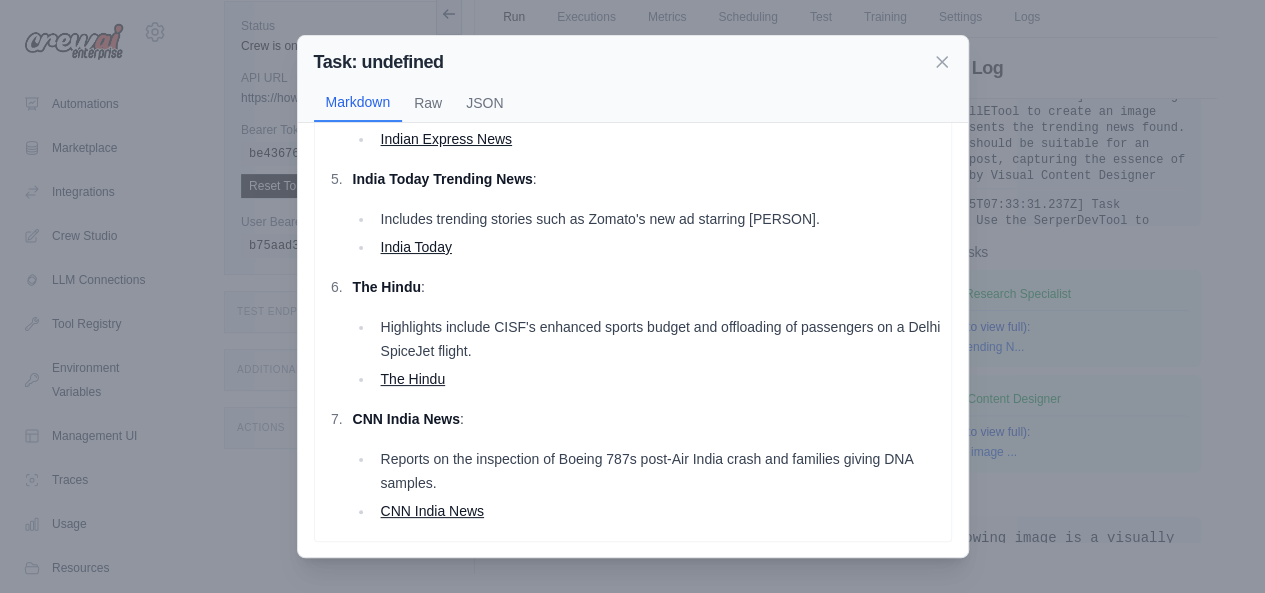 click on "India Today" at bounding box center [415, 247] 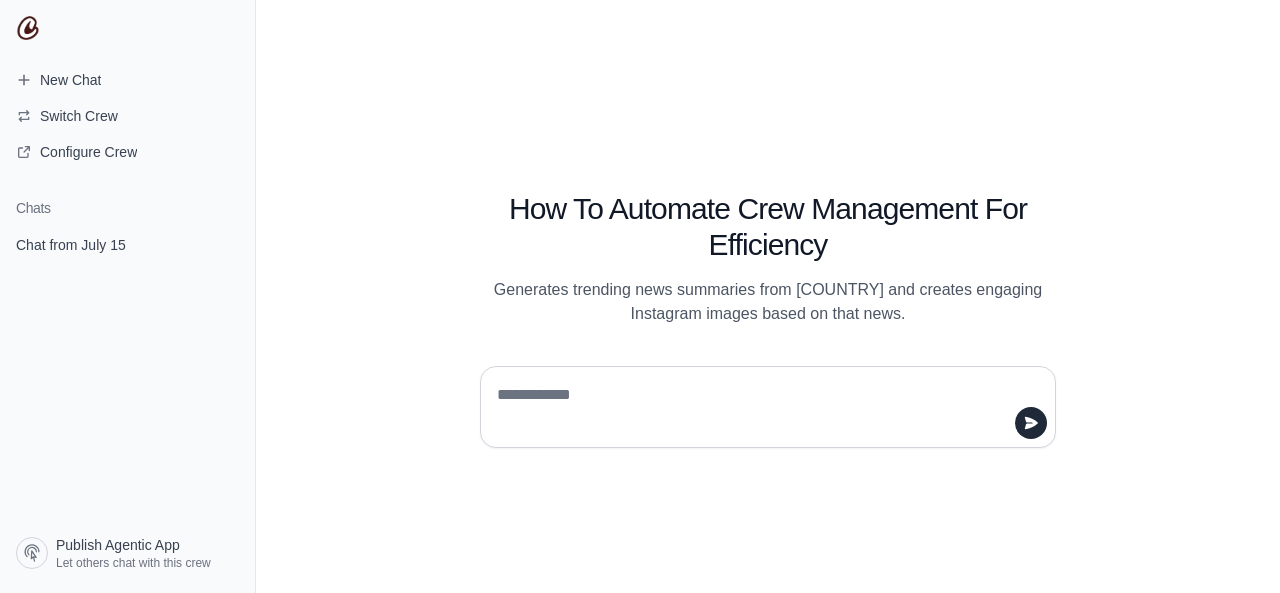 scroll, scrollTop: 0, scrollLeft: 0, axis: both 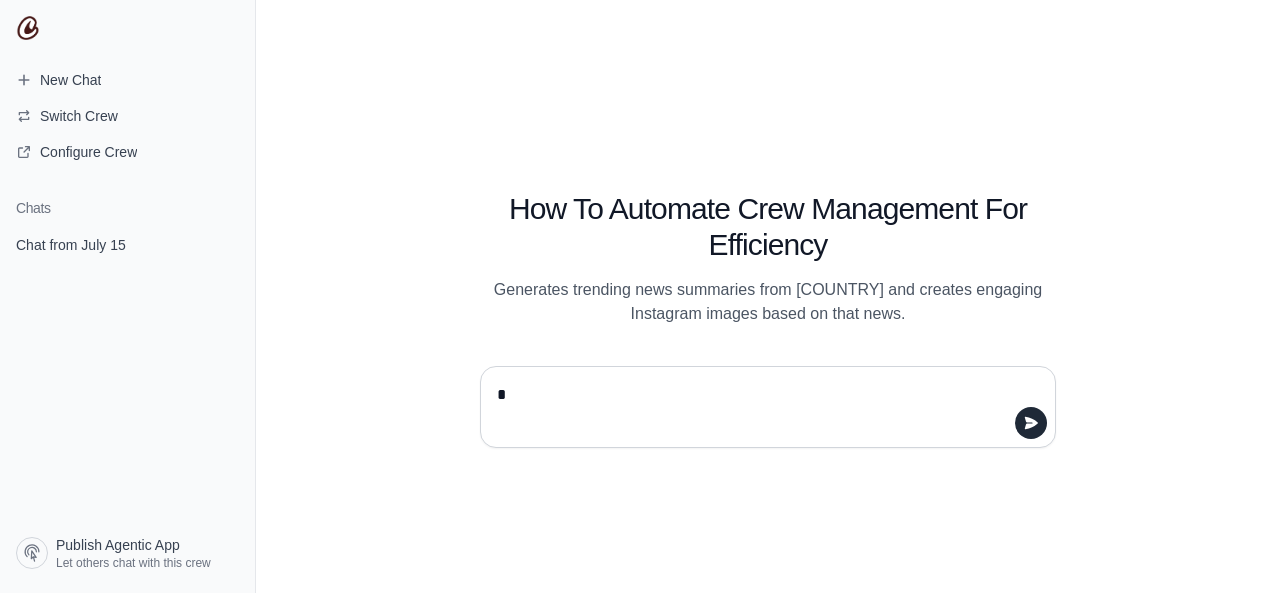 type on "**" 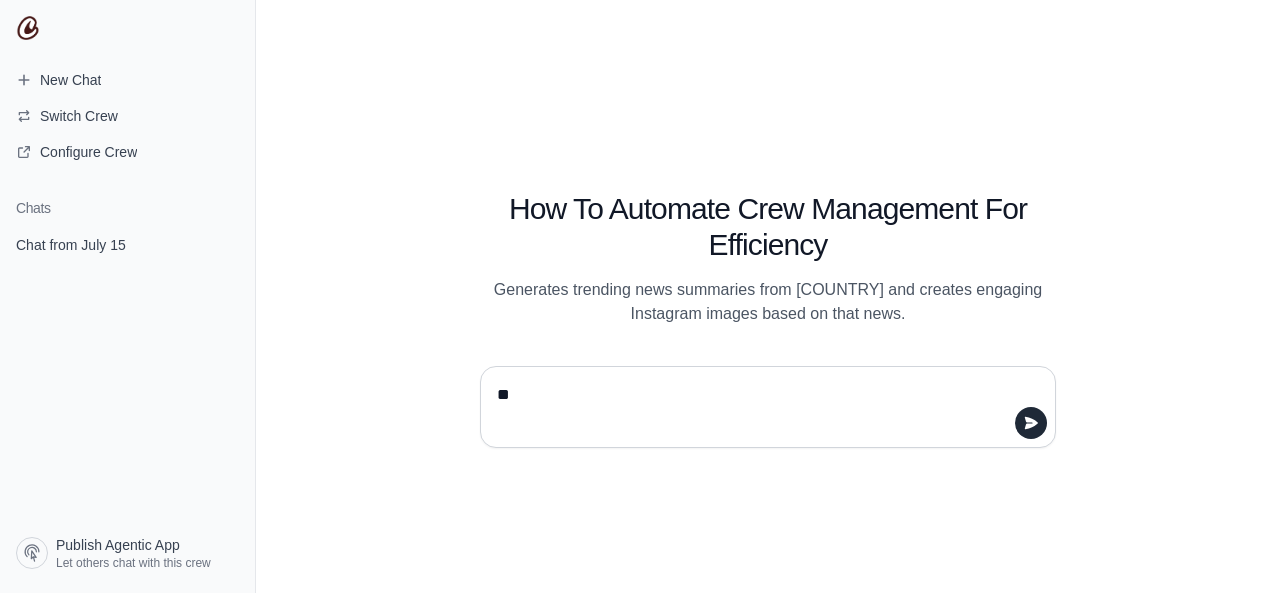 type 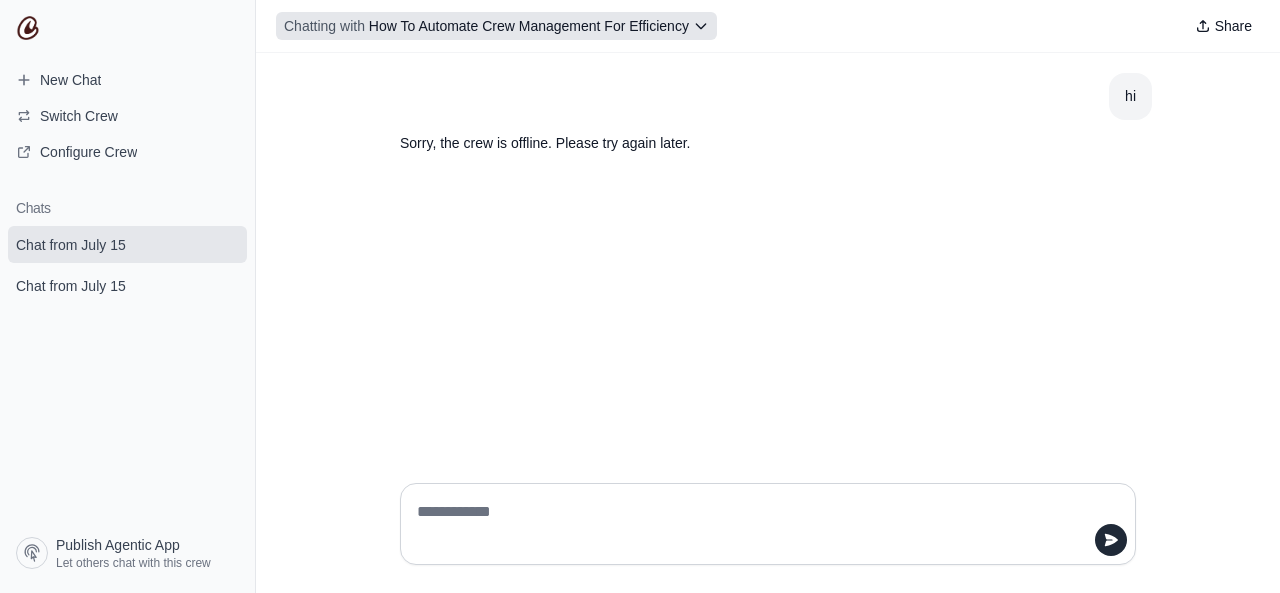 click on "How To Automate Crew Management For Efficiency" at bounding box center [529, 26] 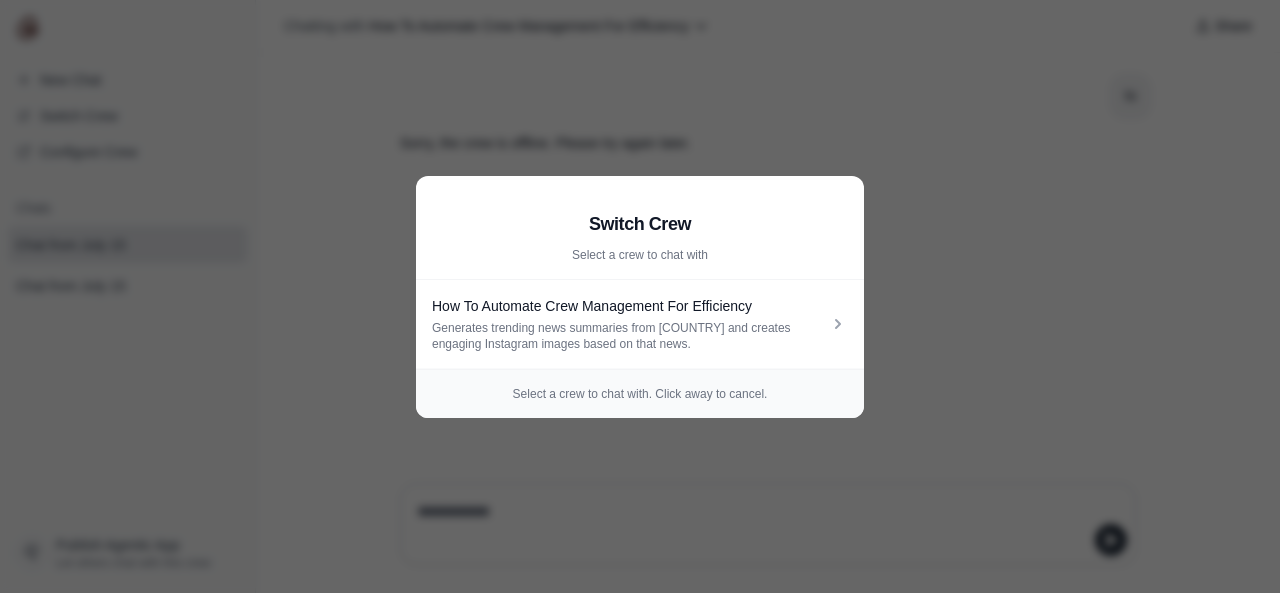click on "Switch Crew
Select a crew to chat with
How To Automate Crew Management For Efficiency
Generates trending news summaries from [COUNTRY] and creates engaging Instagram images based on that news.
Select a crew to chat with. Click away to cancel." at bounding box center (640, 296) 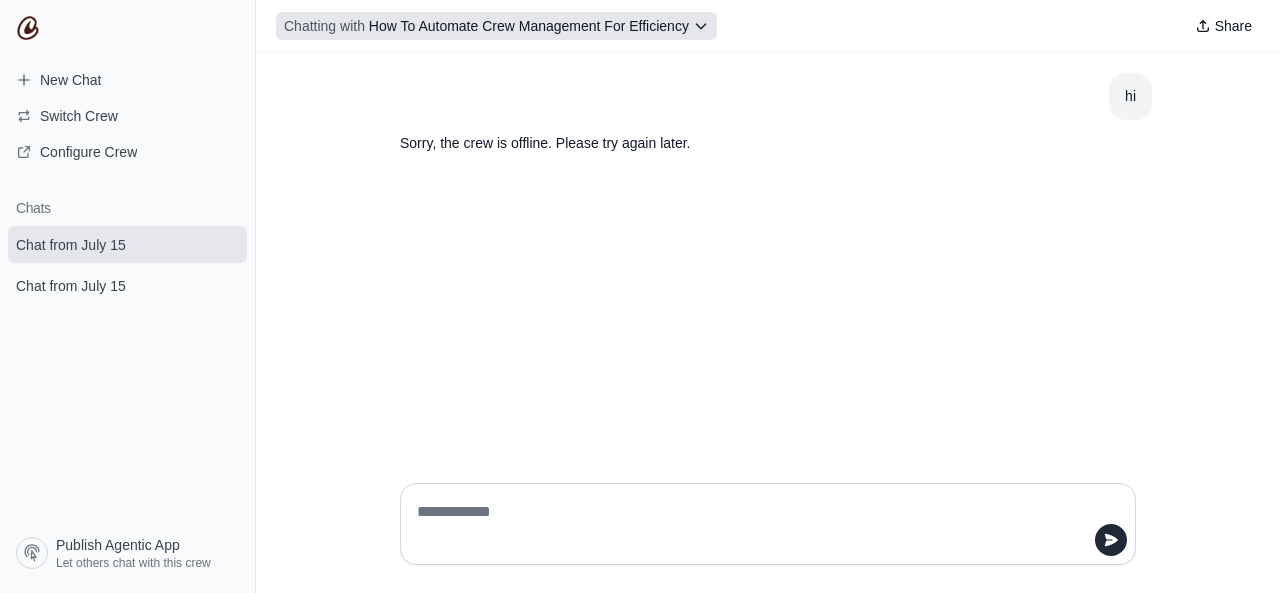 click on "How To Automate Crew Management For Efficiency" at bounding box center [529, 26] 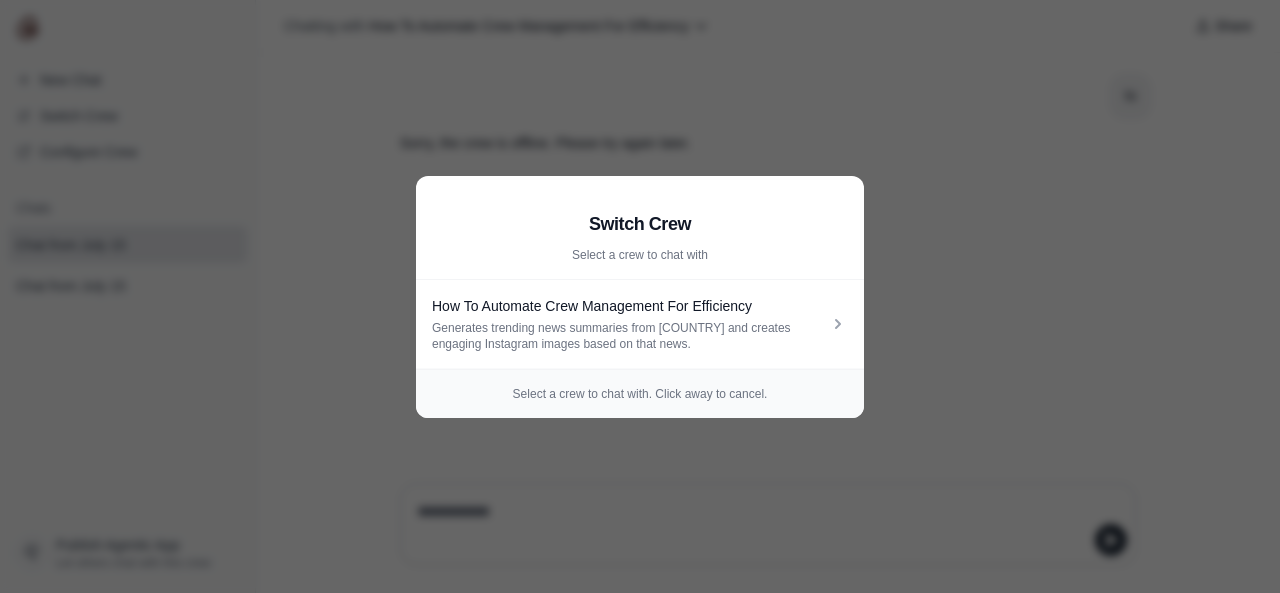 click on "Switch Crew
Select a crew to chat with
How To Automate Crew Management For Efficiency
Generates trending news summaries from [COUNTRY] and creates engaging Instagram images based on that news.
Select a crew to chat with. Click away to cancel." at bounding box center [640, 296] 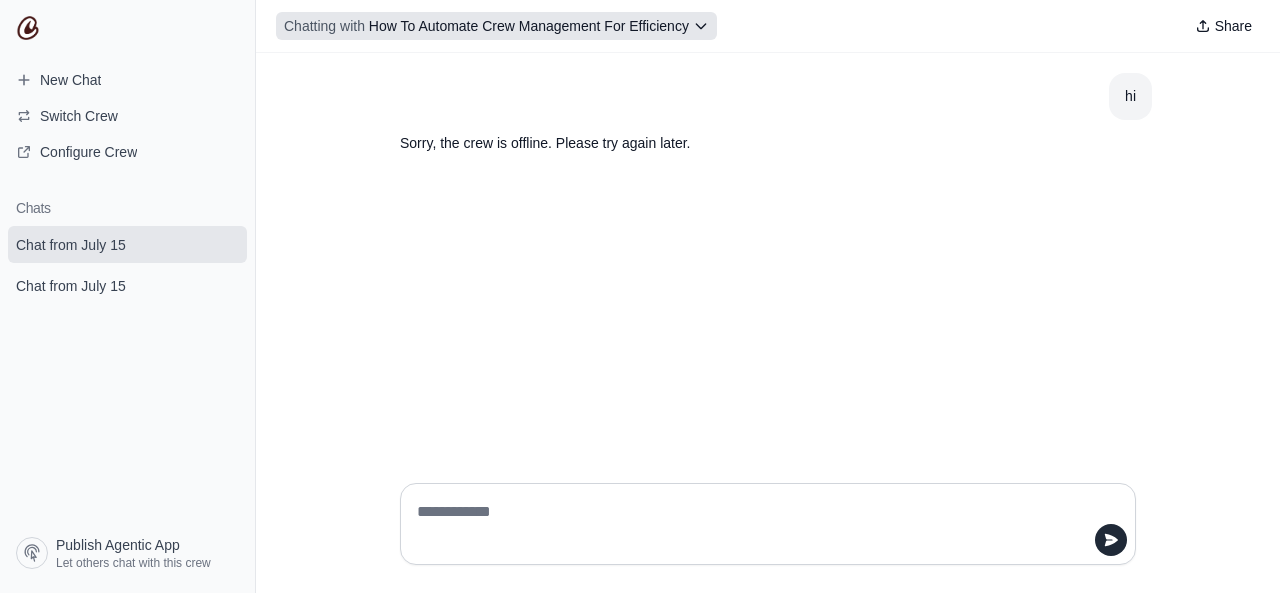 click on "How To Automate Crew Management For Efficiency" at bounding box center [529, 26] 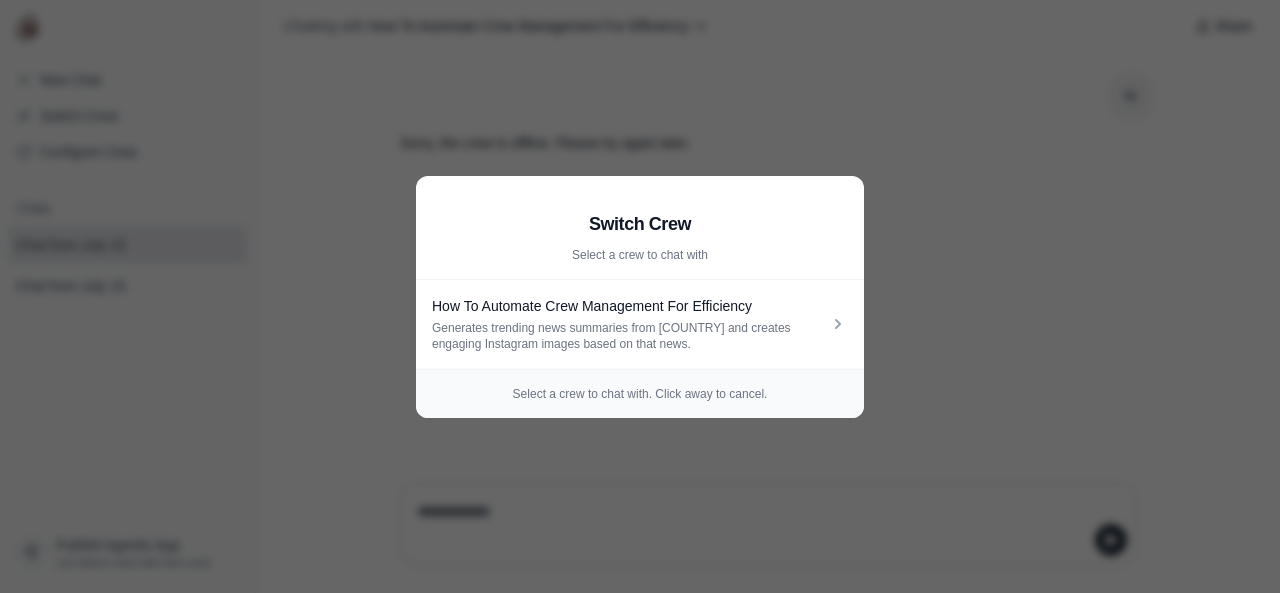click on "Switch Crew
Select a crew to chat with
How To Automate Crew Management For Efficiency
Generates trending news summaries from [COUNTRY] and creates engaging Instagram images based on that news.
Select a crew to chat with. Click away to cancel." at bounding box center (640, 296) 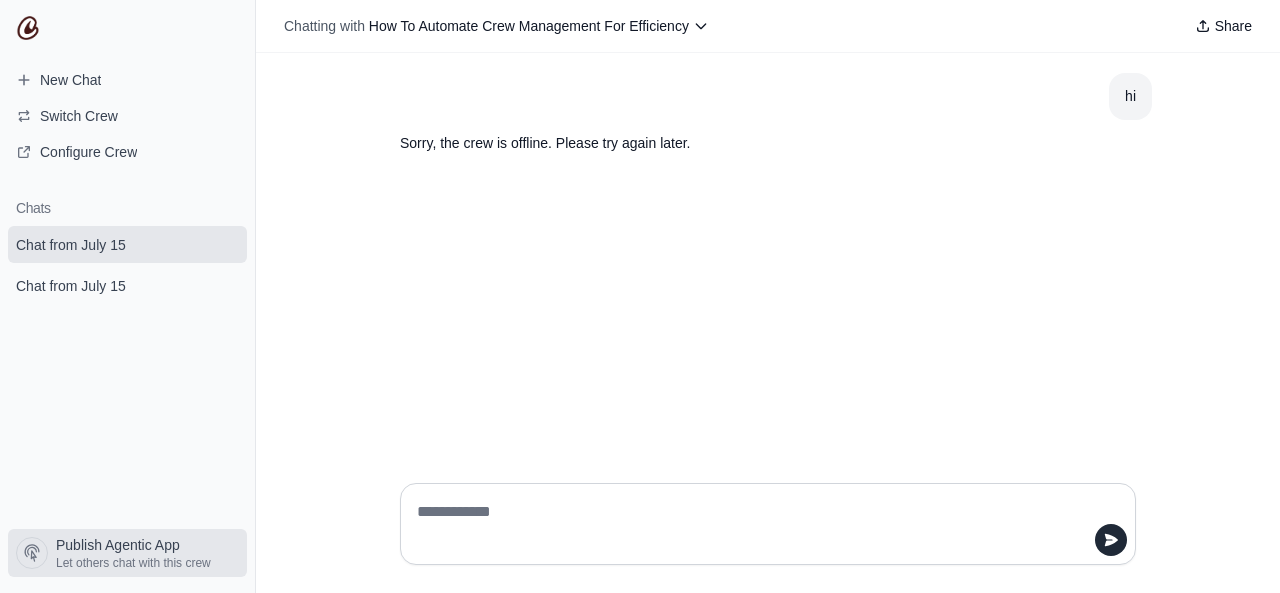click on "Publish Agentic App" at bounding box center (118, 545) 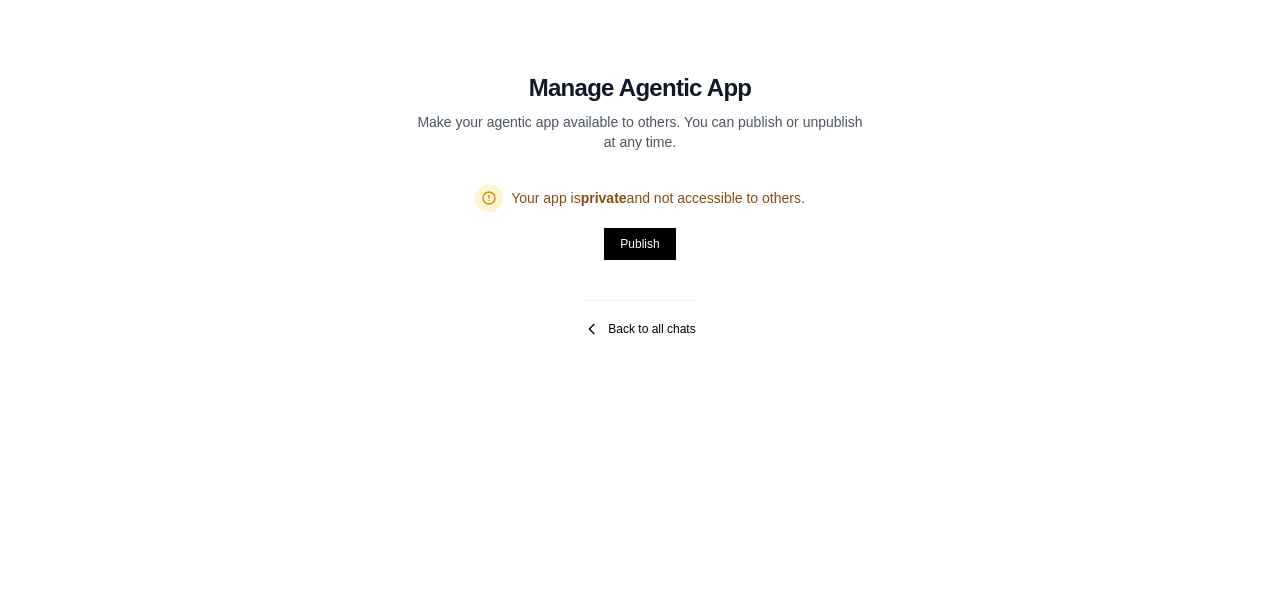 click on "Back to all chats" at bounding box center [639, 329] 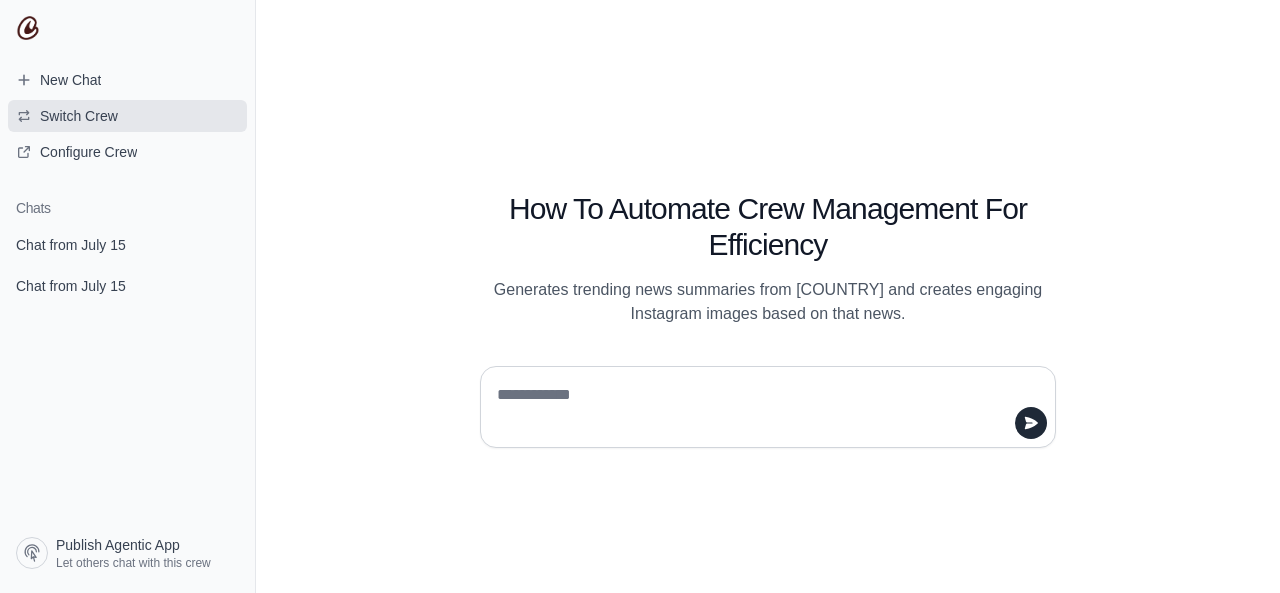 click on "Switch Crew" at bounding box center (79, 116) 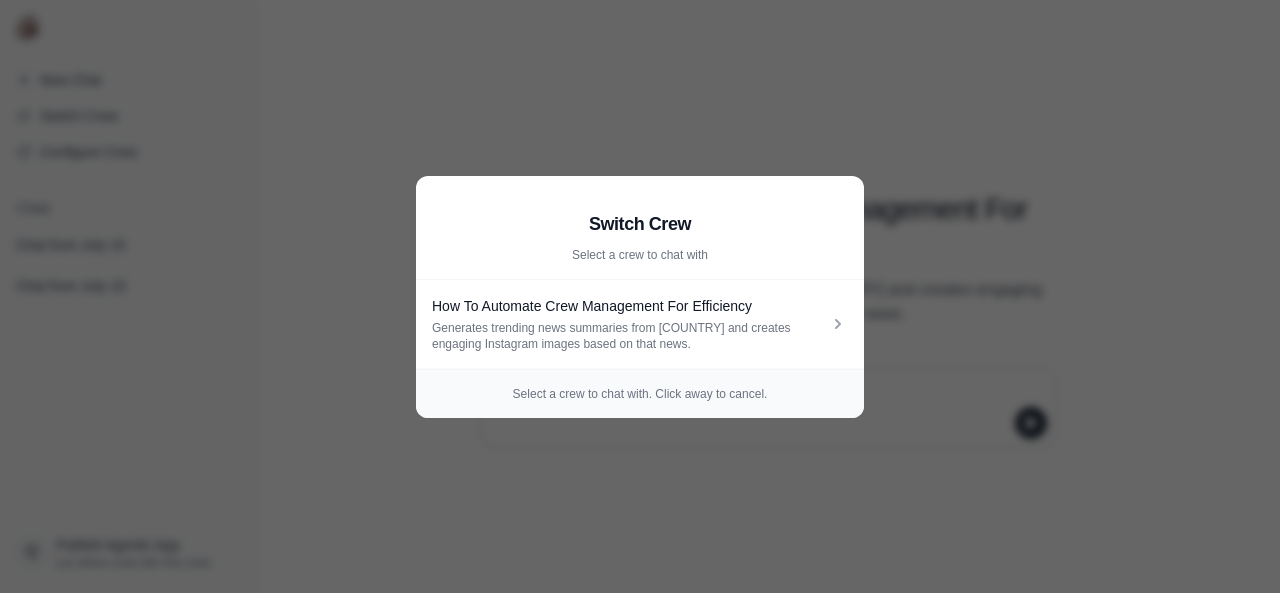 click on "Switch Crew
Select a crew to chat with
How To Automate Crew Management For Efficiency
Generates trending news summaries from [COUNTRY] and creates engaging Instagram images based on that news.
Select a crew to chat with. Click away to cancel." at bounding box center [640, 296] 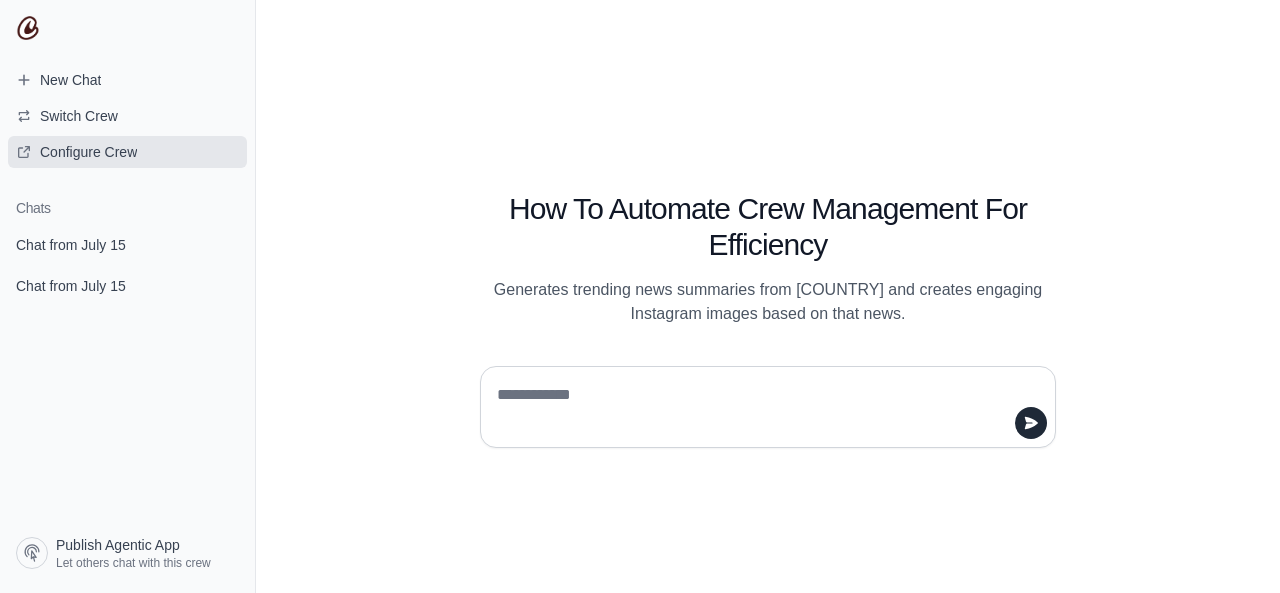 click on "Configure
Crew" at bounding box center (88, 152) 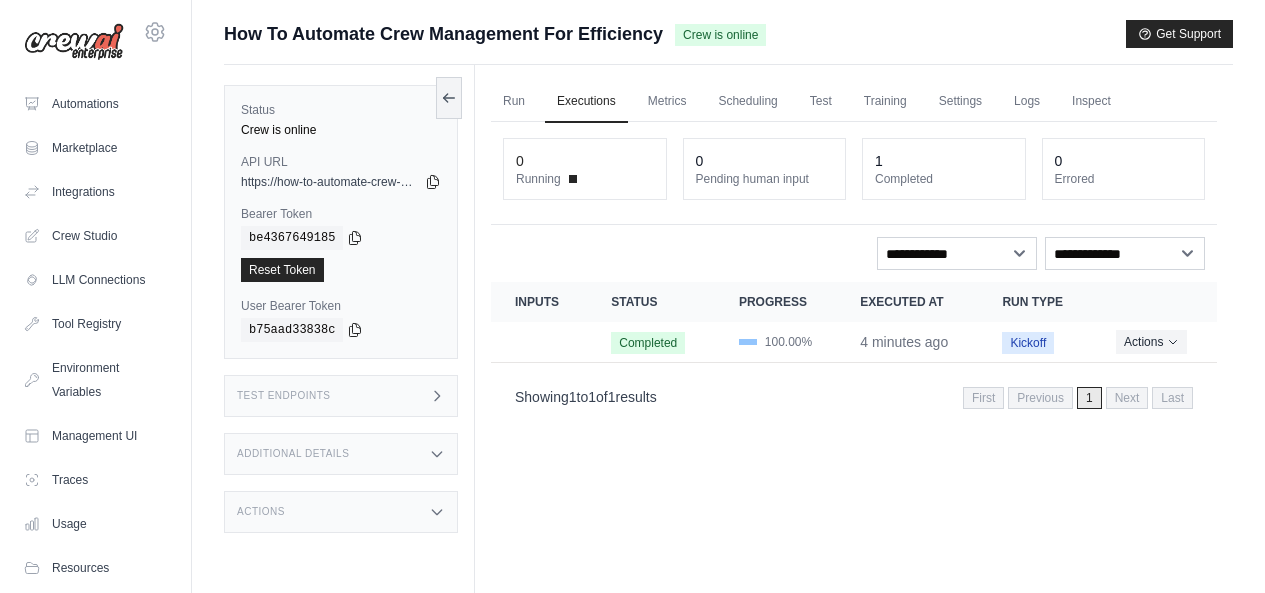 scroll, scrollTop: 0, scrollLeft: 0, axis: both 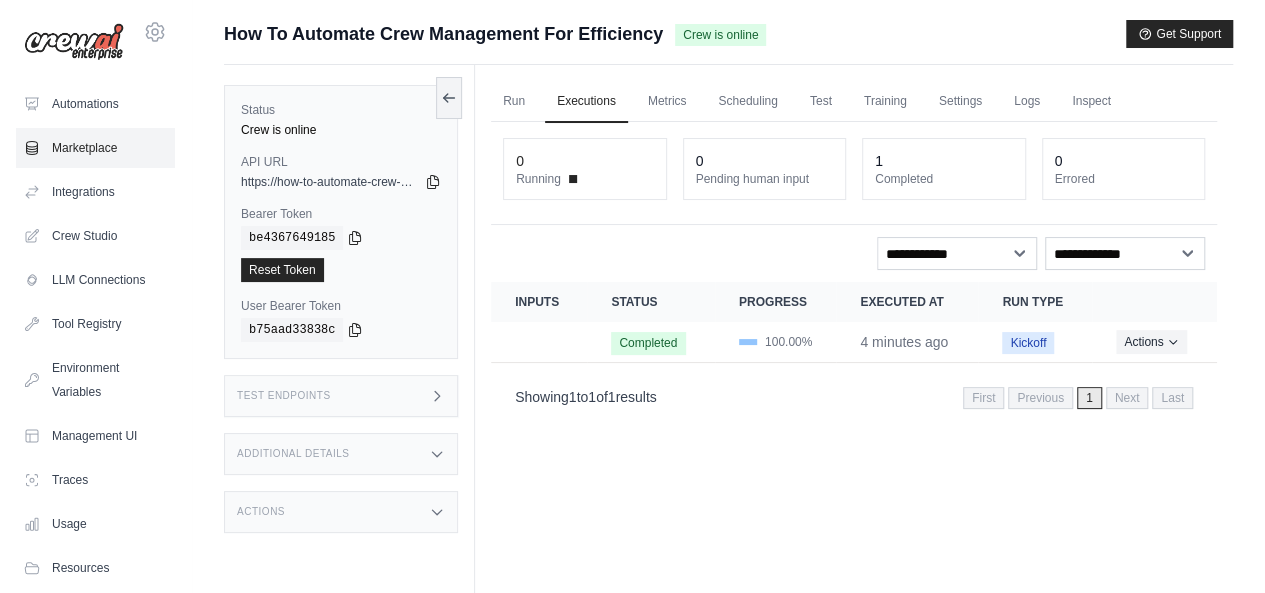 click on "Marketplace" at bounding box center [95, 148] 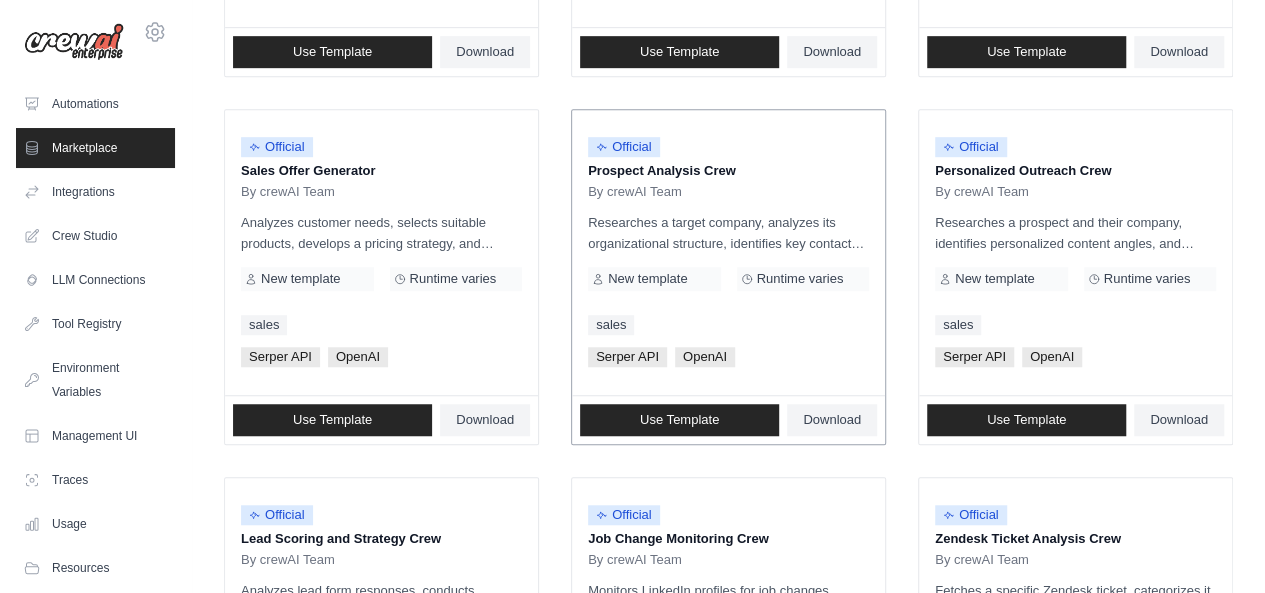 scroll, scrollTop: 600, scrollLeft: 0, axis: vertical 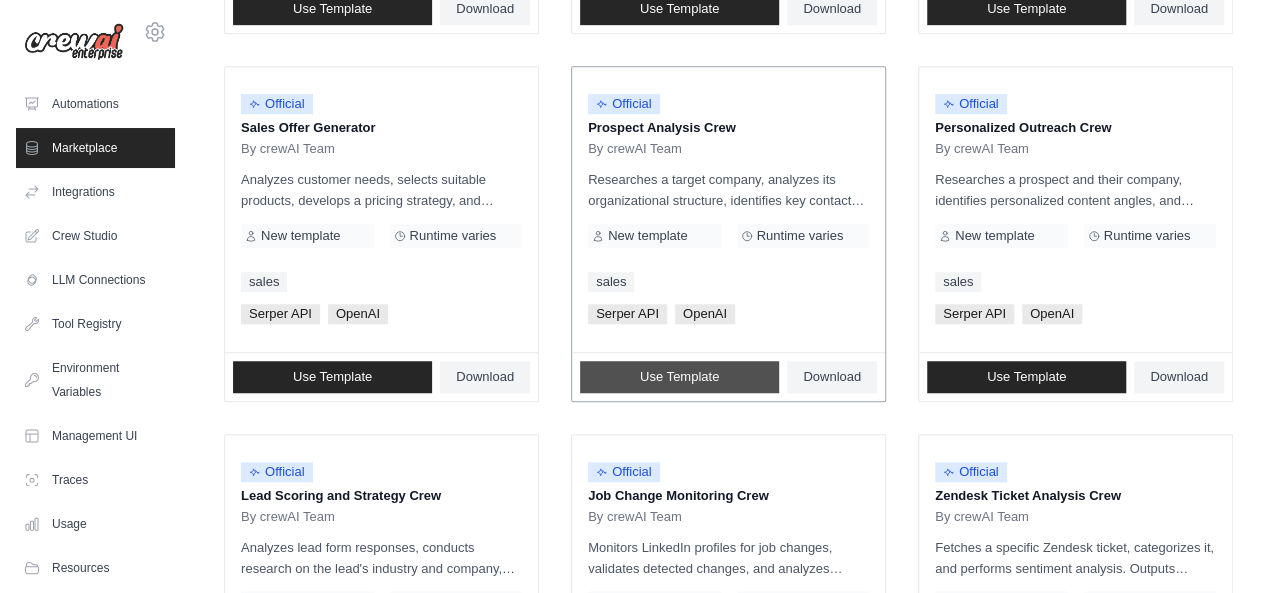 click on "Use Template" at bounding box center (679, 377) 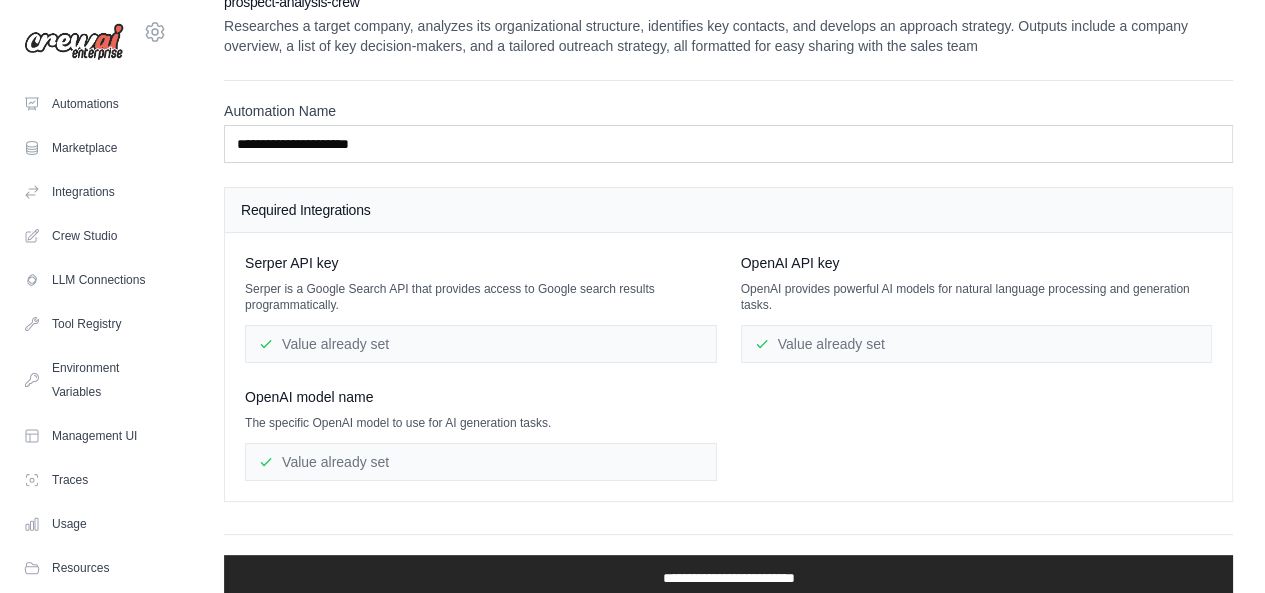 scroll, scrollTop: 51, scrollLeft: 0, axis: vertical 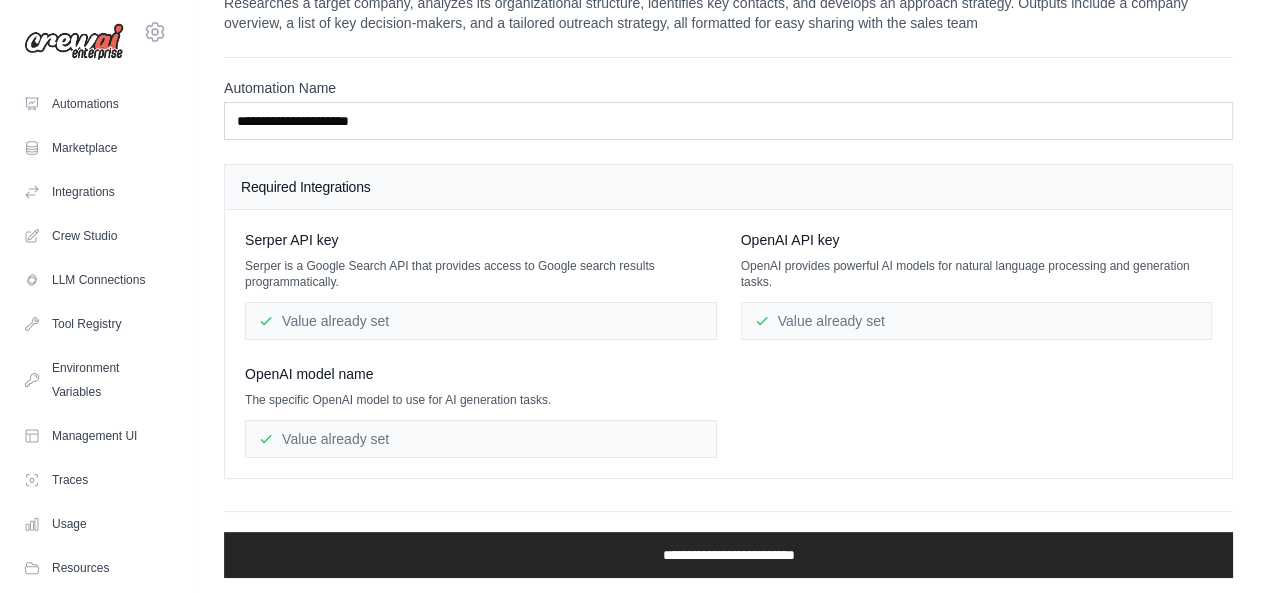 click on "Value already set" at bounding box center (977, 321) 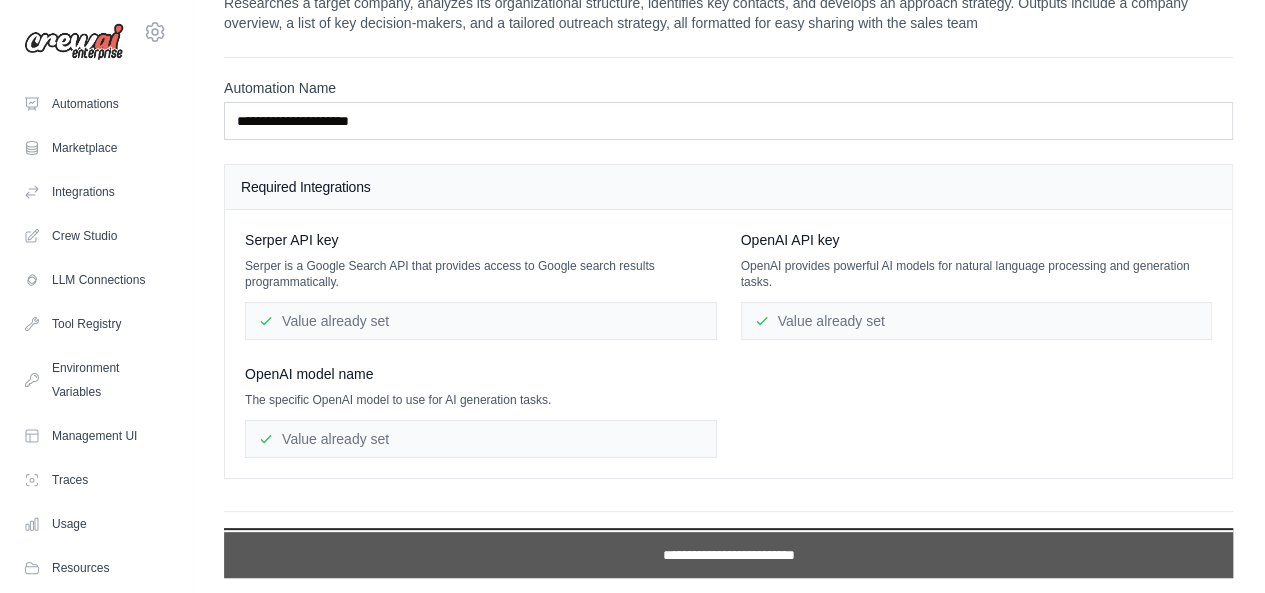 click on "**********" at bounding box center (728, 555) 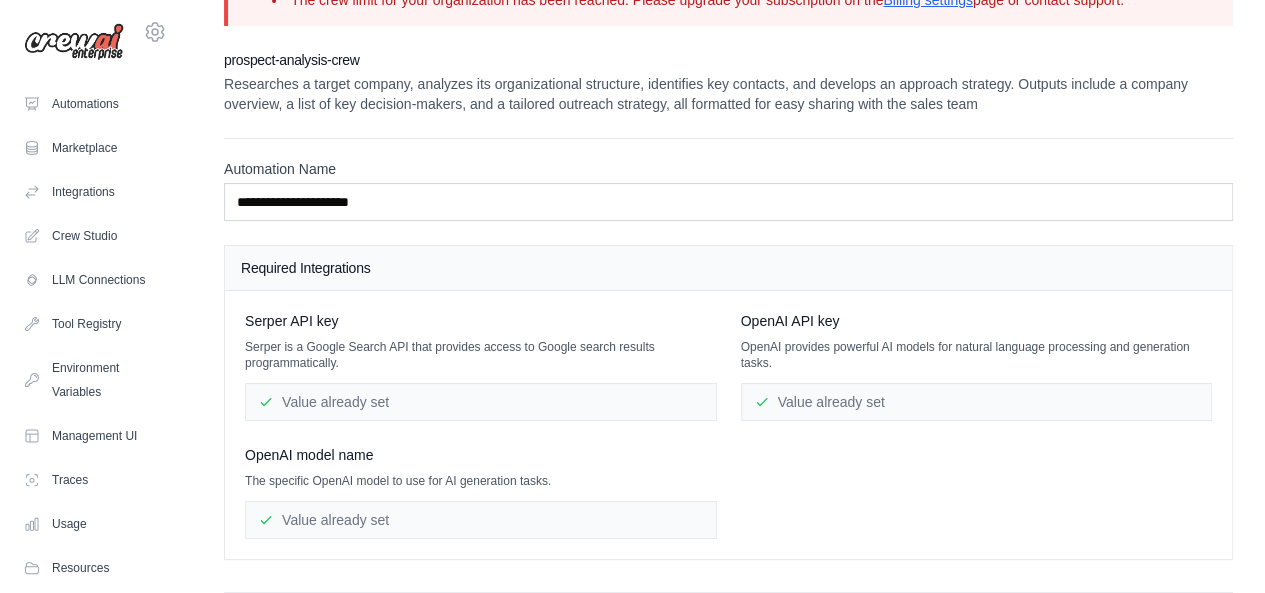 scroll, scrollTop: 155, scrollLeft: 0, axis: vertical 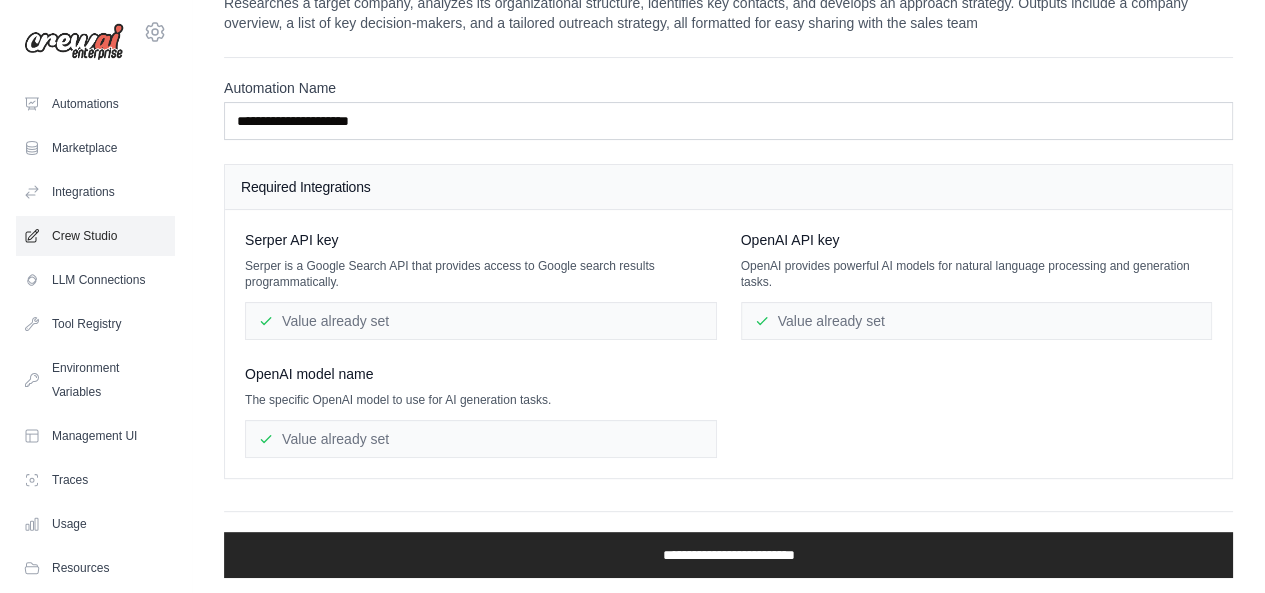 click on "Crew Studio" at bounding box center (95, 236) 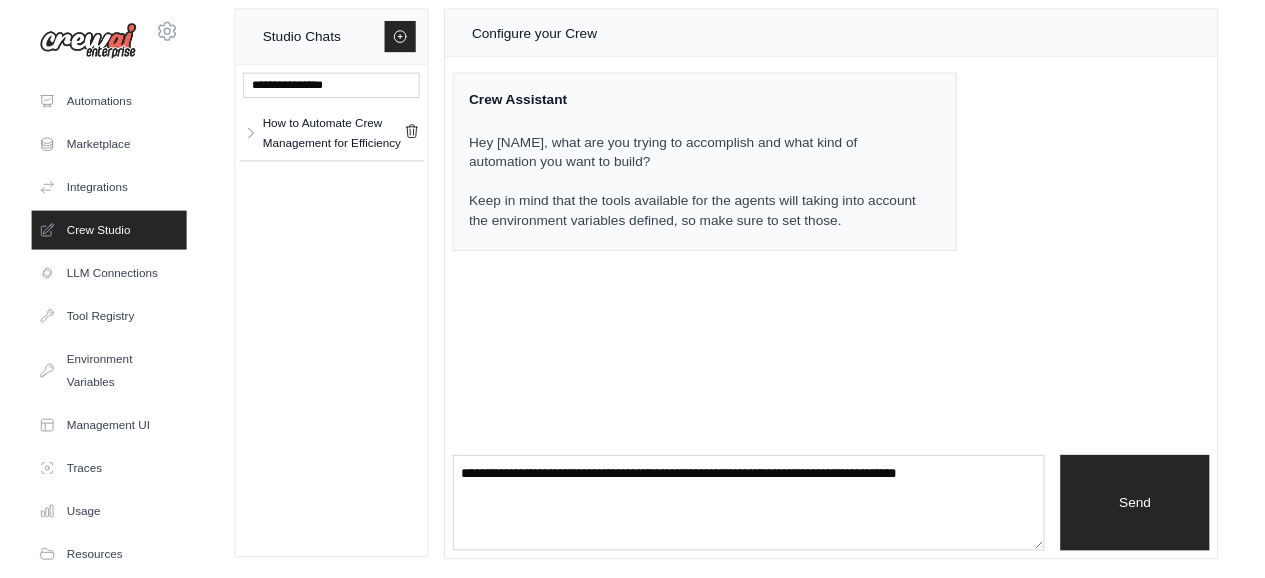scroll, scrollTop: 0, scrollLeft: 0, axis: both 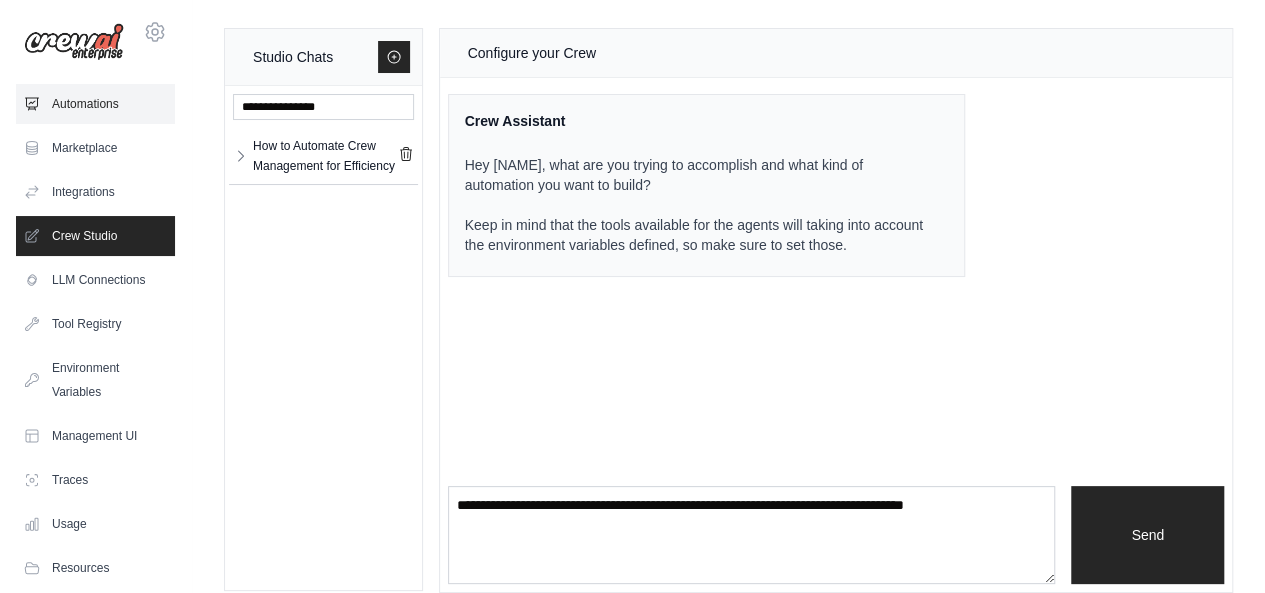 click on "Automations" at bounding box center (95, 104) 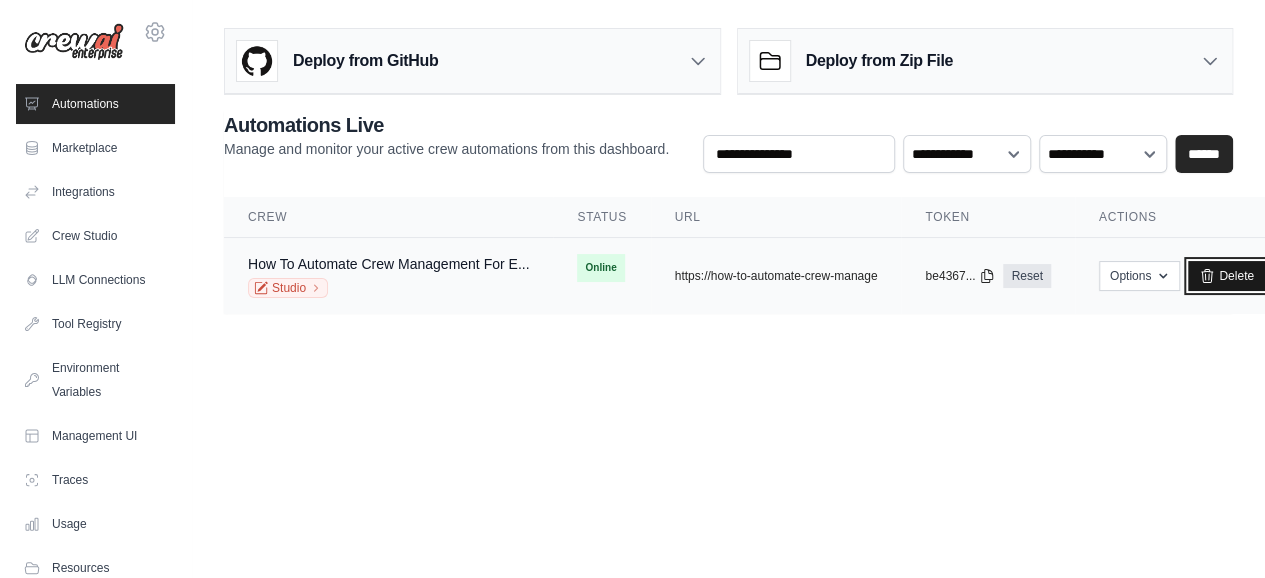 drag, startPoint x: 1225, startPoint y: 275, endPoint x: 727, endPoint y: 96, distance: 529.1928 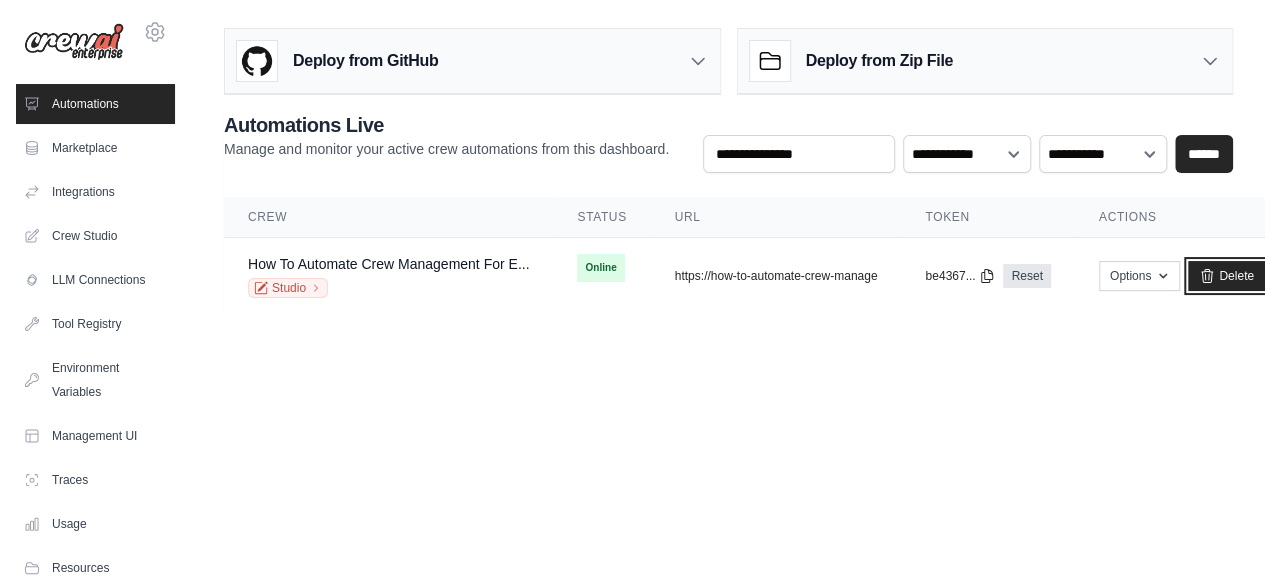 click on "Delete" at bounding box center (1226, 276) 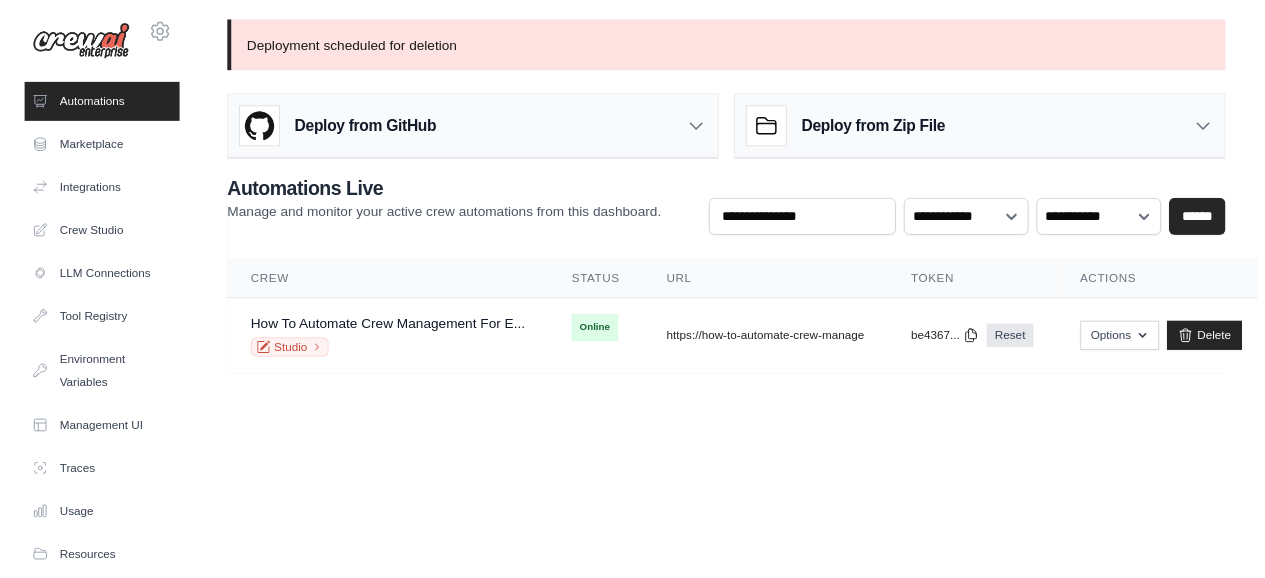 scroll, scrollTop: 0, scrollLeft: 0, axis: both 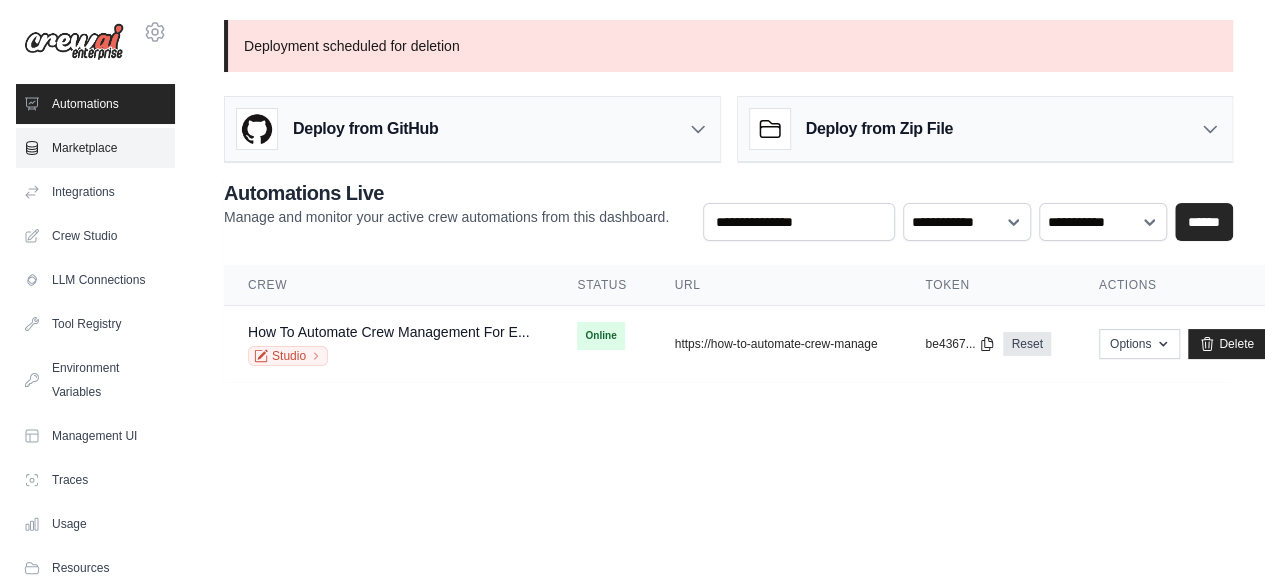 click on "Marketplace" at bounding box center (95, 148) 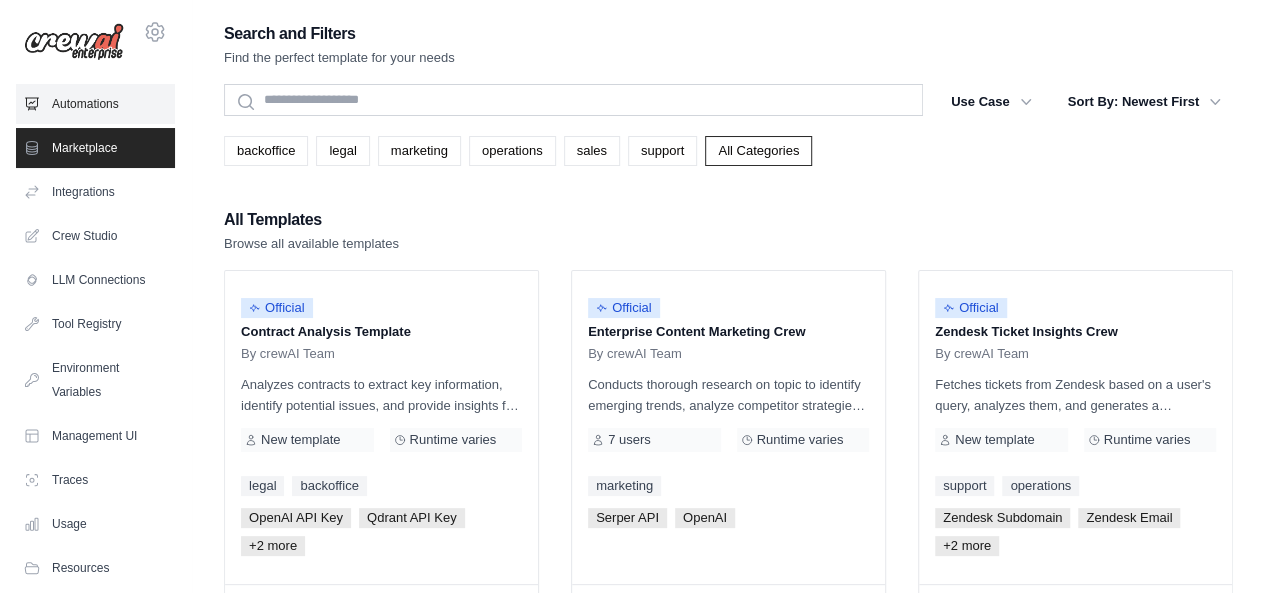 click on "Automations" at bounding box center [95, 104] 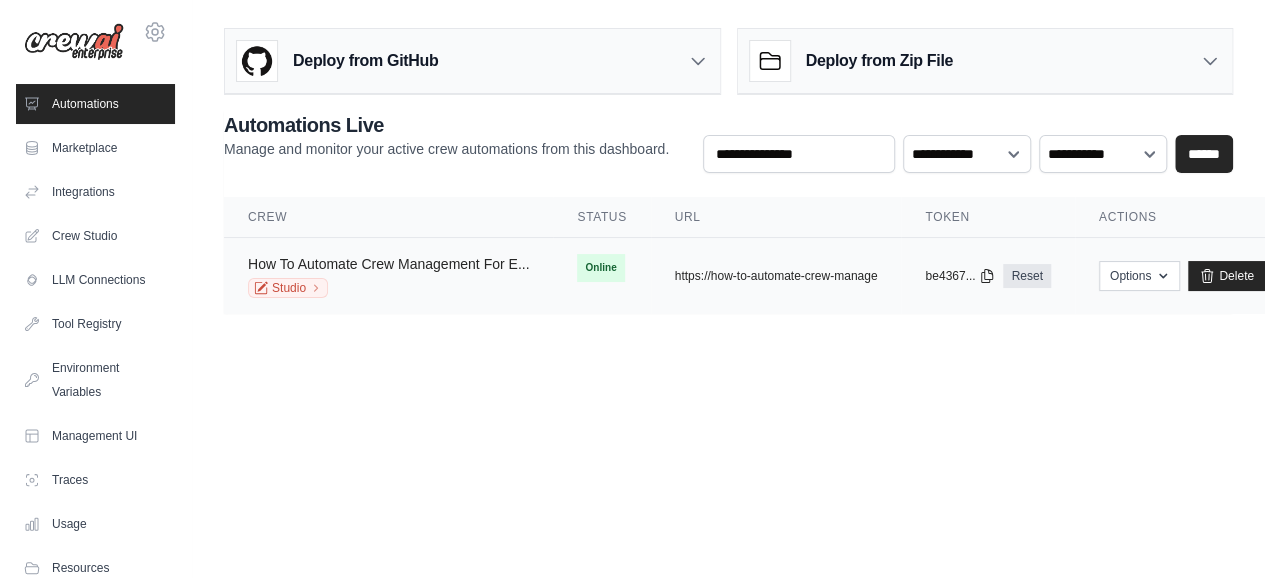 click on "How To Automate Crew Management For E..." at bounding box center (388, 264) 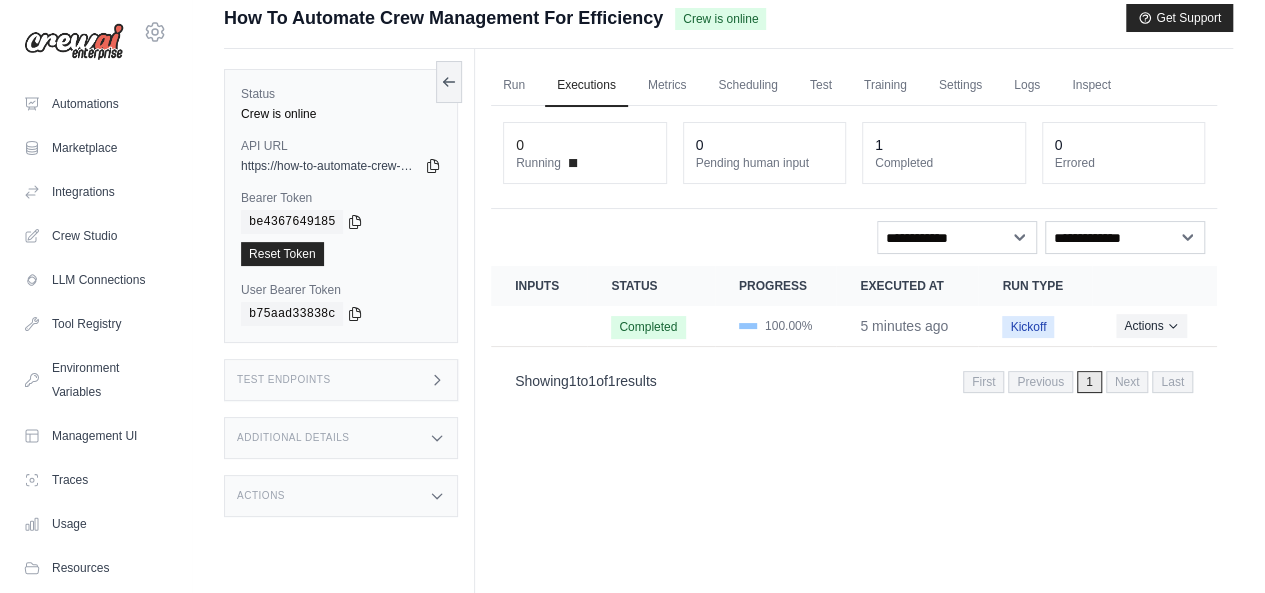scroll, scrollTop: 0, scrollLeft: 0, axis: both 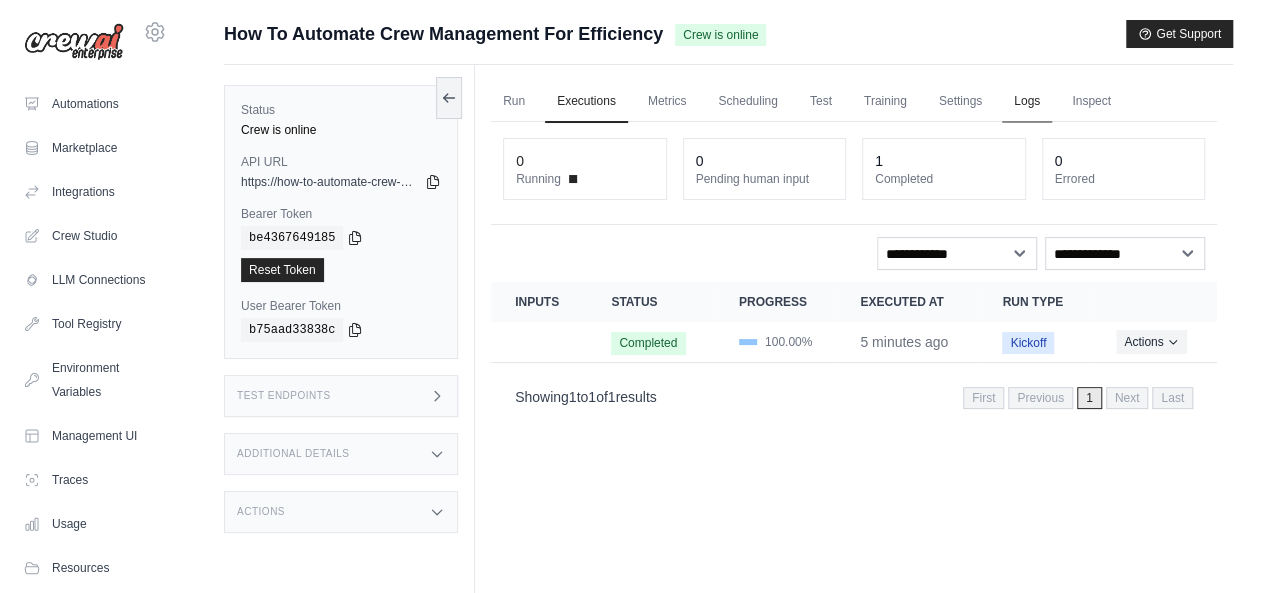 click on "Logs" at bounding box center [1027, 102] 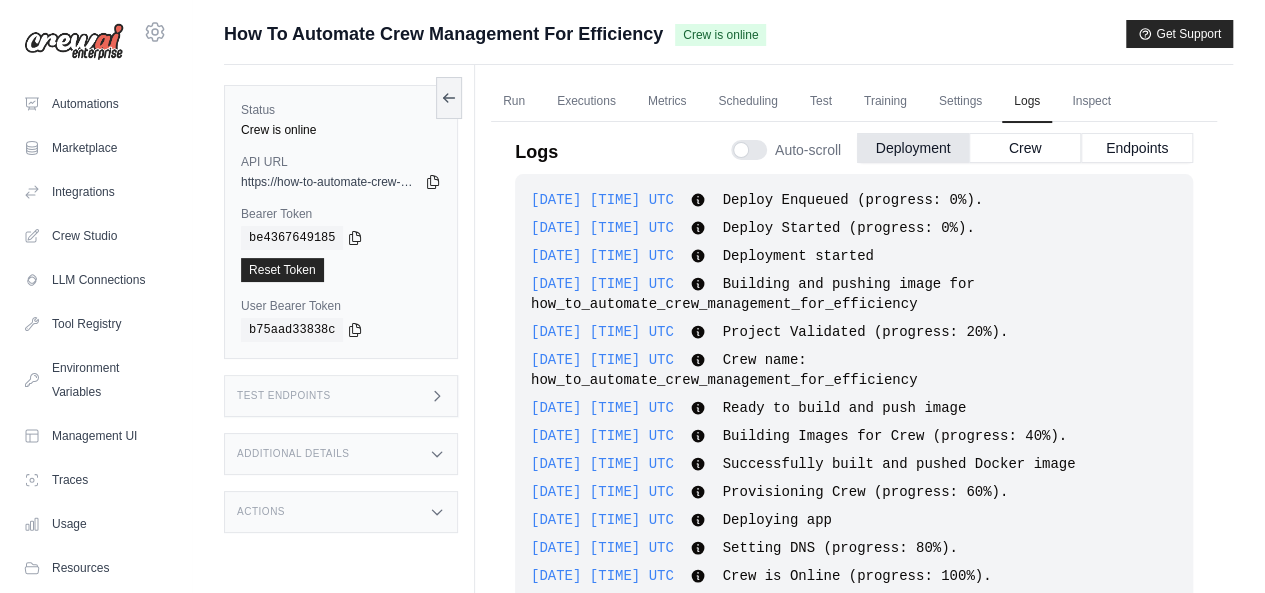 scroll, scrollTop: 8, scrollLeft: 0, axis: vertical 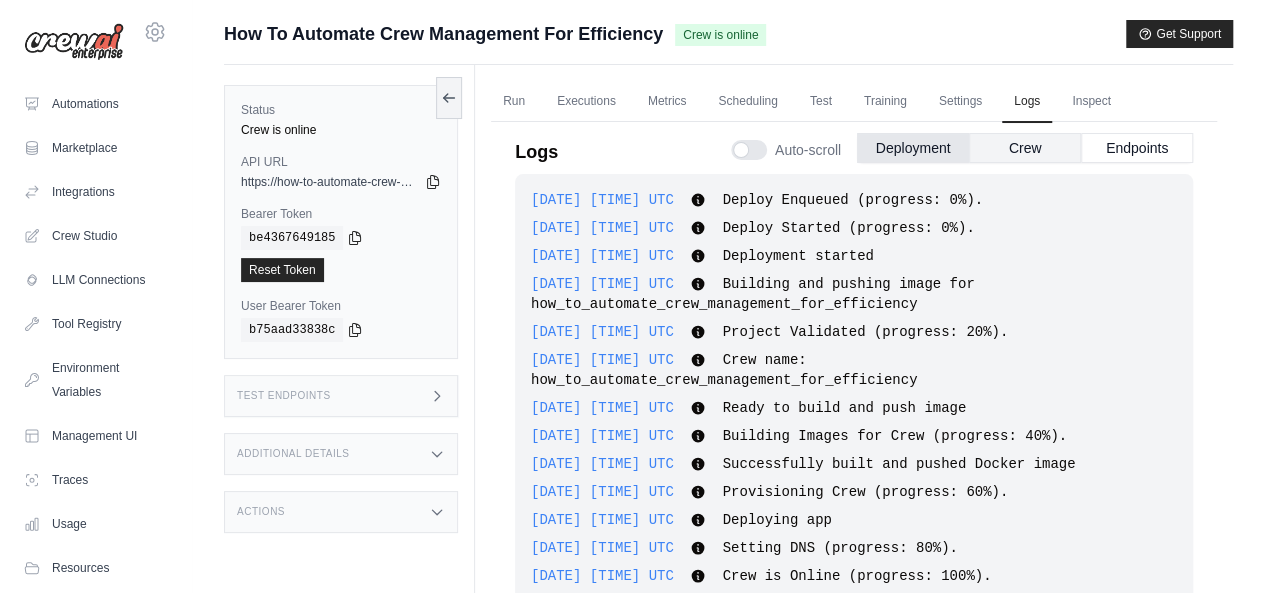 click on "Crew" at bounding box center (1025, 148) 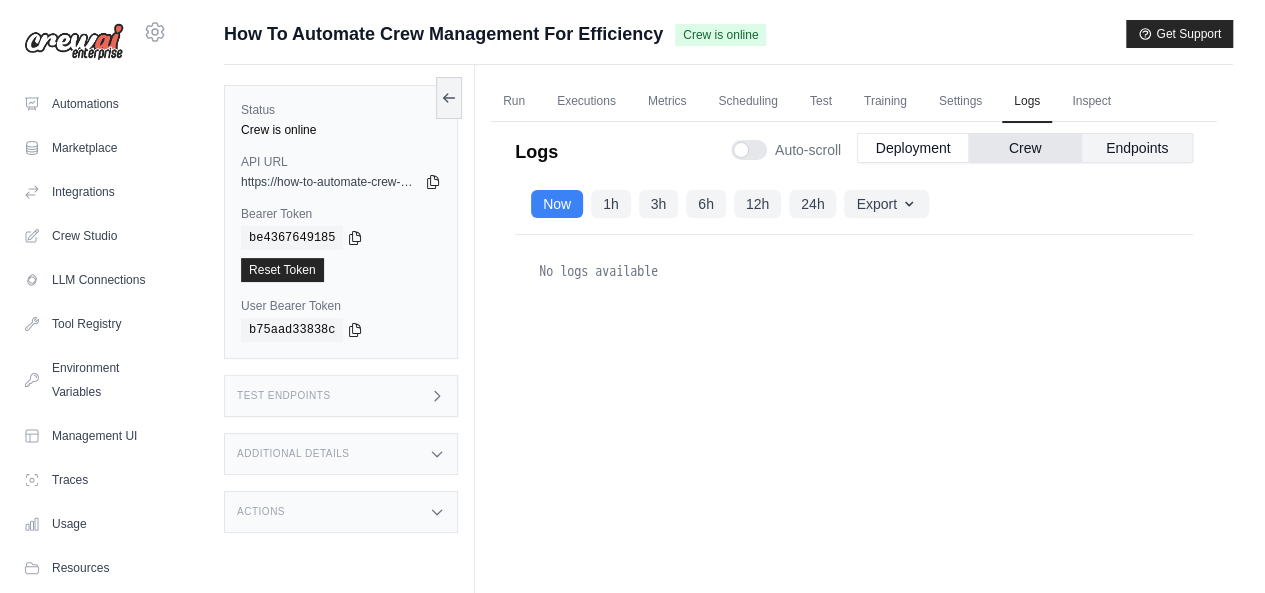 click on "Endpoints" at bounding box center [1137, 148] 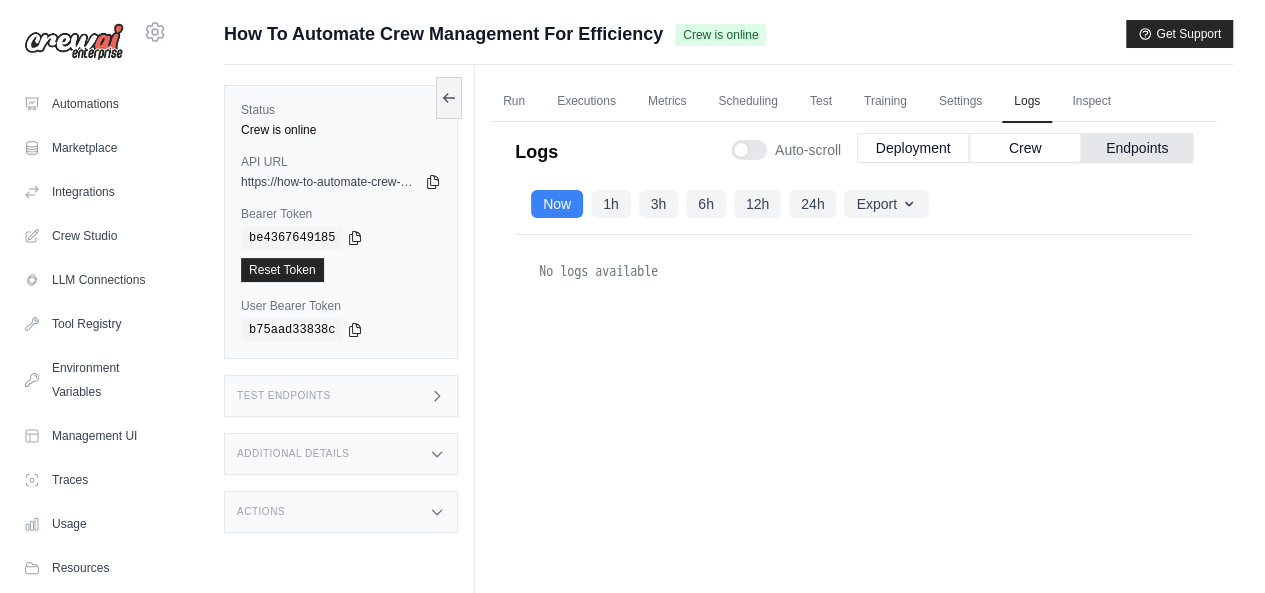 click on "Auto-scroll" at bounding box center [808, 150] 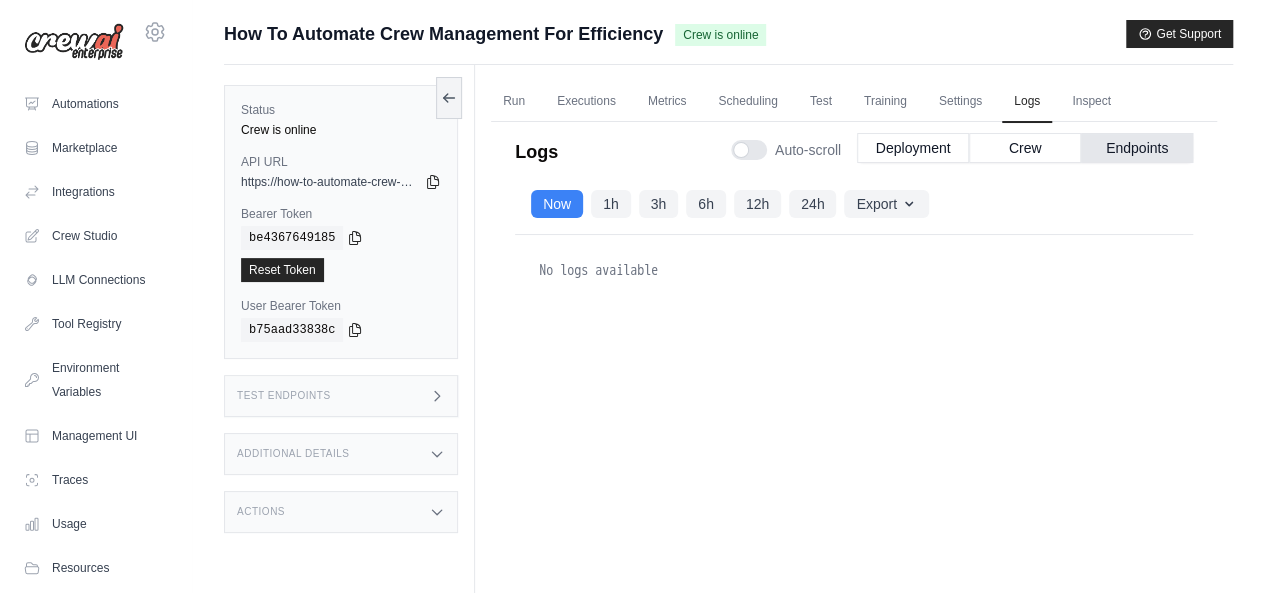 click on "Auto-scroll" at bounding box center [808, 150] 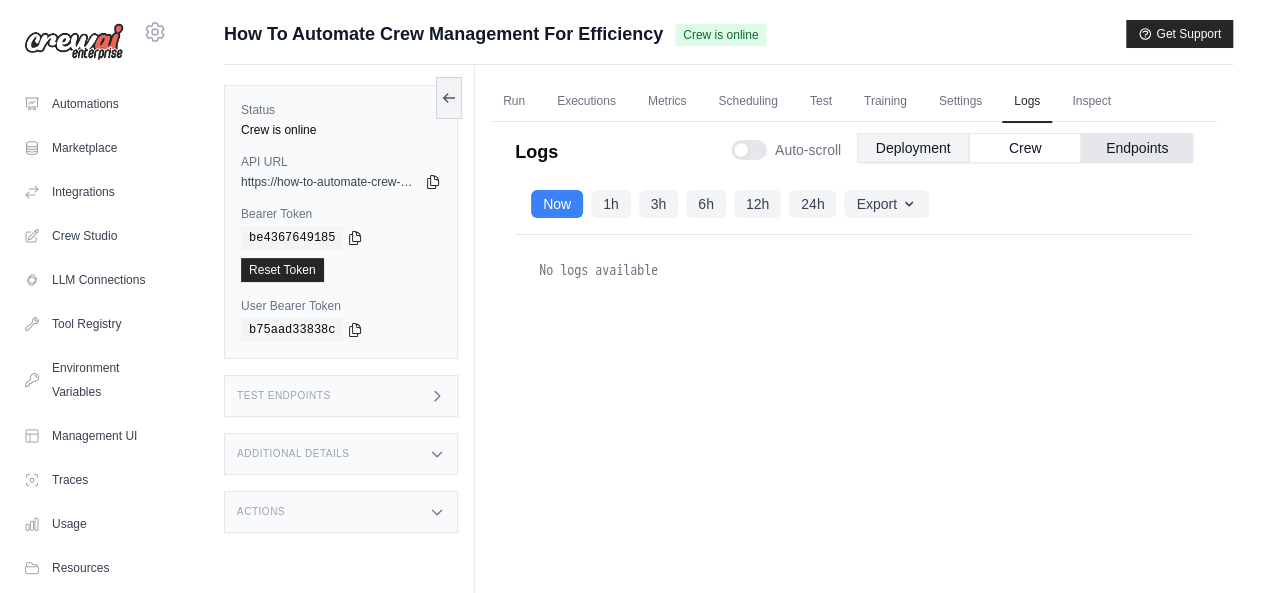click on "Deployment" at bounding box center [913, 148] 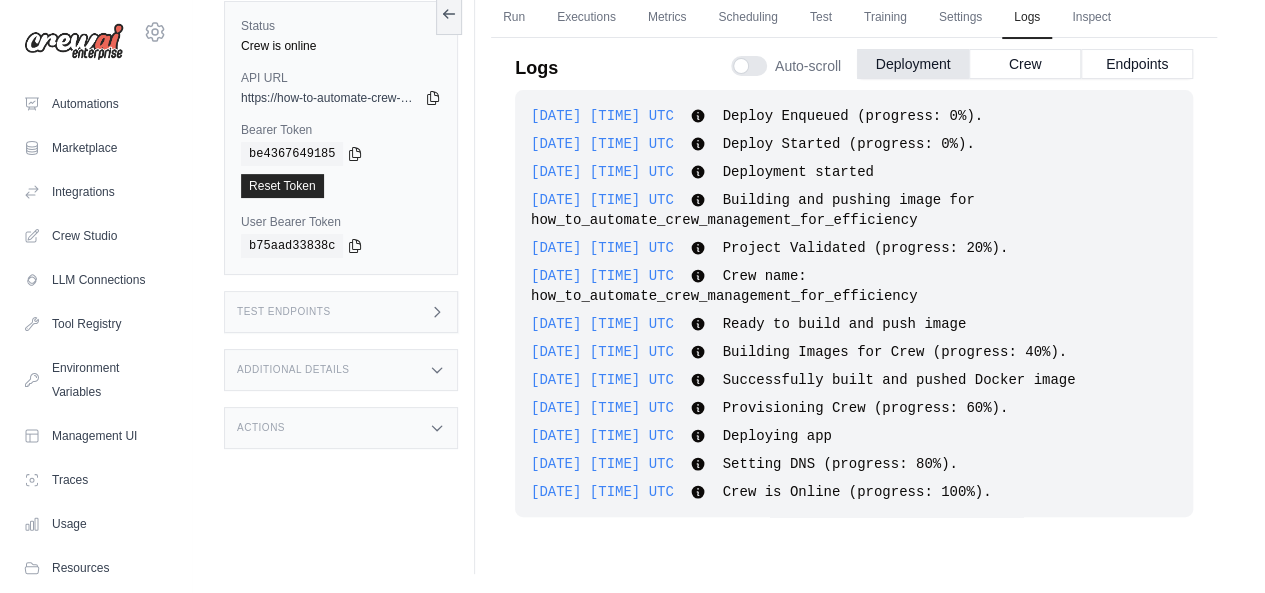 scroll, scrollTop: 0, scrollLeft: 0, axis: both 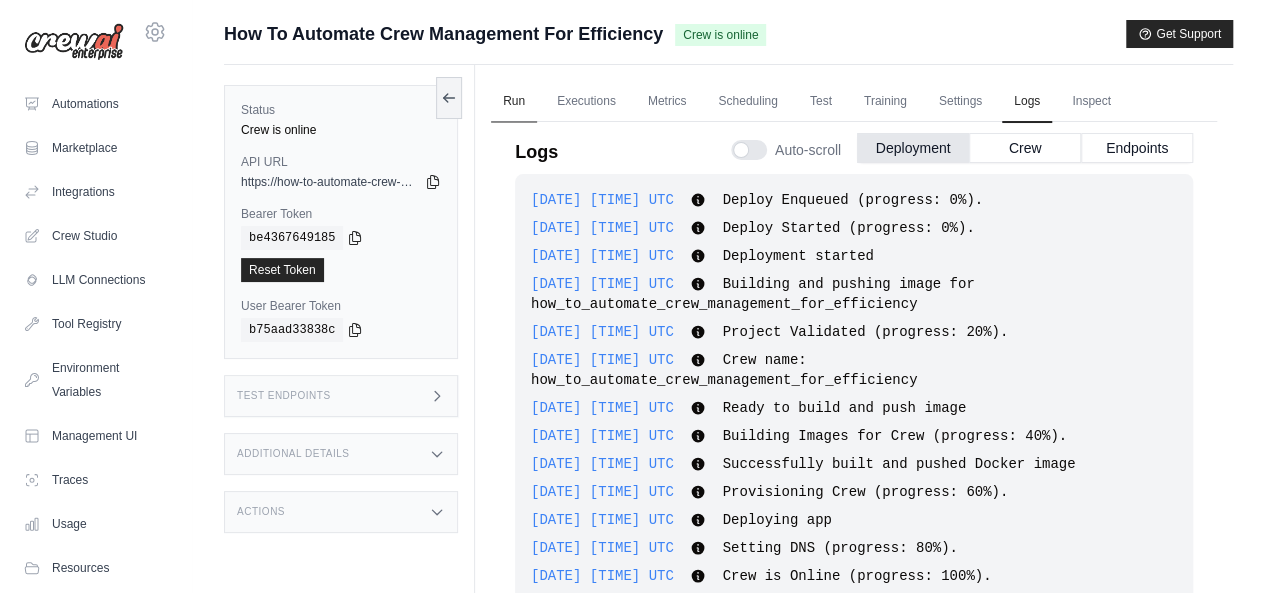 click on "Run" at bounding box center (514, 102) 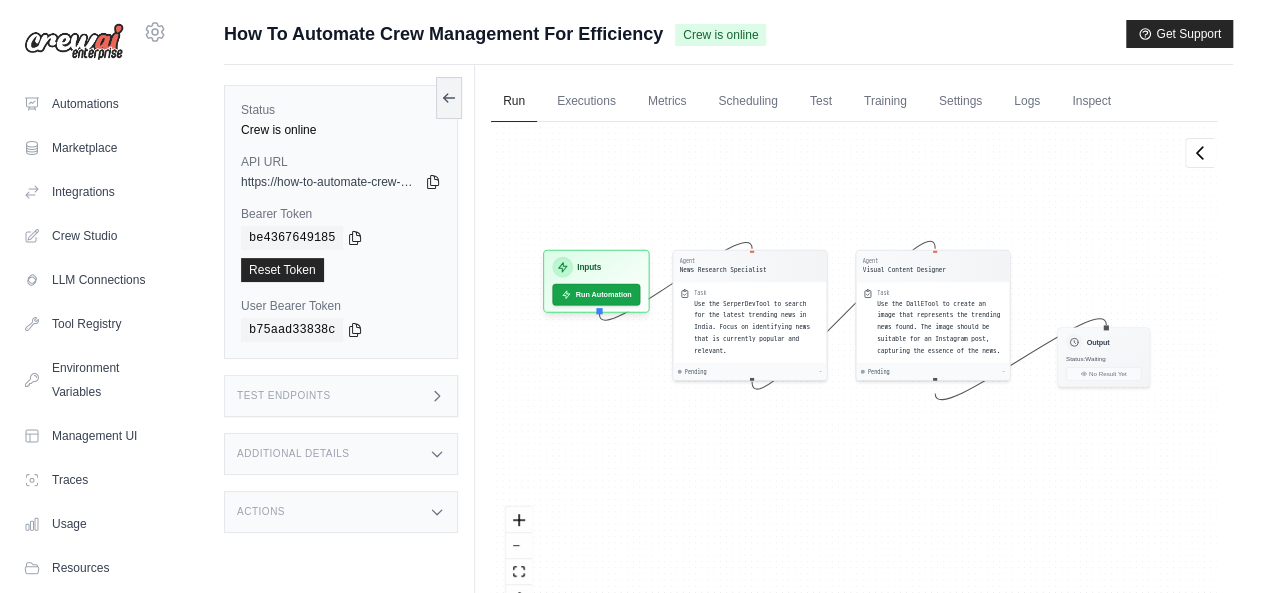 drag, startPoint x: 916, startPoint y: 228, endPoint x: 907, endPoint y: 175, distance: 53.75872 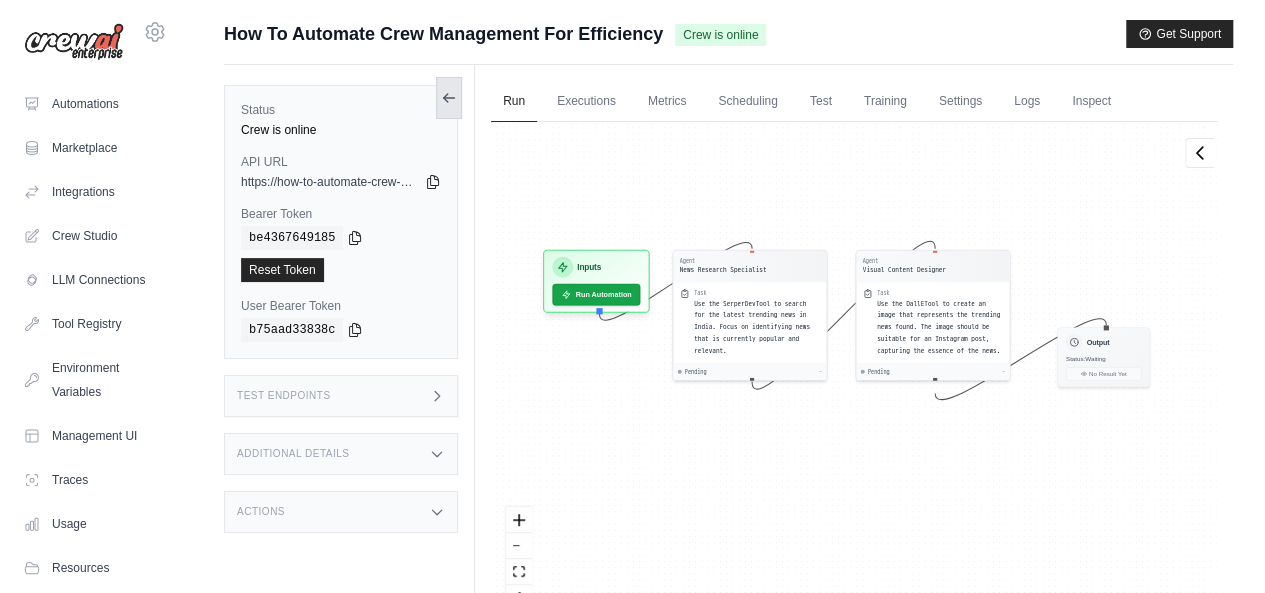 click 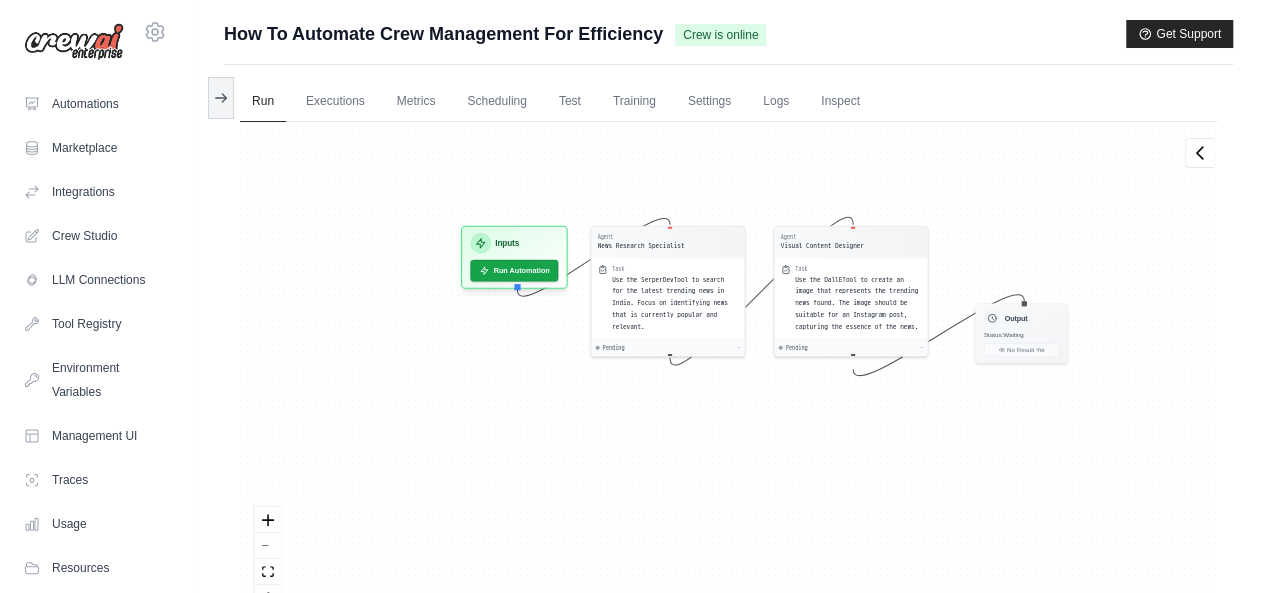 drag, startPoint x: 795, startPoint y: 411, endPoint x: 934, endPoint y: 432, distance: 140.57738 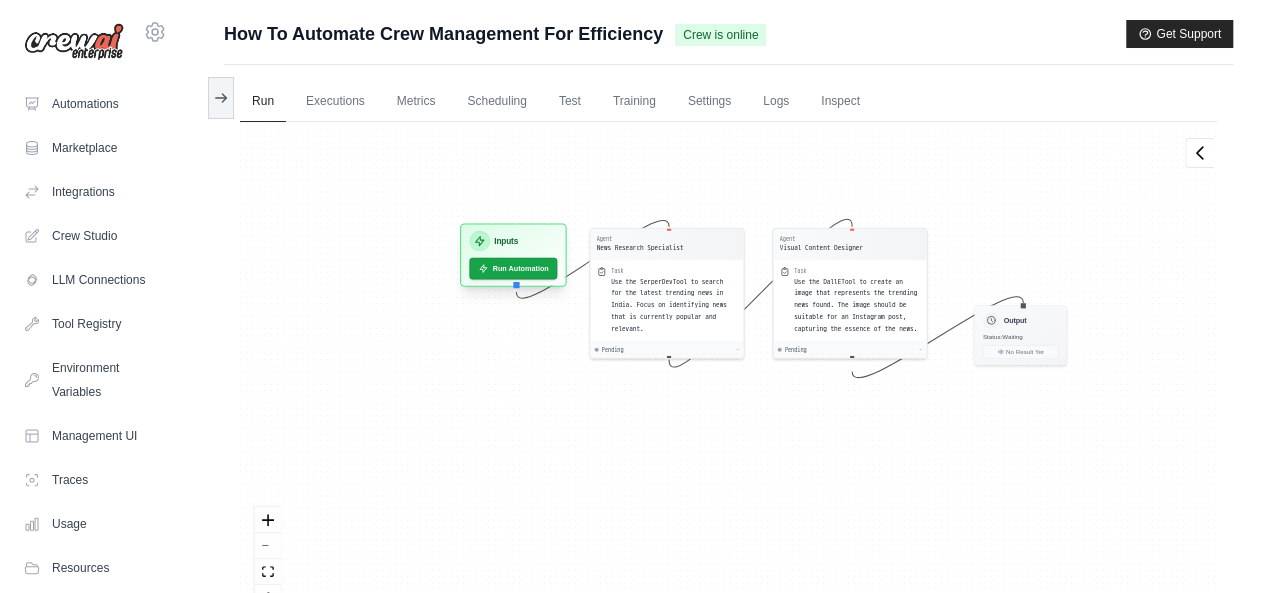 click on "Inputs" at bounding box center (513, 241) 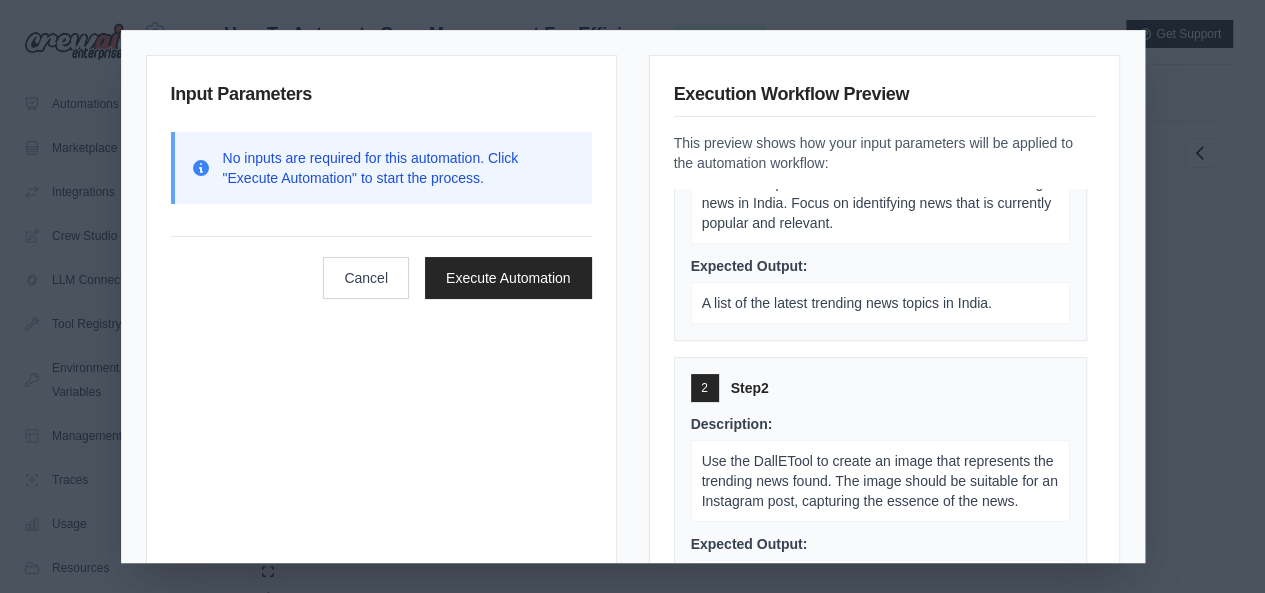 scroll, scrollTop: 0, scrollLeft: 0, axis: both 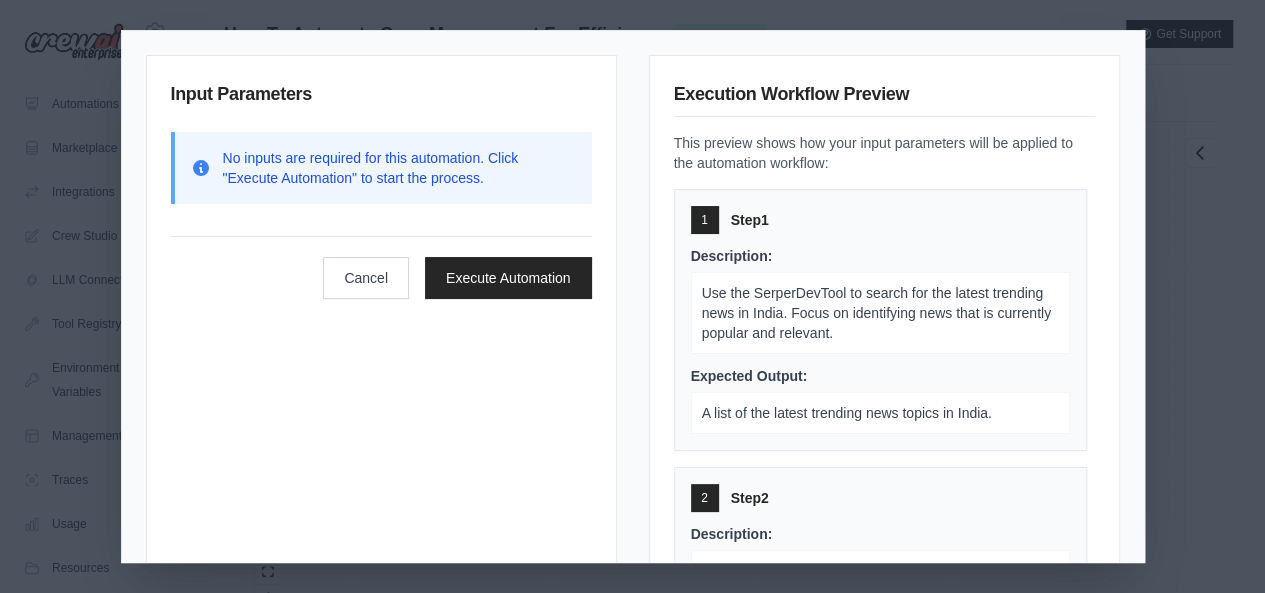 click on "Input Parameters No inputs are required for this automation. Click "Execute Automation" to start the process. Cancel Execute Automation Execution Workflow Preview This preview shows how your input parameters will be applied to the automation workflow: 1 Step  1 Description: Use the SerperDevTool to search for the latest trending news in India. Focus on identifying news that is currently popular and relevant. Expected Output: A list of the latest trending news topics in India. 2 Step  2 Description: Use the DallETool to create an image that represents the trending news found. The image should be suitable for an Instagram post, capturing the essence of the news. Expected Output: A visually appealing image ready for posting on Instagram, based on the trending news." at bounding box center [632, 296] 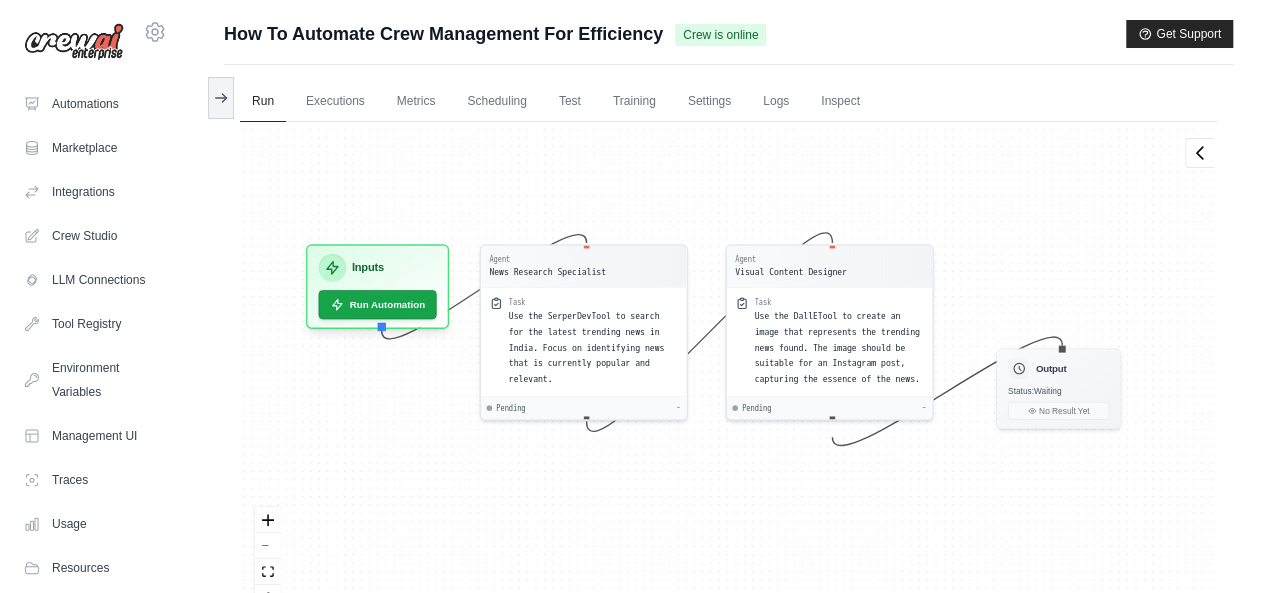 drag, startPoint x: 488, startPoint y: 231, endPoint x: 472, endPoint y: 197, distance: 37.576588 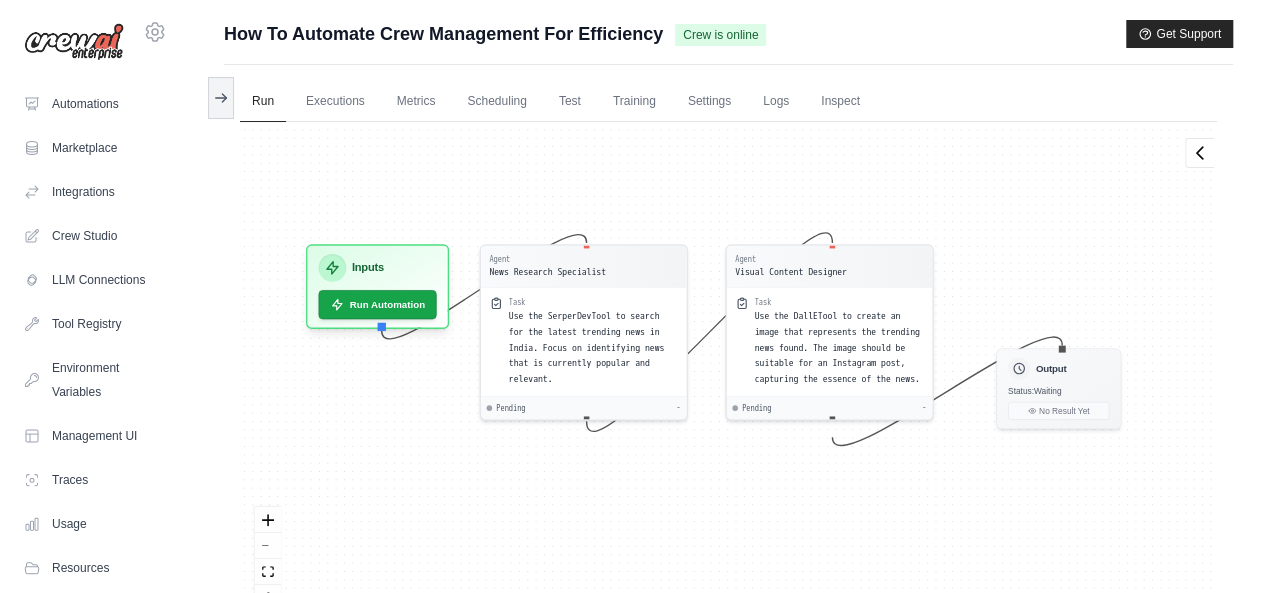 click on "Agent News Research Specialist Task Use the SerperDevTool to search for the latest trending news in India. Focus on identifying news that is currently popular and relevant. Pending - Agent Visual Content Designer Task Use the DallETool to create an image that represents the trending news found. The image should be suitable for an Instagram post, capturing the essence of the news. Pending - Inputs Run Automation Output Status:  Waiting No Result Yet" at bounding box center [728, 374] 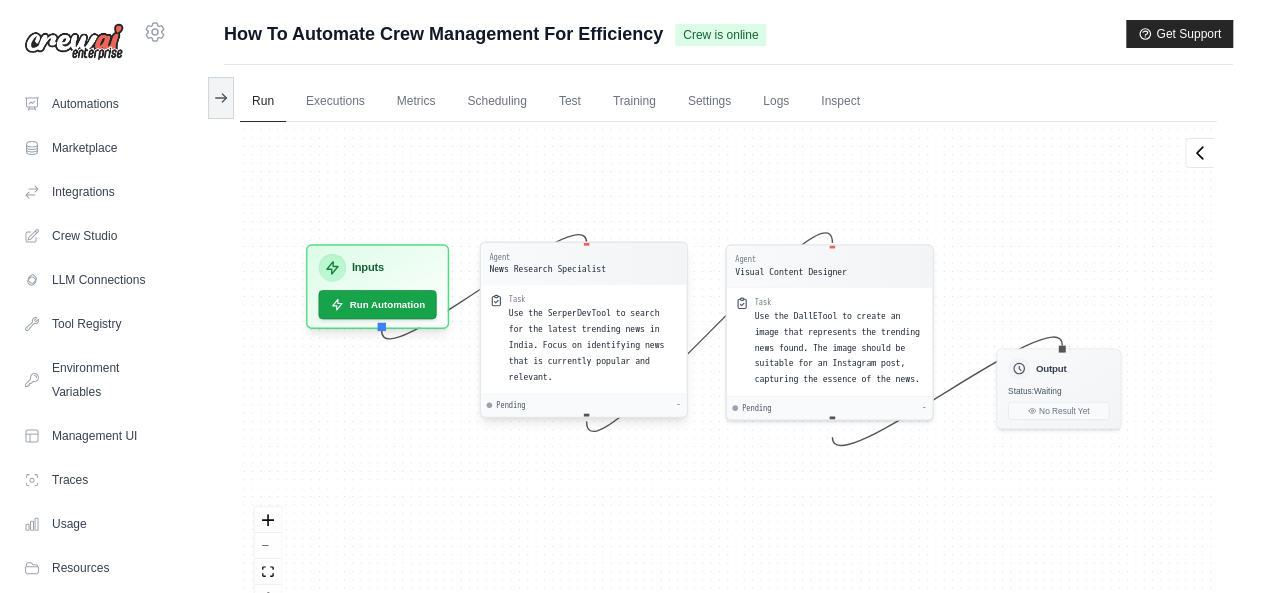click on "News Research Specialist" at bounding box center [547, 269] 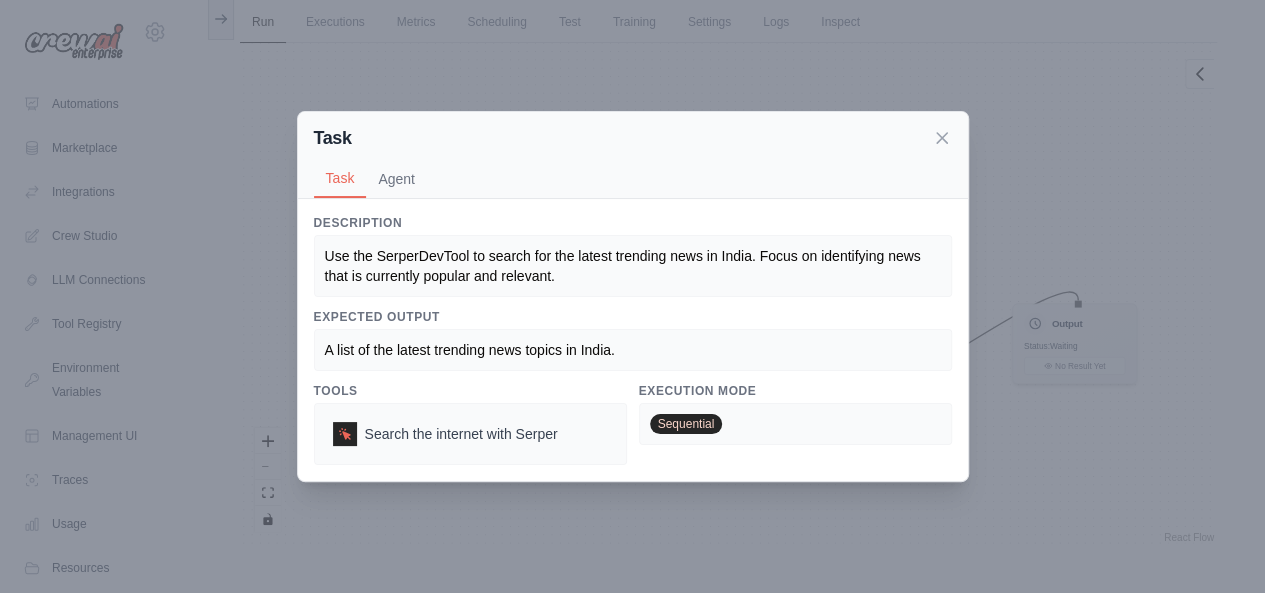 scroll, scrollTop: 0, scrollLeft: 0, axis: both 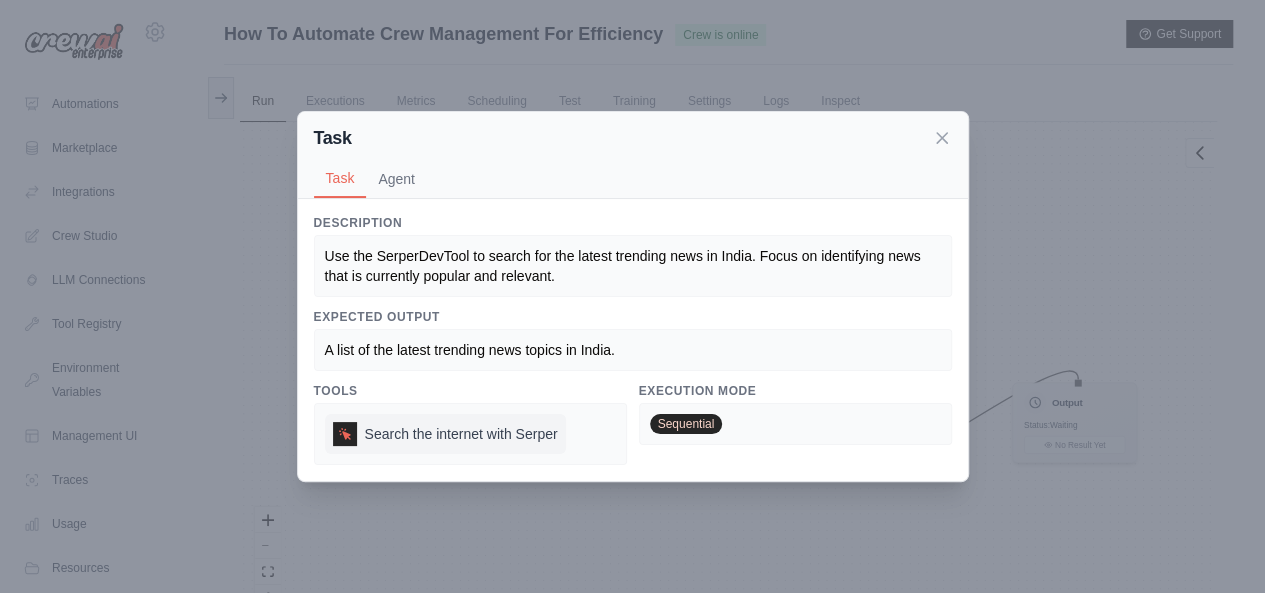 click on "Search the internet with Serper" at bounding box center [461, 434] 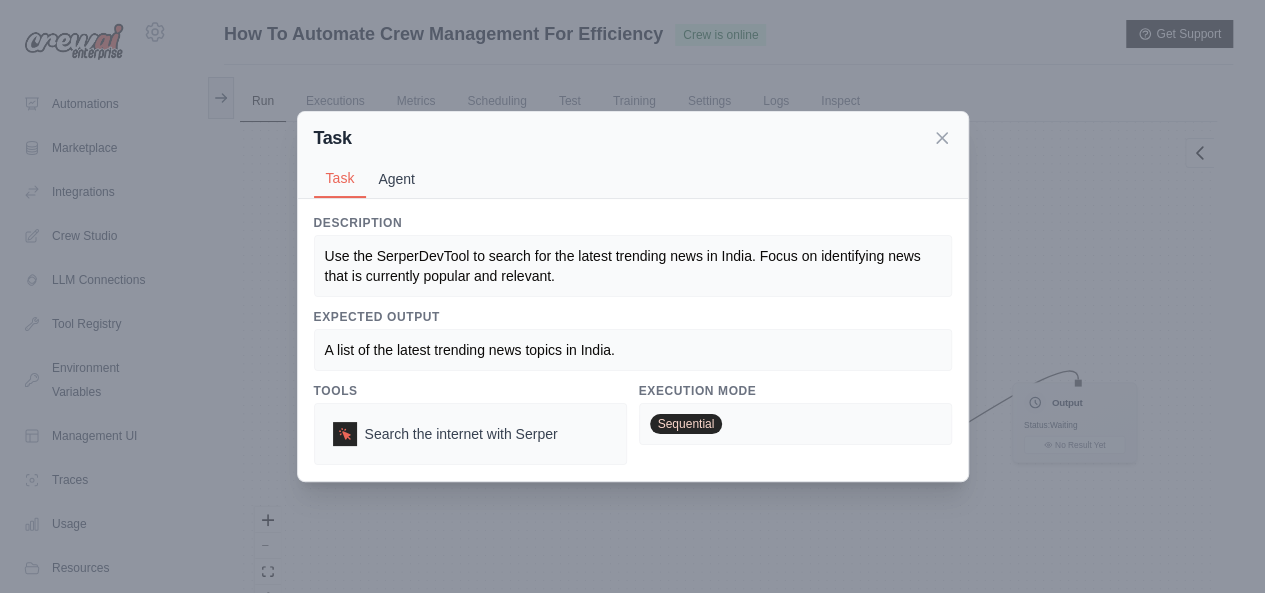 click on "Agent" at bounding box center (396, 179) 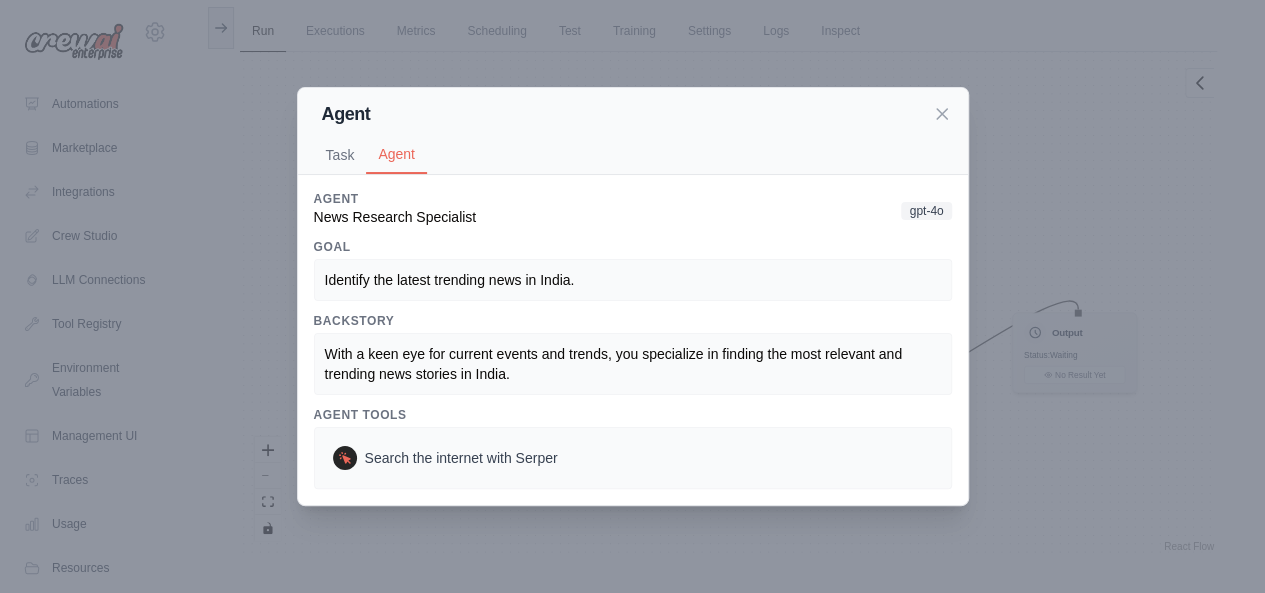 scroll, scrollTop: 84, scrollLeft: 0, axis: vertical 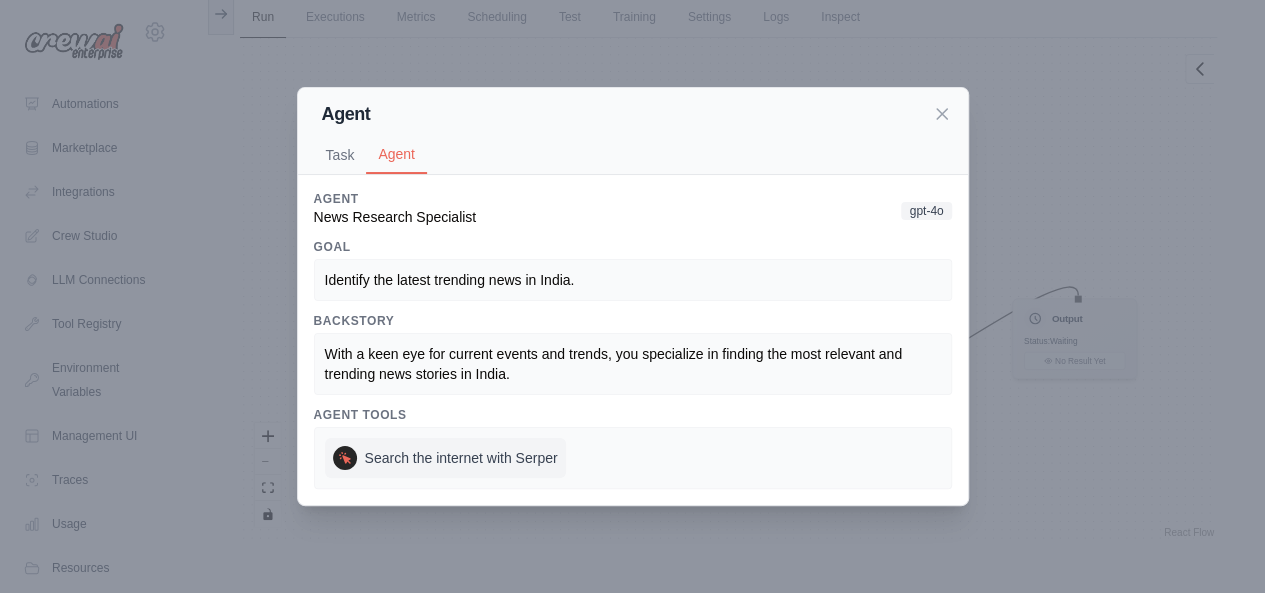click on "Search the internet with Serper" at bounding box center [461, 458] 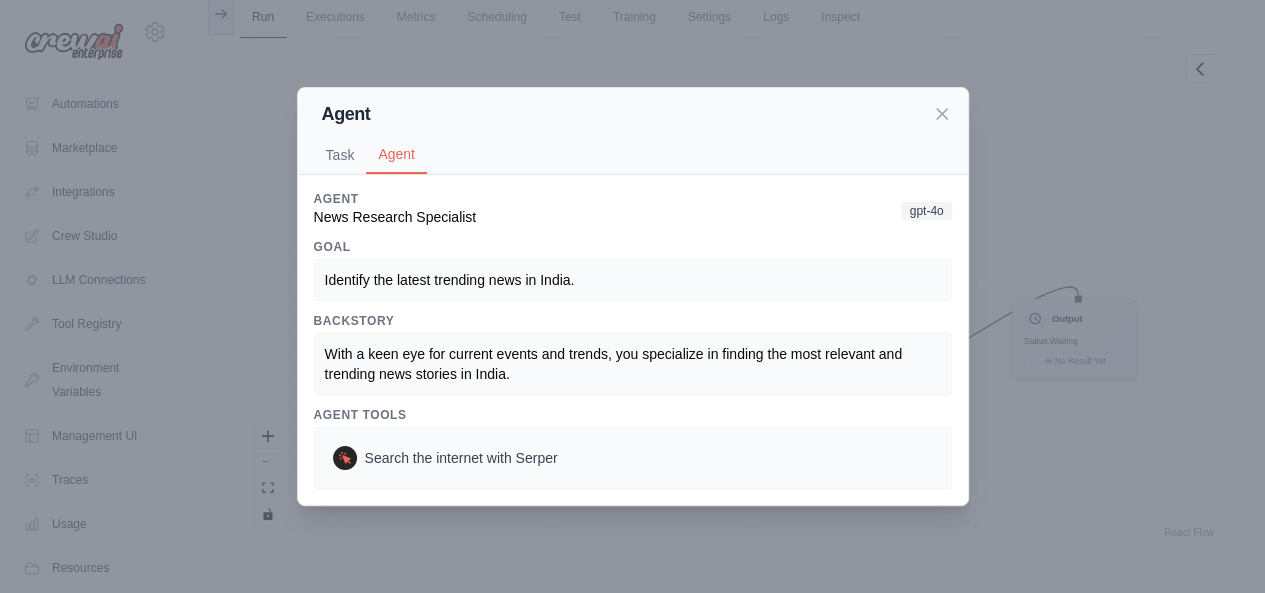 click on "With a keen eye for current events and trends, you specialize in finding the most relevant and trending news stories in India." at bounding box center [615, 364] 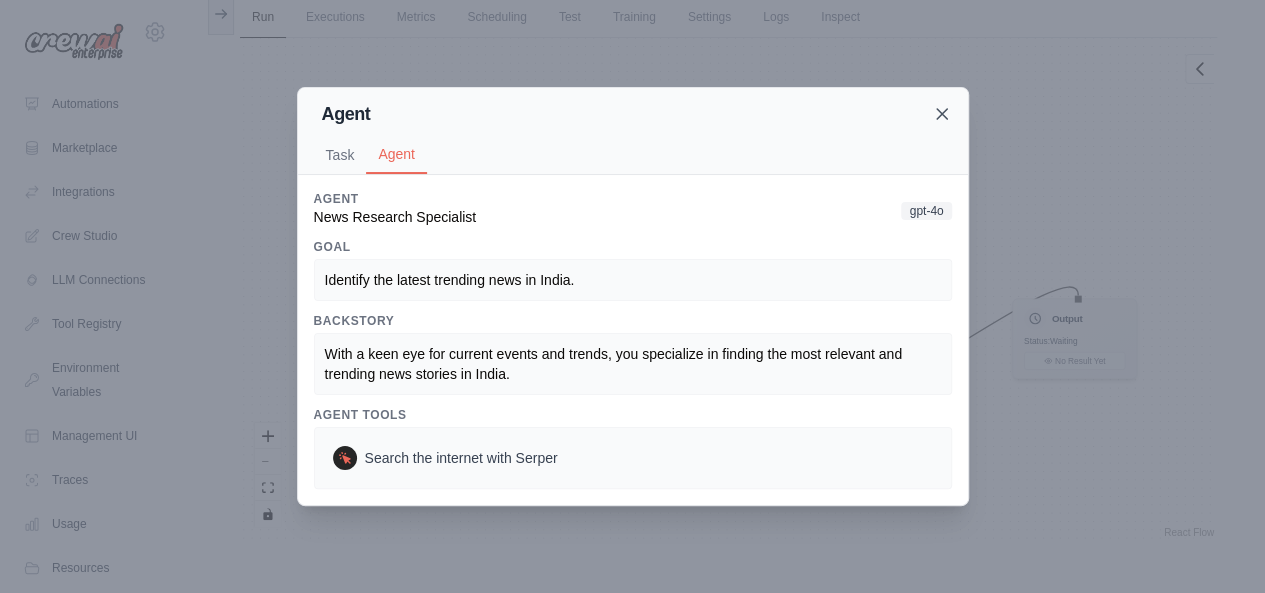 click 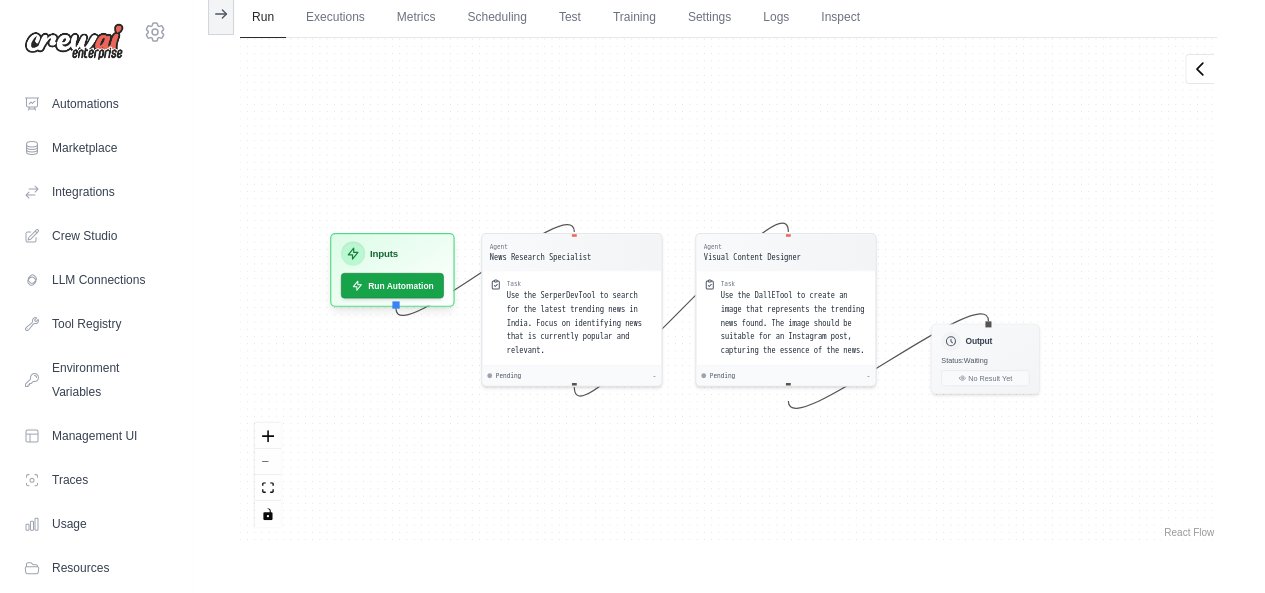 drag, startPoint x: 489, startPoint y: 129, endPoint x: 649, endPoint y: 211, distance: 179.78876 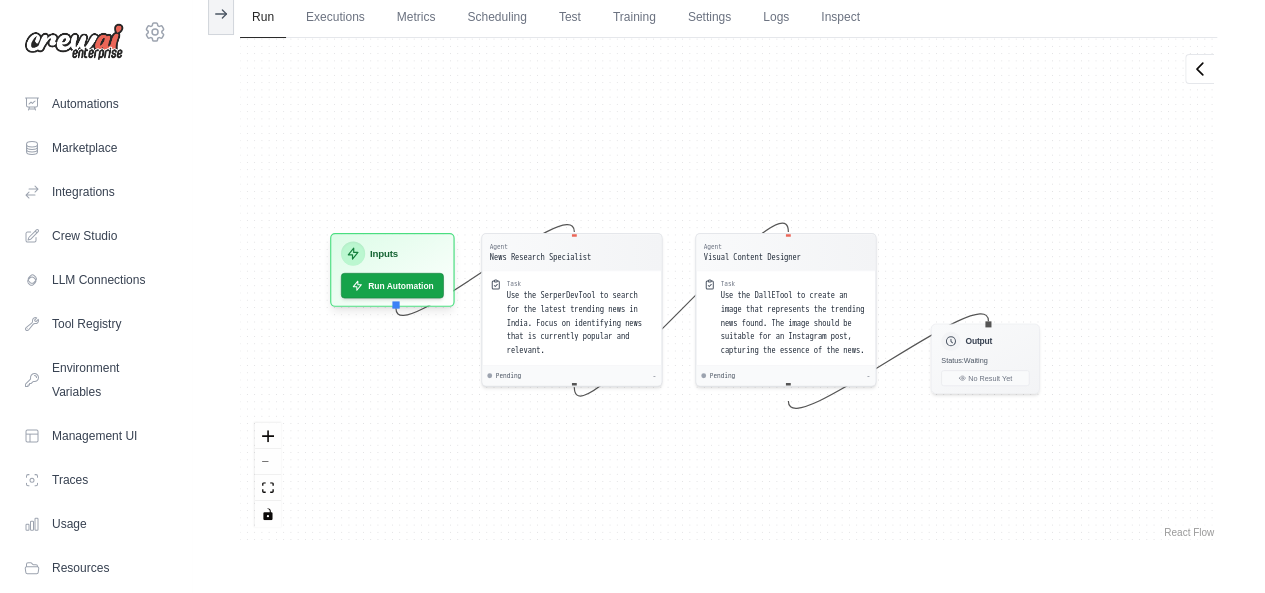 click on "Agent News Research Specialist Task Use the SerperDevTool to search for the latest trending news in India. Focus on identifying news that is currently popular and relevant. Pending - Agent Visual Content Designer Task Use the DallETool to create an image that represents the trending news found. The image should be suitable for an Instagram post, capturing the essence of the news. Pending - Inputs Run Automation Output Status:  Waiting No Result Yet" at bounding box center (728, 290) 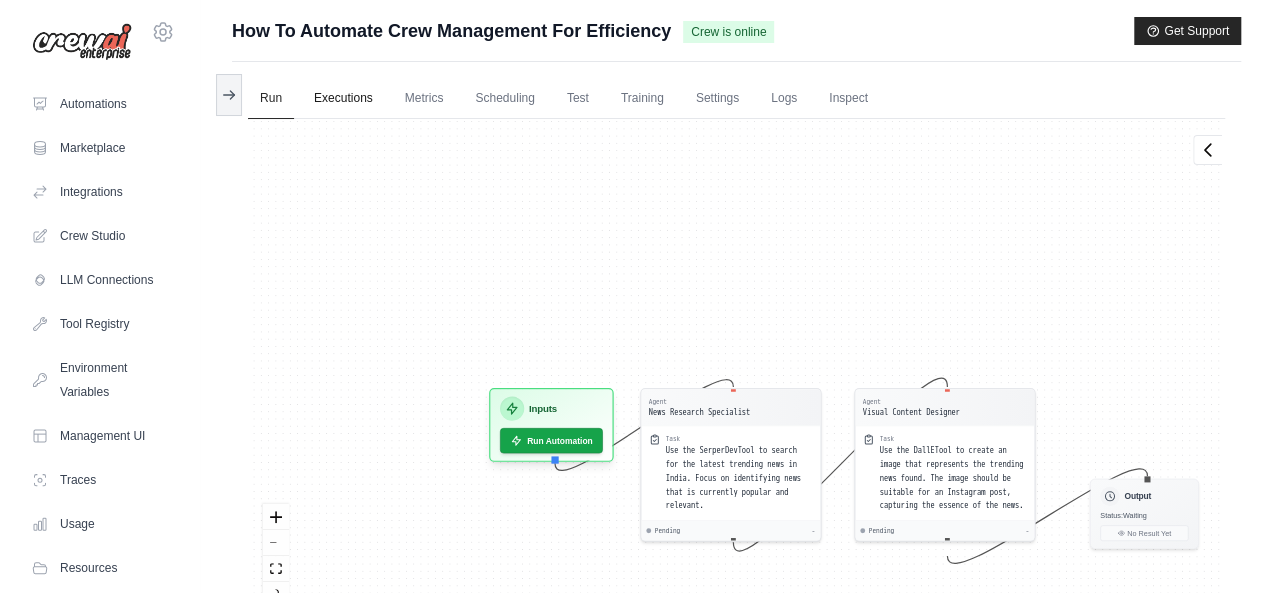 scroll, scrollTop: 0, scrollLeft: 0, axis: both 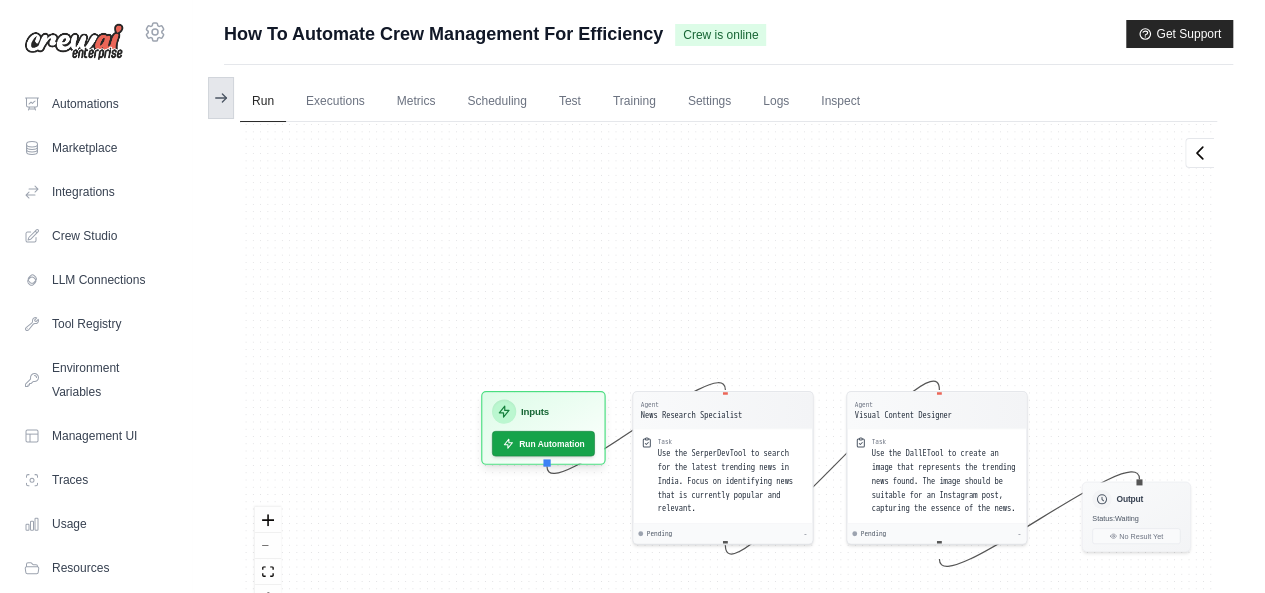 click 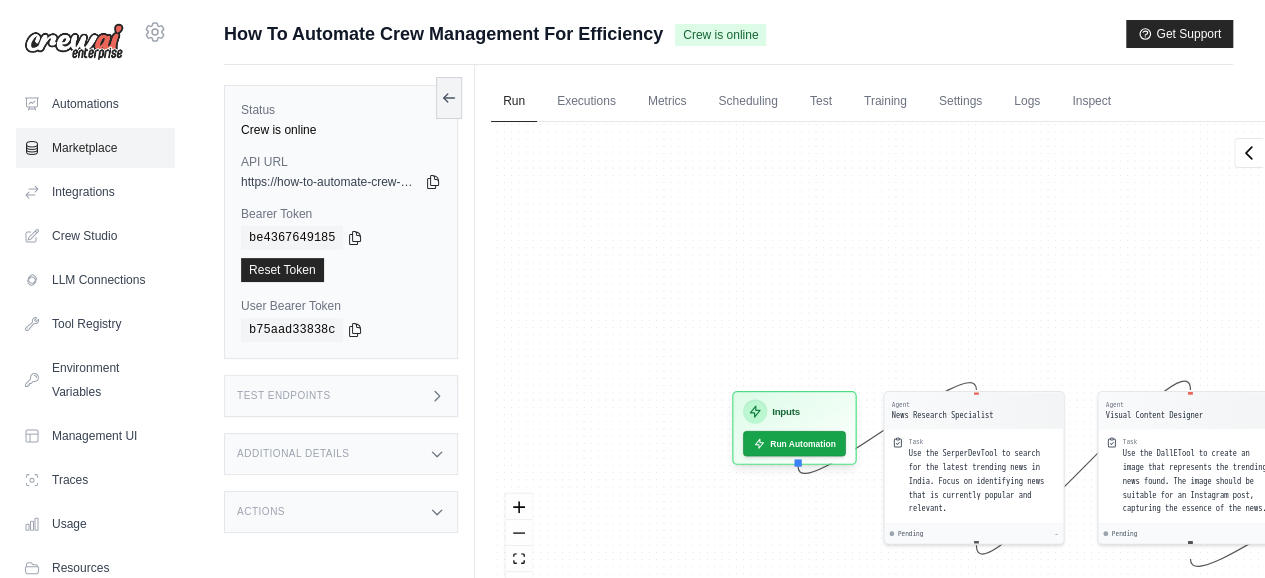 click on "Marketplace" at bounding box center (95, 148) 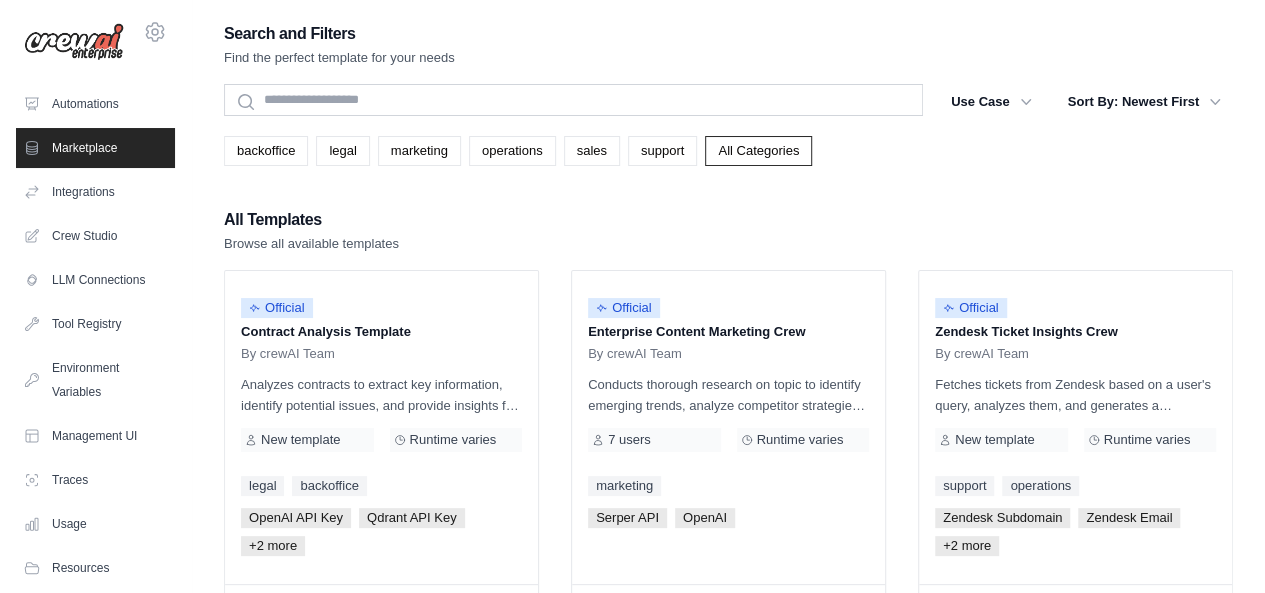 click on "Automations" at bounding box center (95, 104) 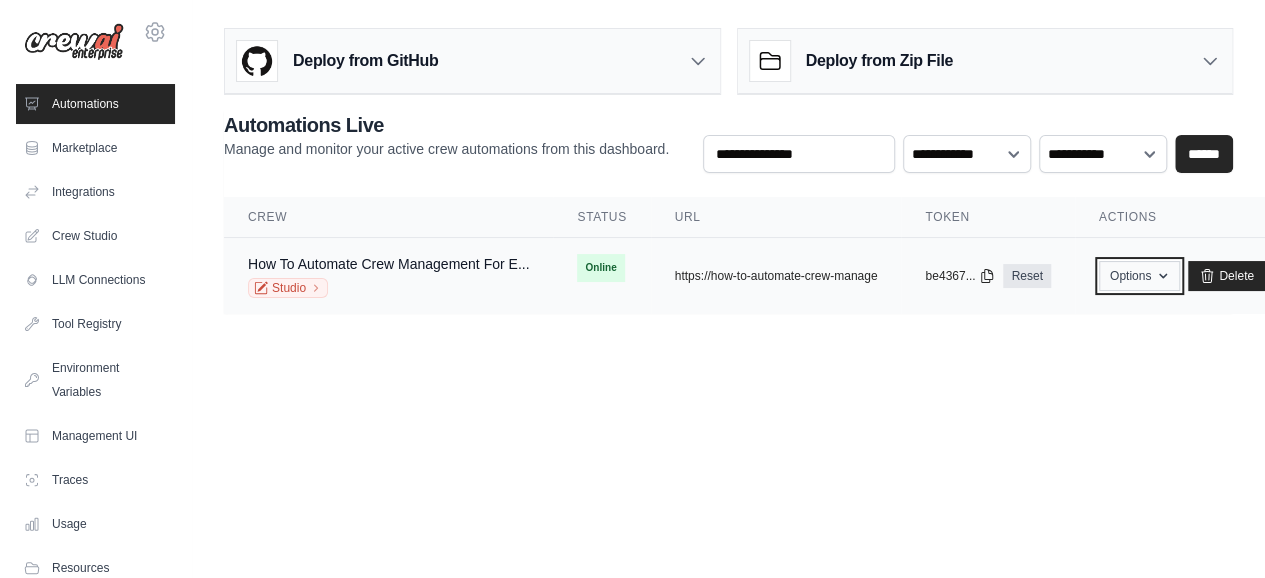 click 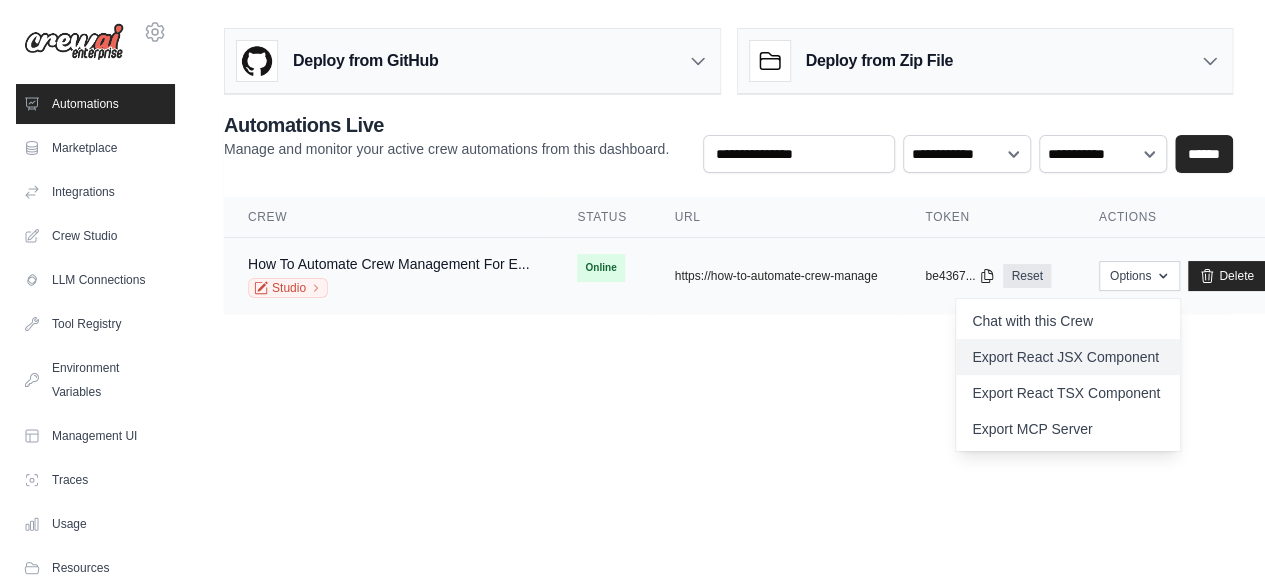 click on "Export React JSX Component" at bounding box center [1068, 357] 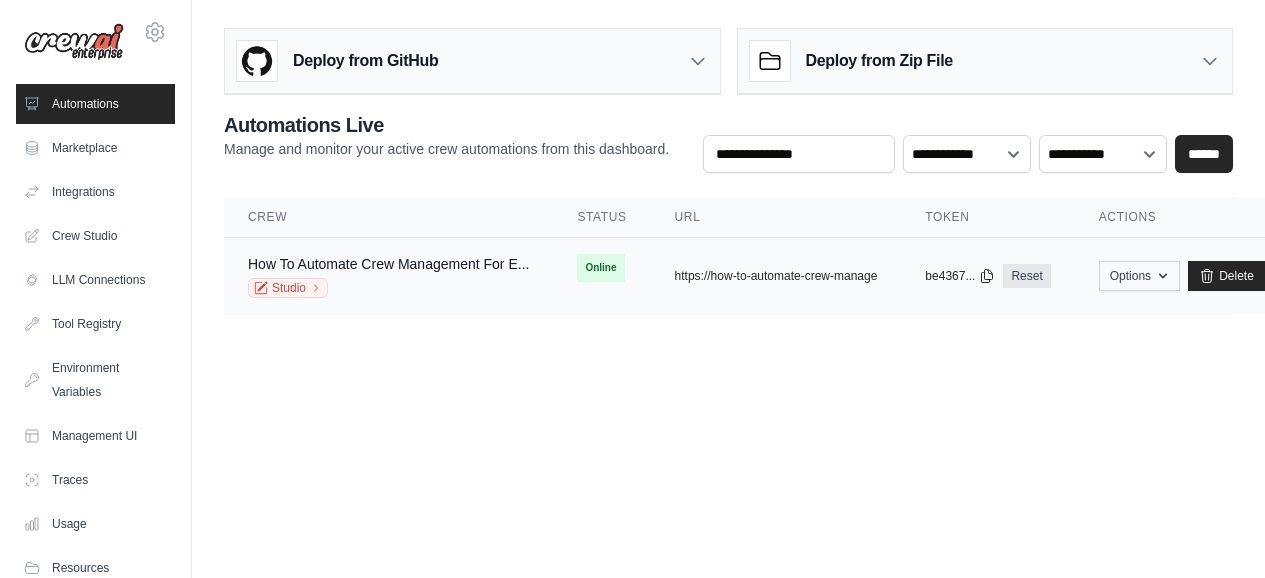 scroll, scrollTop: 0, scrollLeft: 0, axis: both 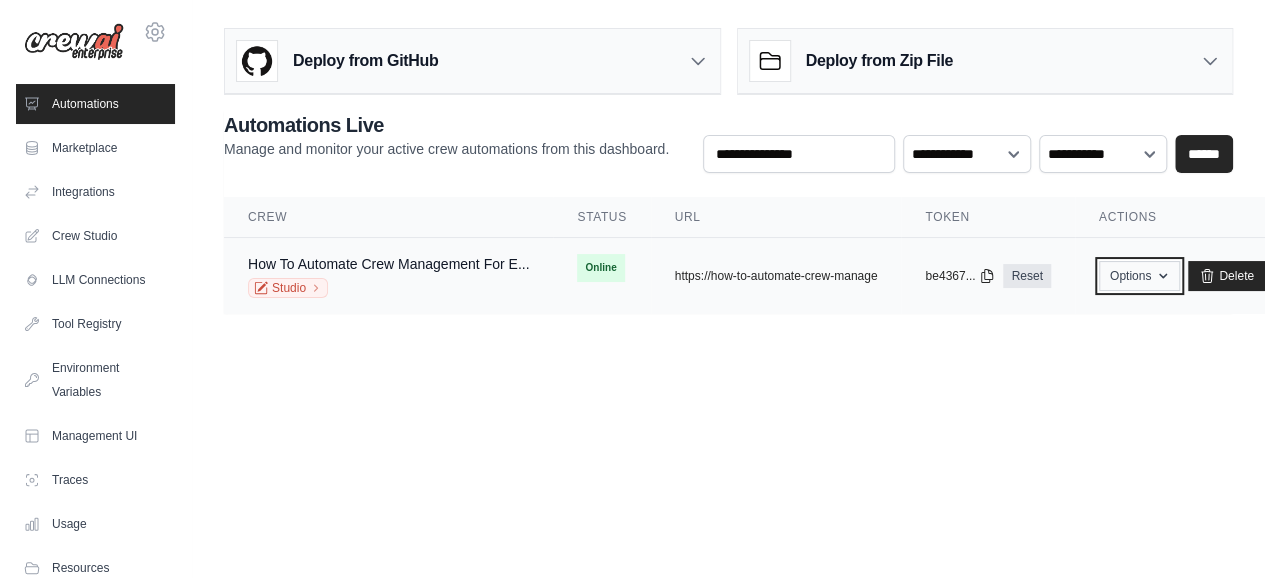 click on "Options" at bounding box center [1139, 276] 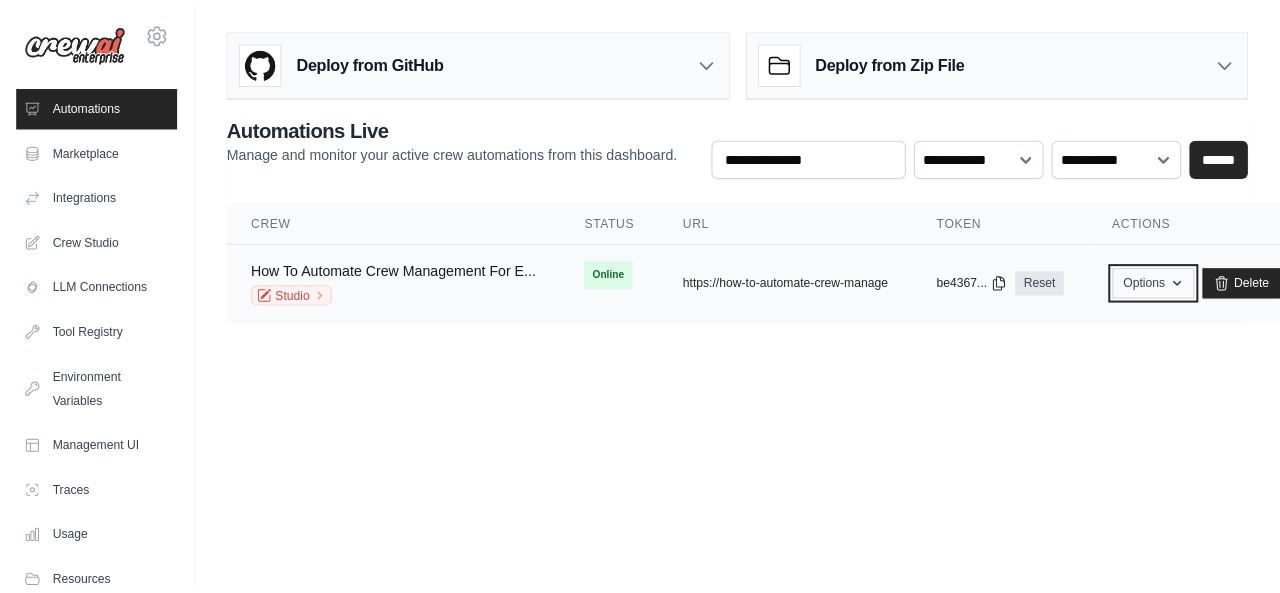 scroll, scrollTop: 0, scrollLeft: 0, axis: both 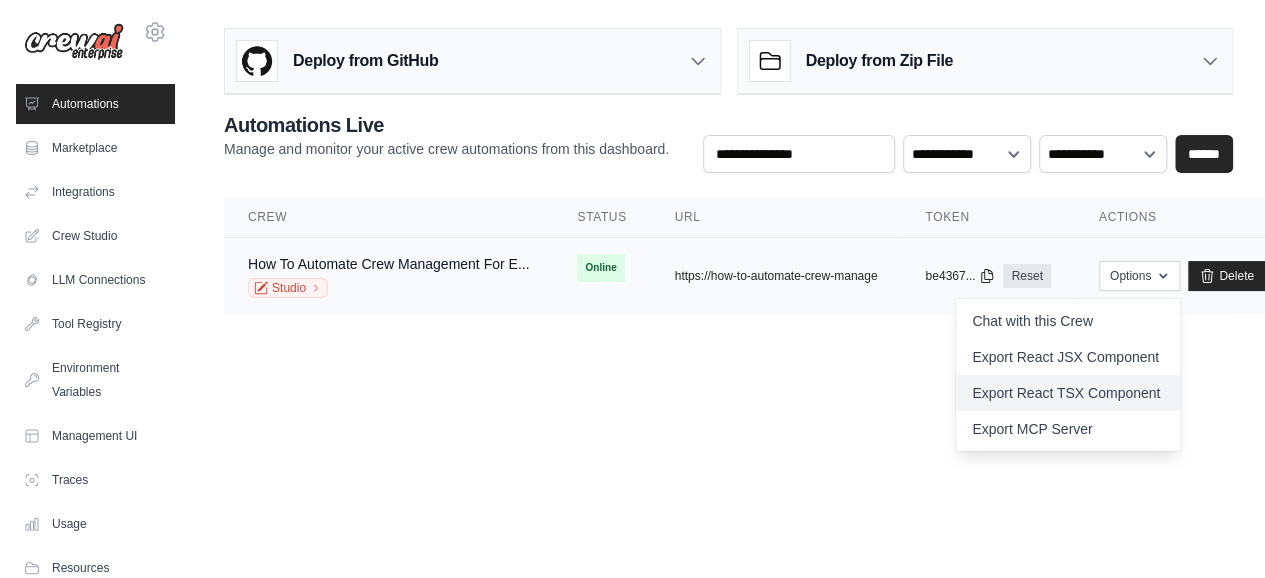 click on "Export React TSX Component" at bounding box center (1068, 393) 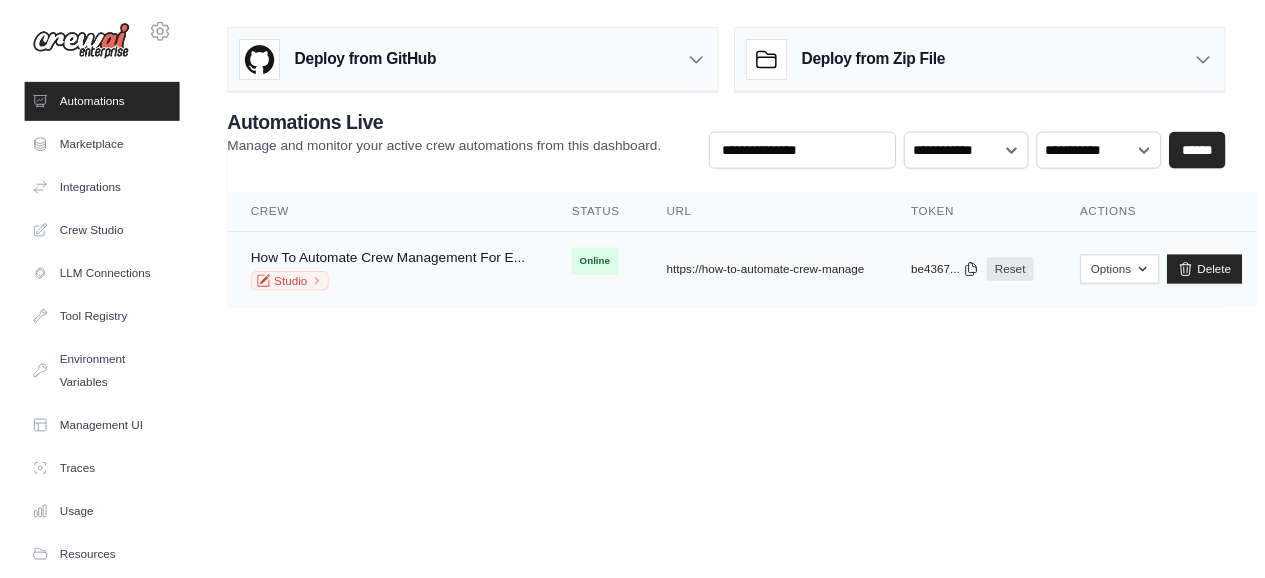 scroll, scrollTop: 0, scrollLeft: 0, axis: both 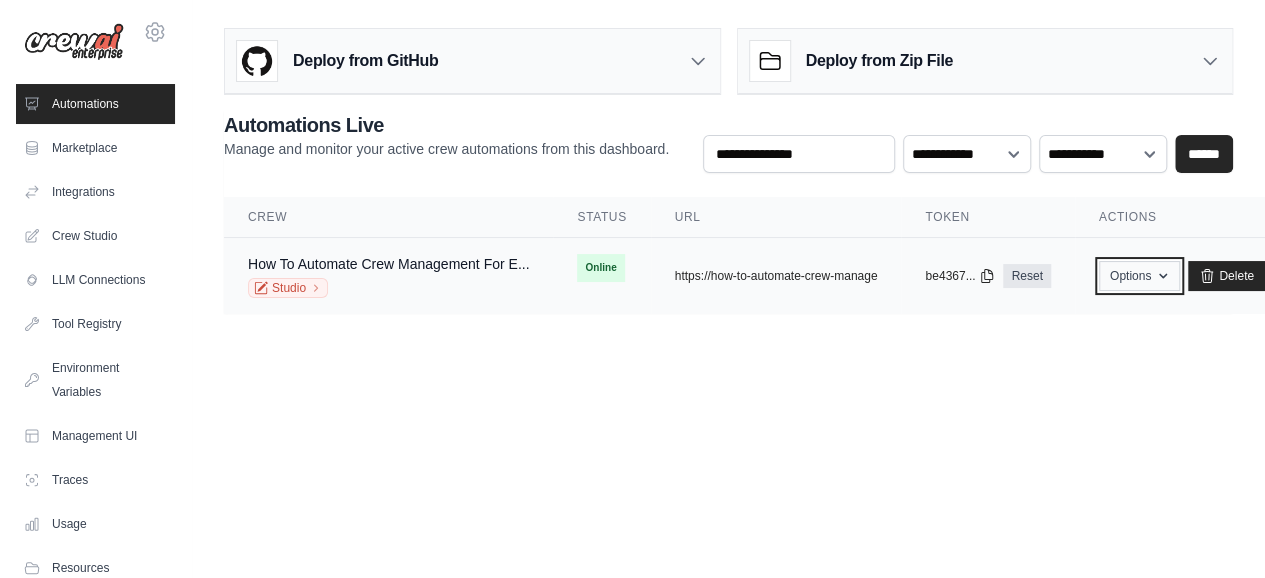 click 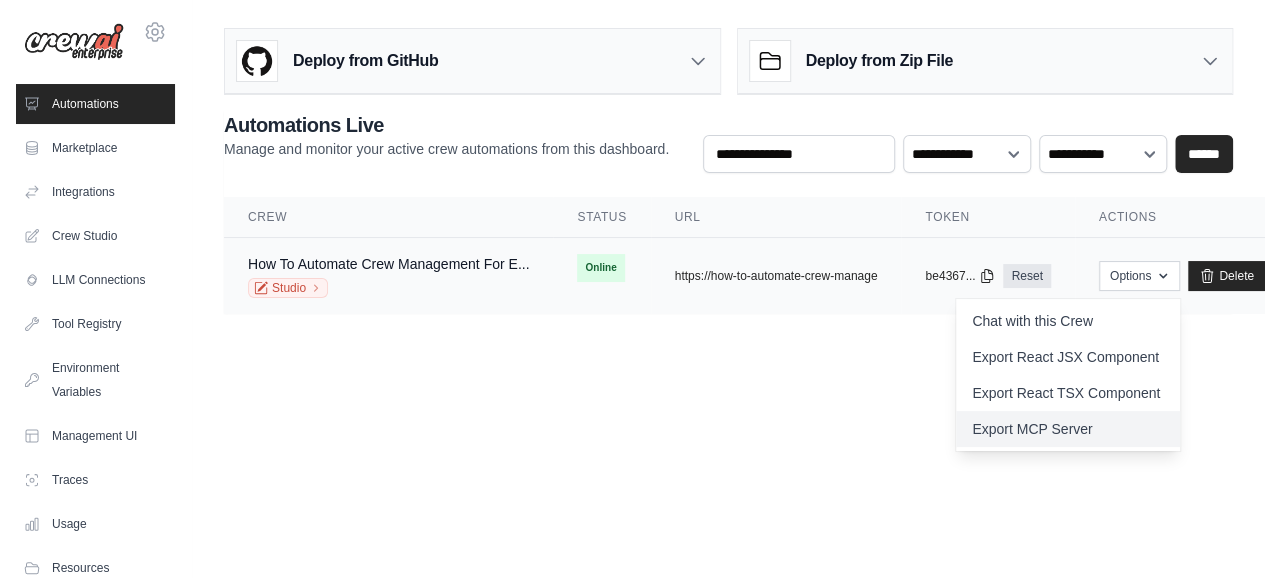 click on "Export MCP Server" at bounding box center [1068, 429] 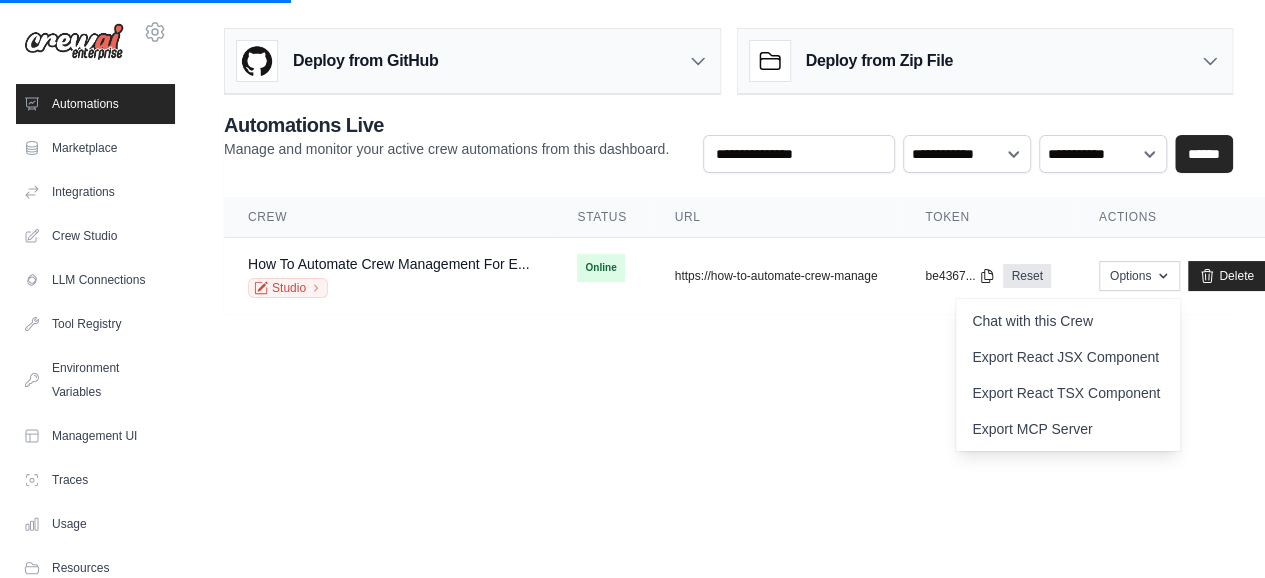 click on "[EMAIL]
Settings
Automations
Marketplace
Integrations" at bounding box center (632, 289) 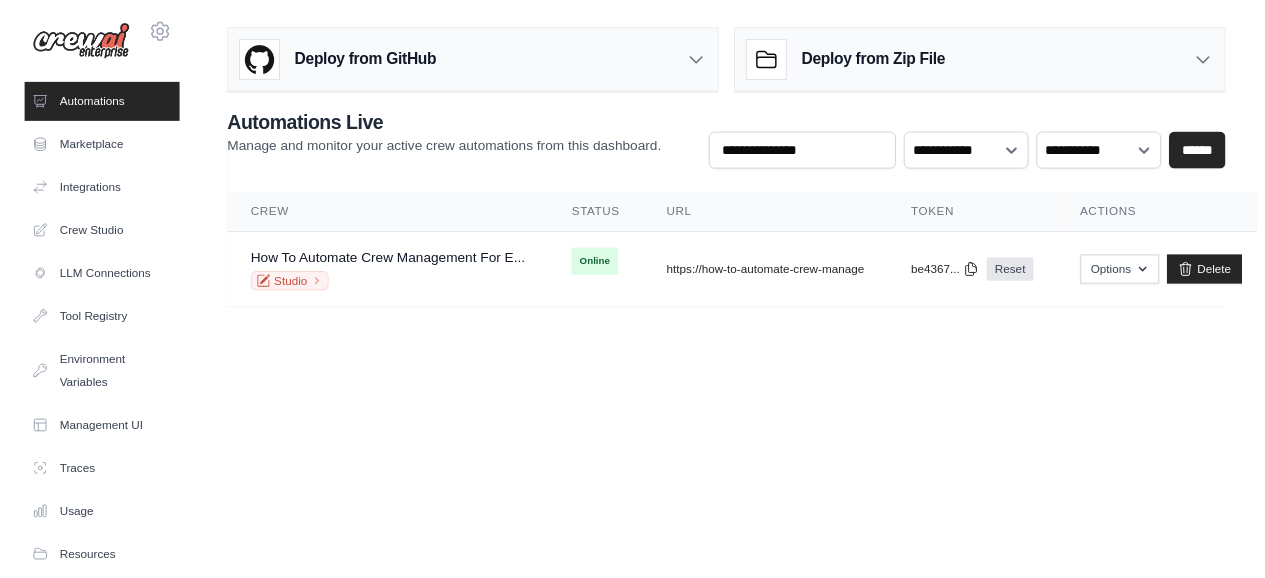 scroll, scrollTop: 0, scrollLeft: 0, axis: both 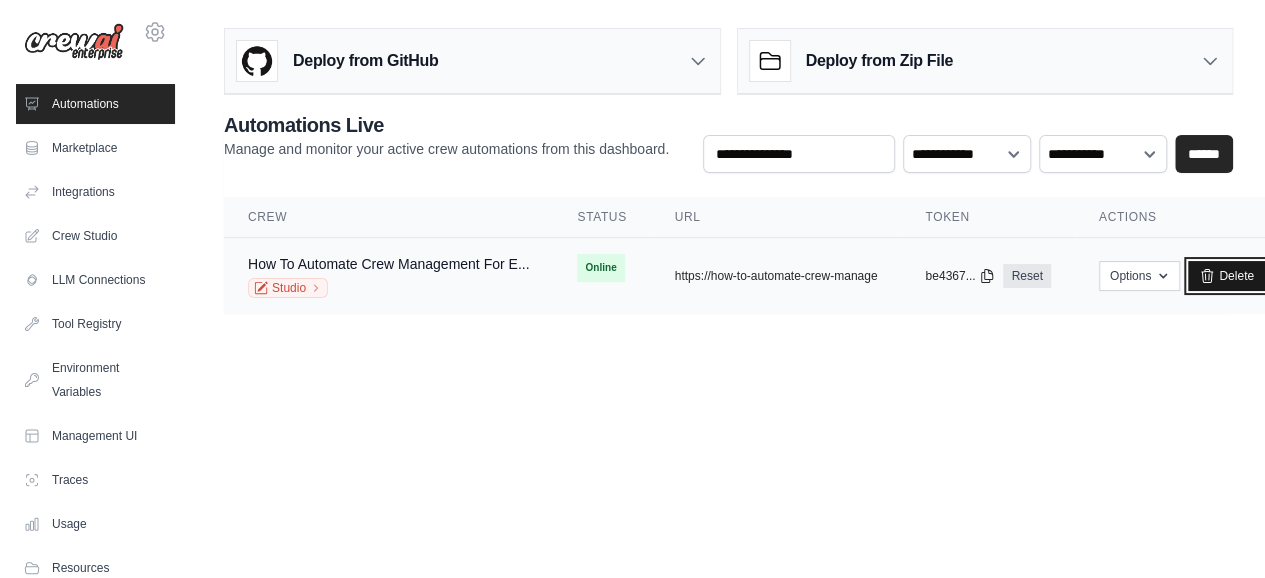 click on "Delete" at bounding box center (1226, 276) 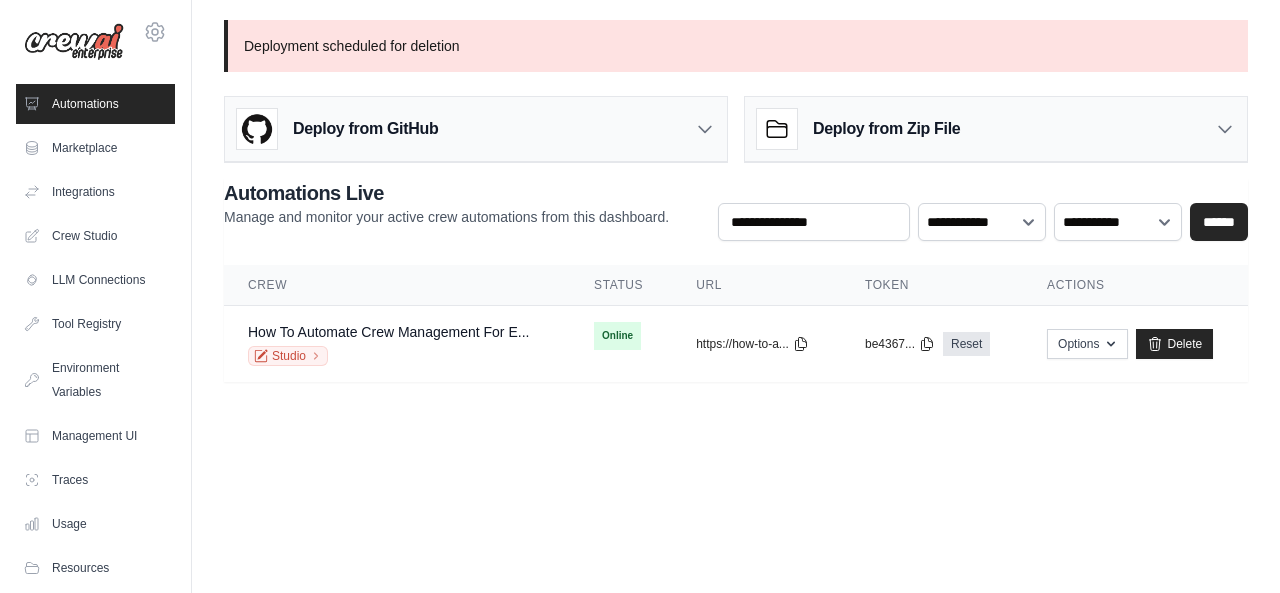 scroll, scrollTop: 0, scrollLeft: 0, axis: both 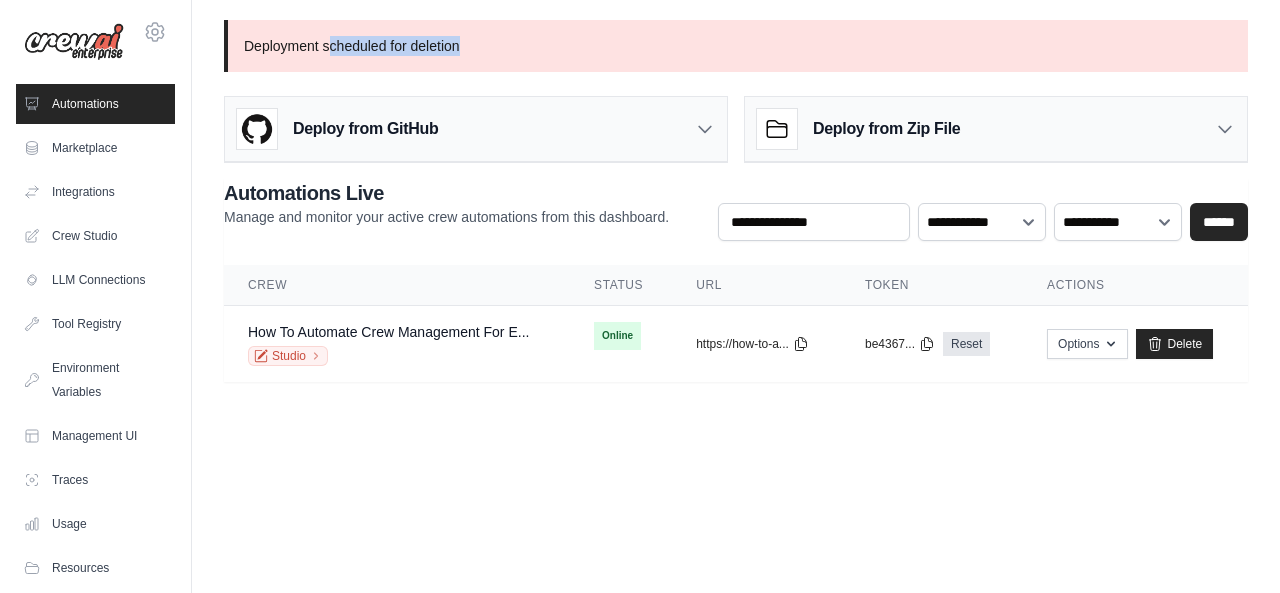 drag, startPoint x: 332, startPoint y: 38, endPoint x: 643, endPoint y: 41, distance: 311.01447 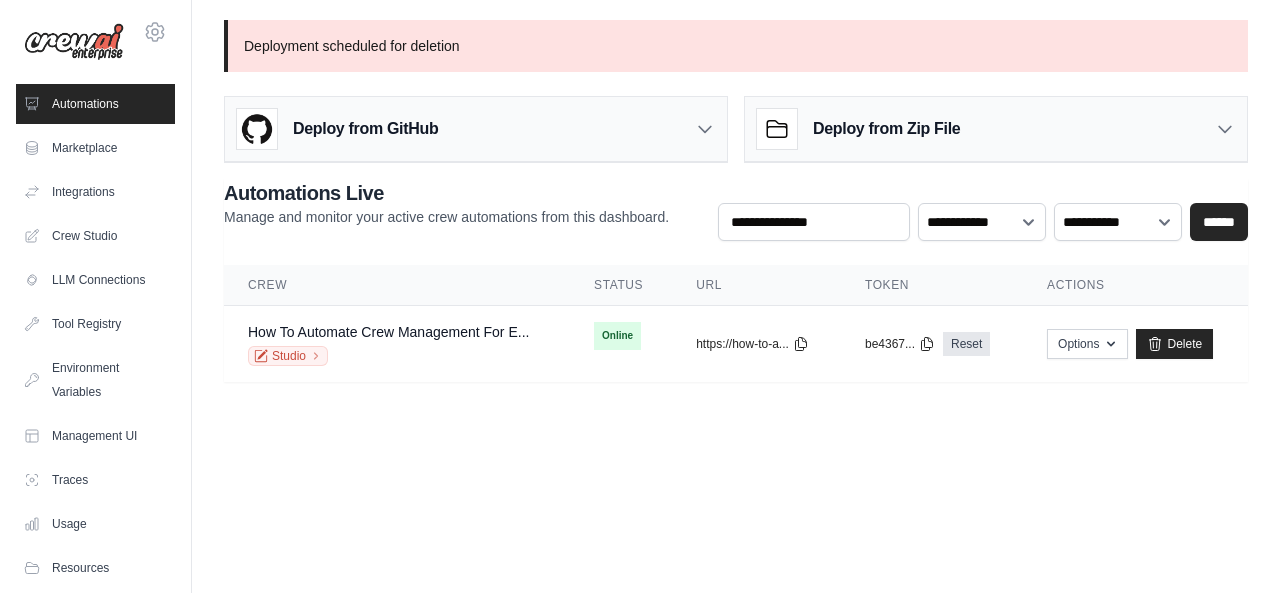 click on "Deployment scheduled for deletion" at bounding box center [736, 46] 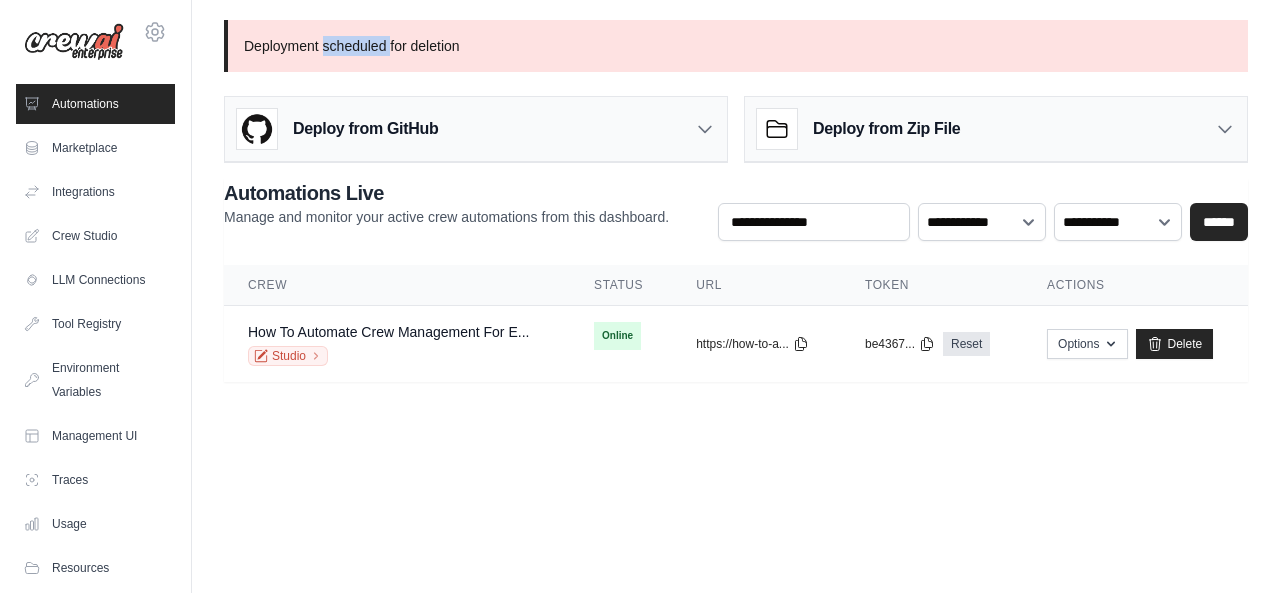 click on "Deployment scheduled for deletion" at bounding box center (736, 46) 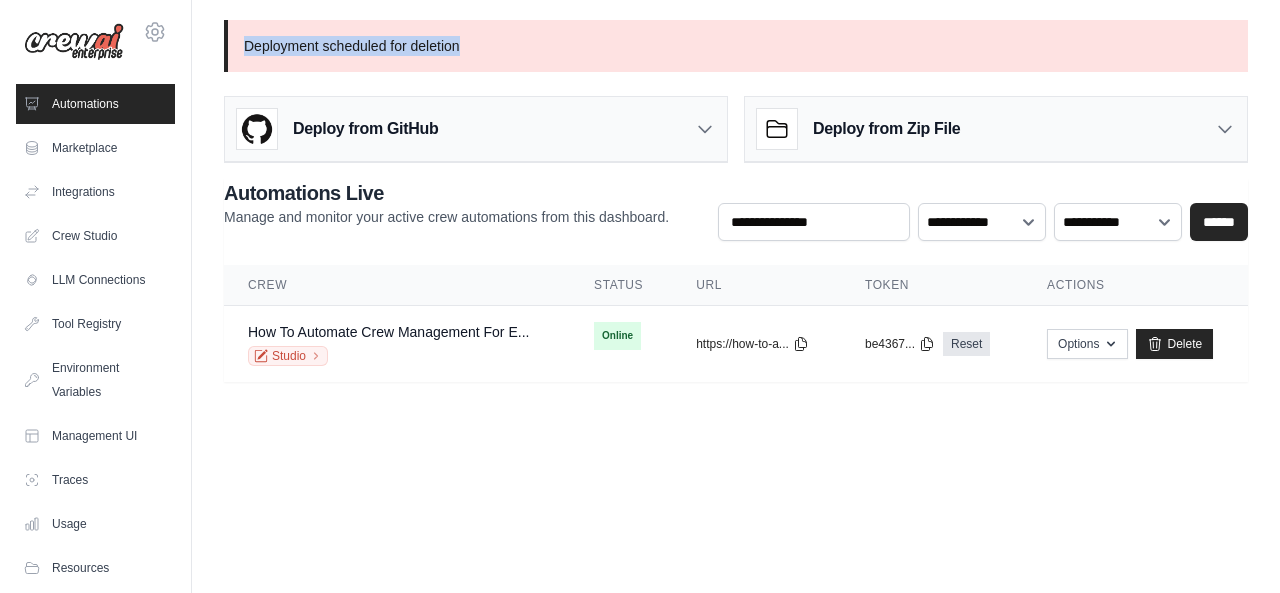 click on "Deployment scheduled for deletion" at bounding box center (736, 46) 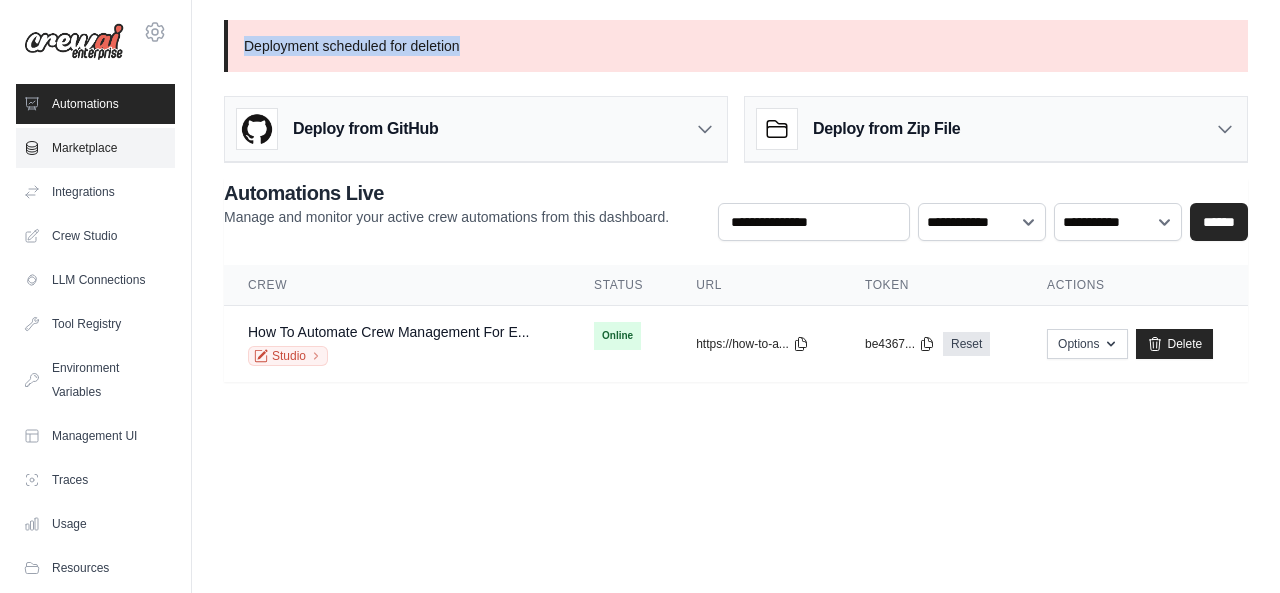 click on "Marketplace" at bounding box center [95, 148] 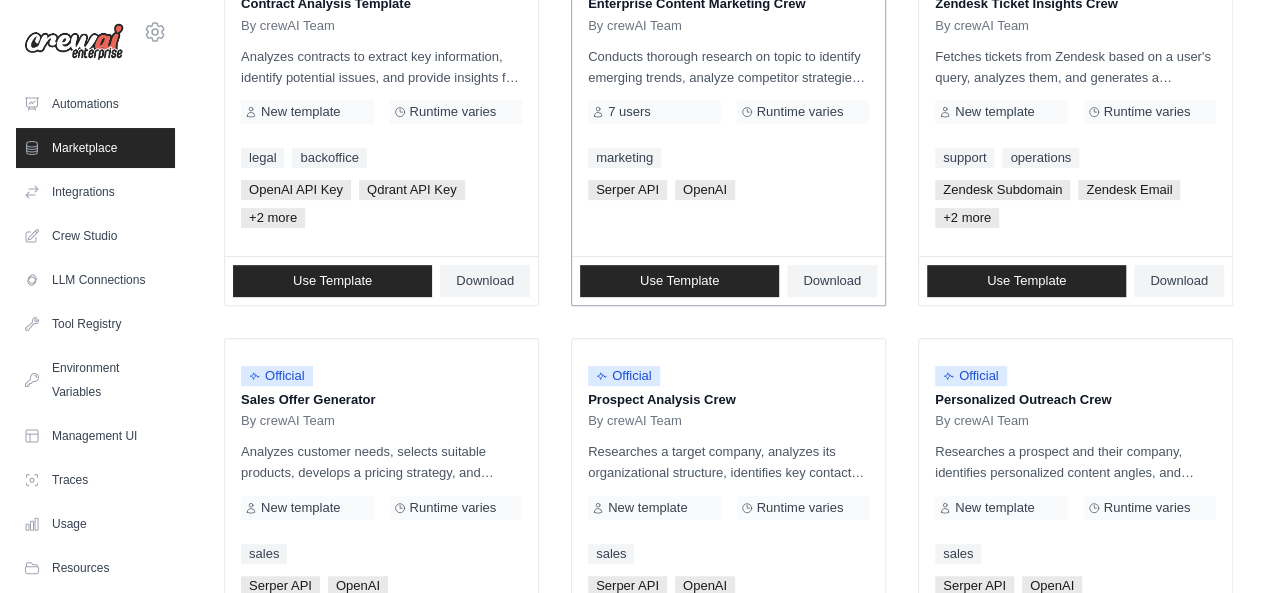 scroll, scrollTop: 600, scrollLeft: 0, axis: vertical 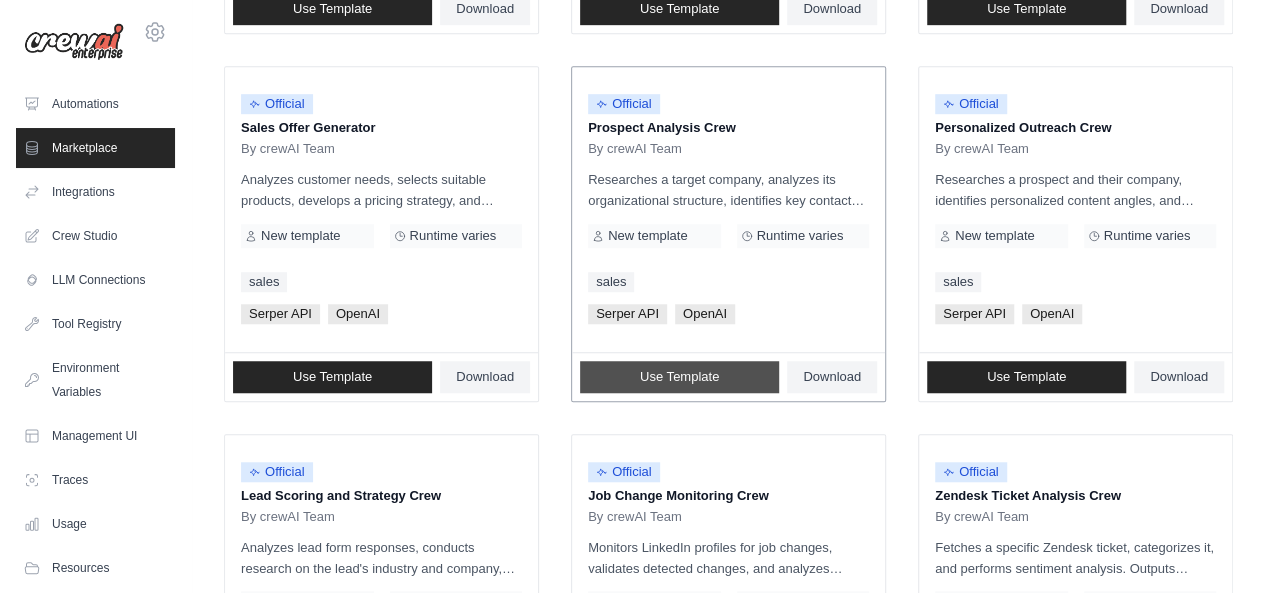 click on "Use Template" at bounding box center (679, 377) 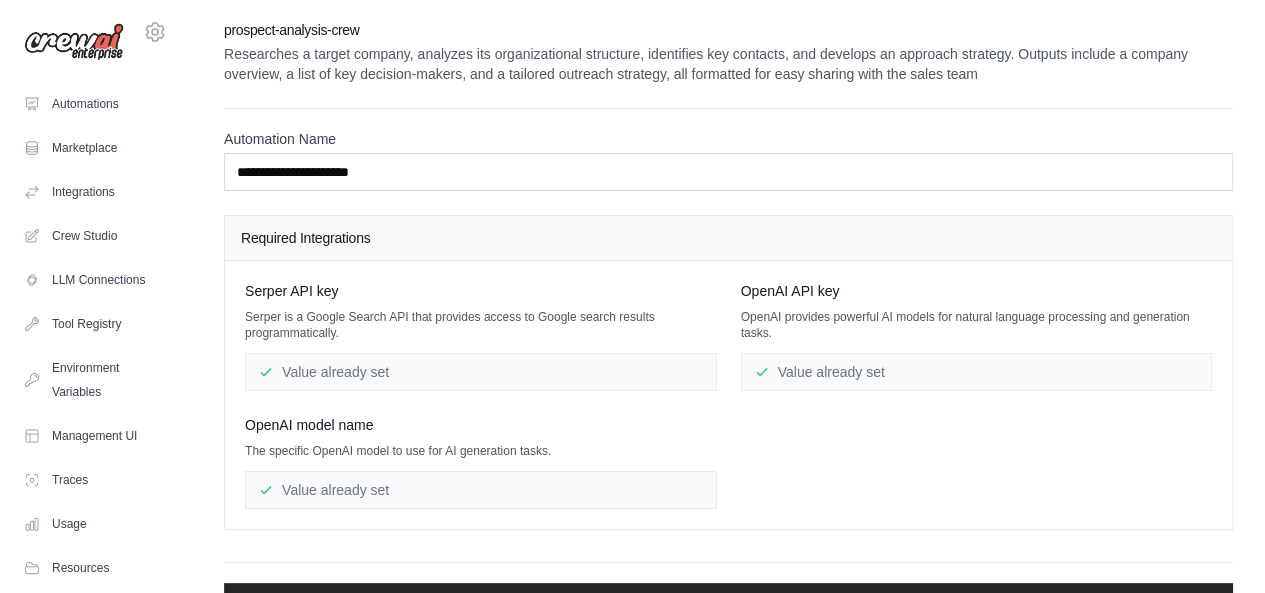 scroll, scrollTop: 51, scrollLeft: 0, axis: vertical 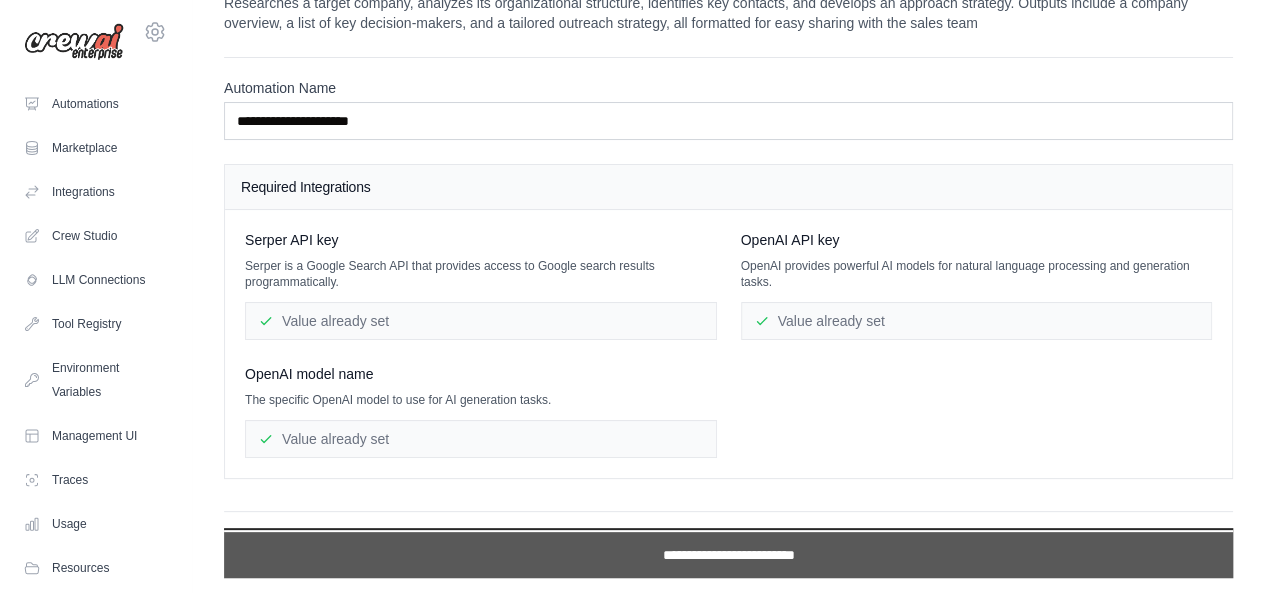 click on "**********" at bounding box center [728, 555] 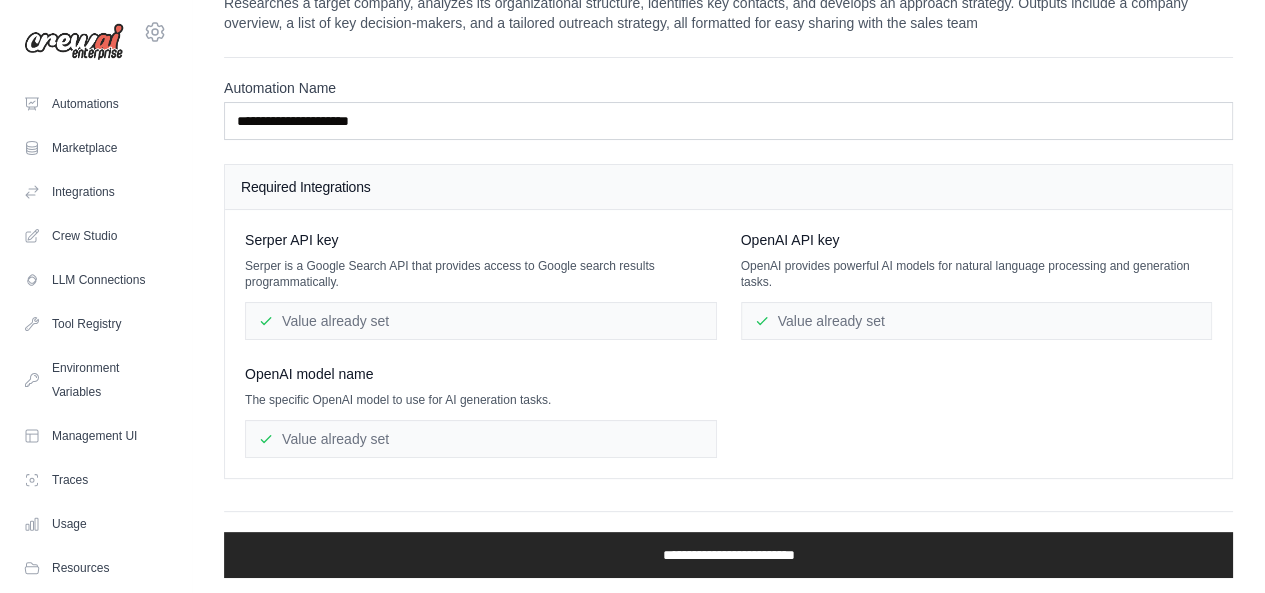scroll, scrollTop: 0, scrollLeft: 0, axis: both 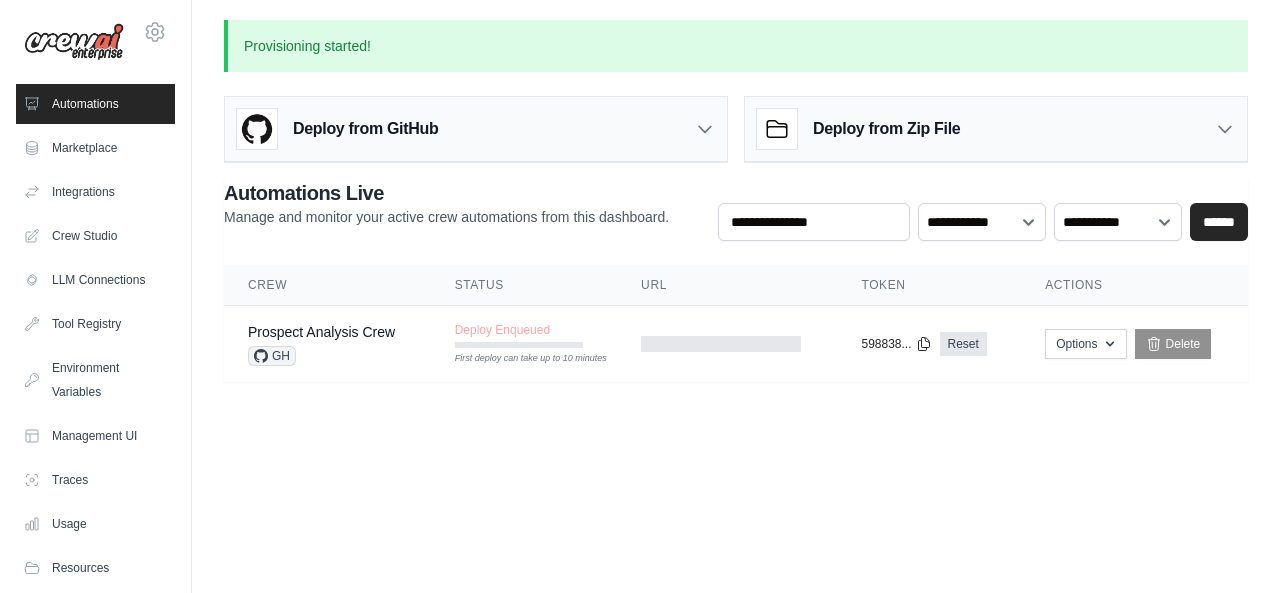 click on "Provisioning started!" at bounding box center (736, 46) 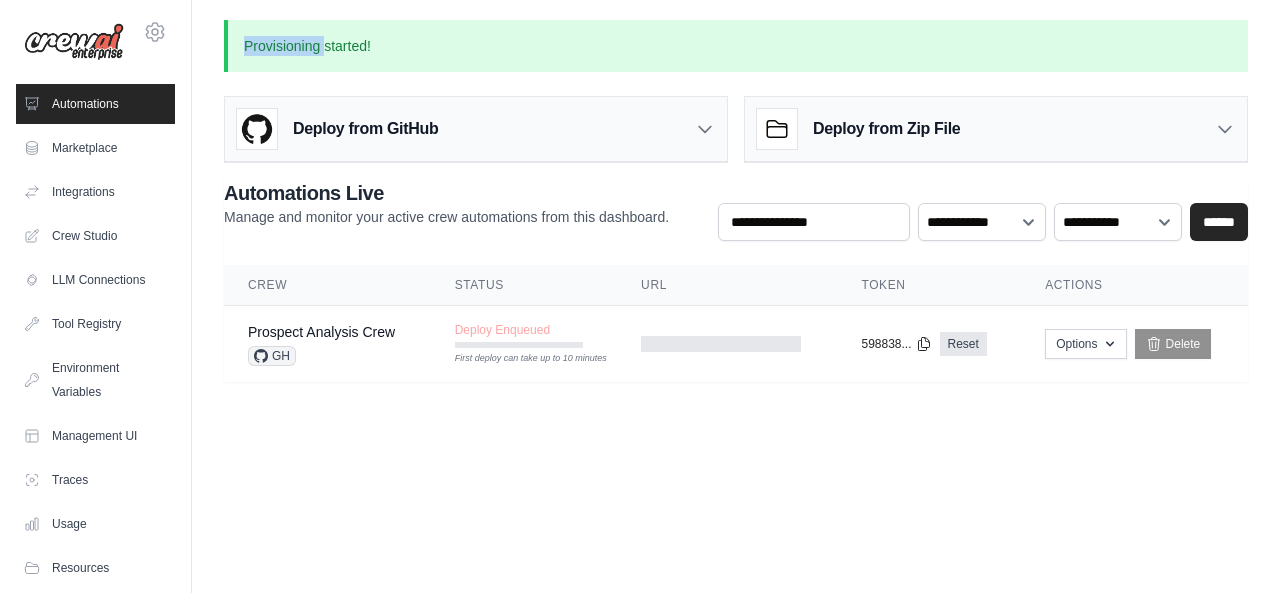 click on "Provisioning started!" at bounding box center [736, 46] 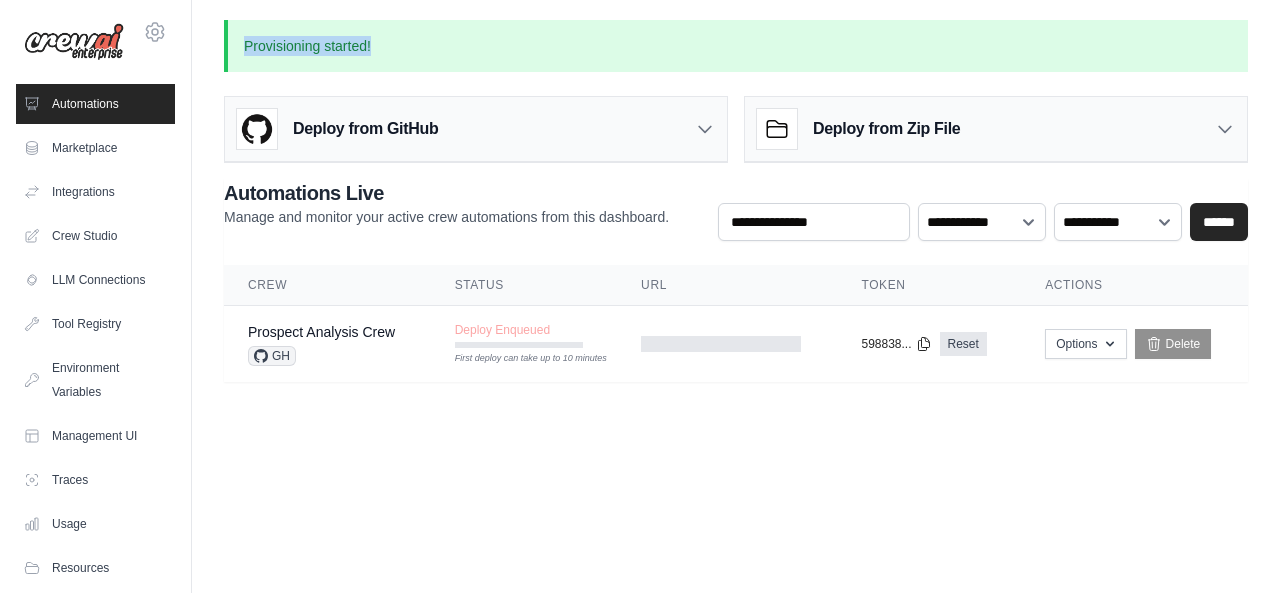 click on "Provisioning started!" at bounding box center (736, 46) 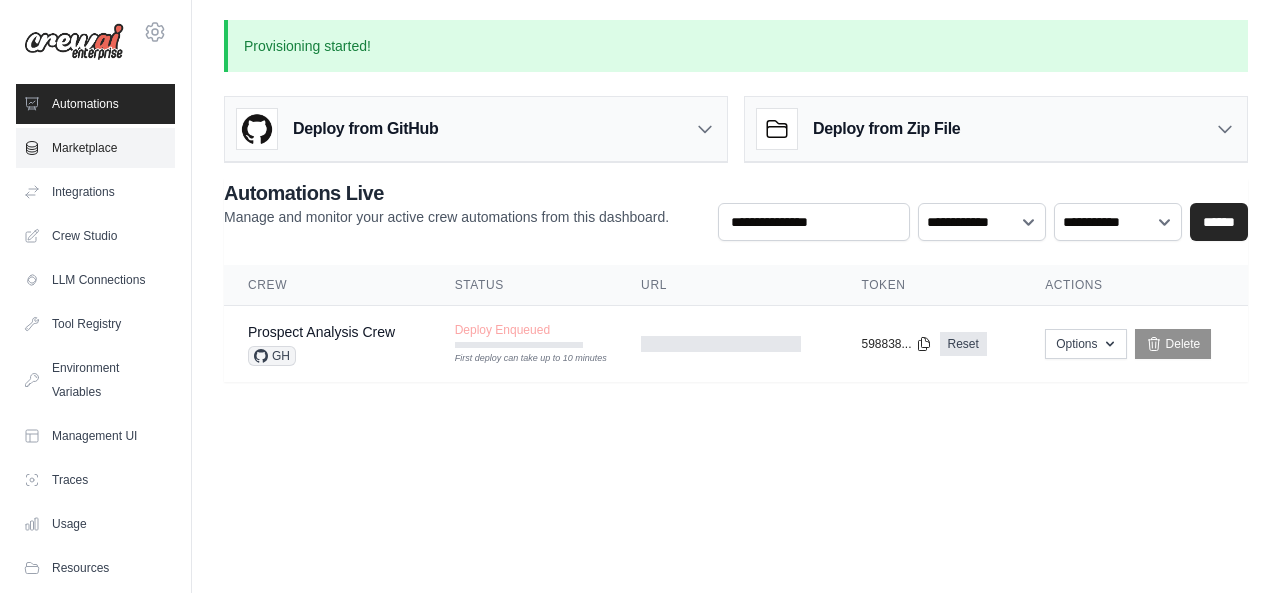 click on "Marketplace" at bounding box center (95, 148) 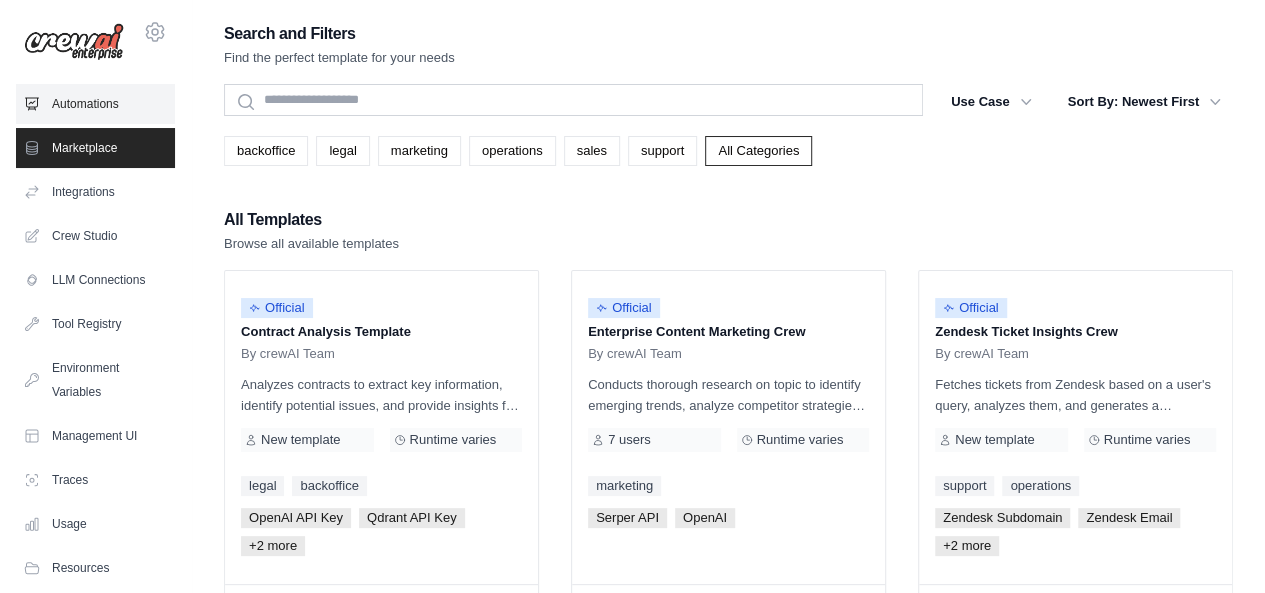 click on "Automations" at bounding box center [95, 104] 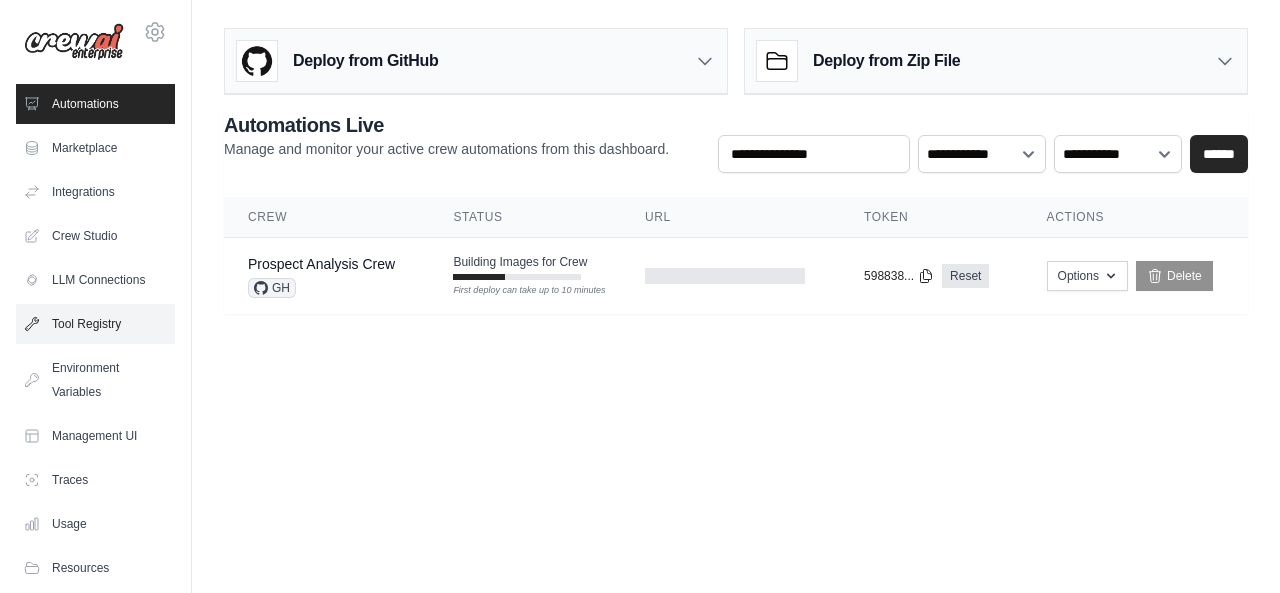 click on "Tool Registry" at bounding box center [95, 324] 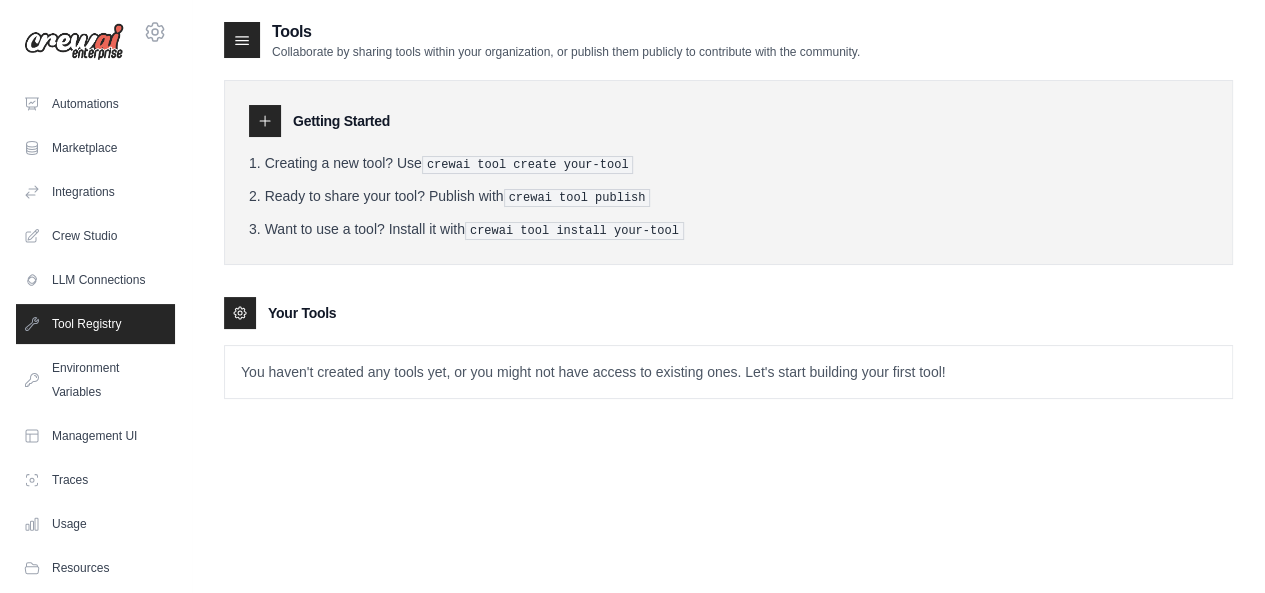 scroll, scrollTop: 40, scrollLeft: 0, axis: vertical 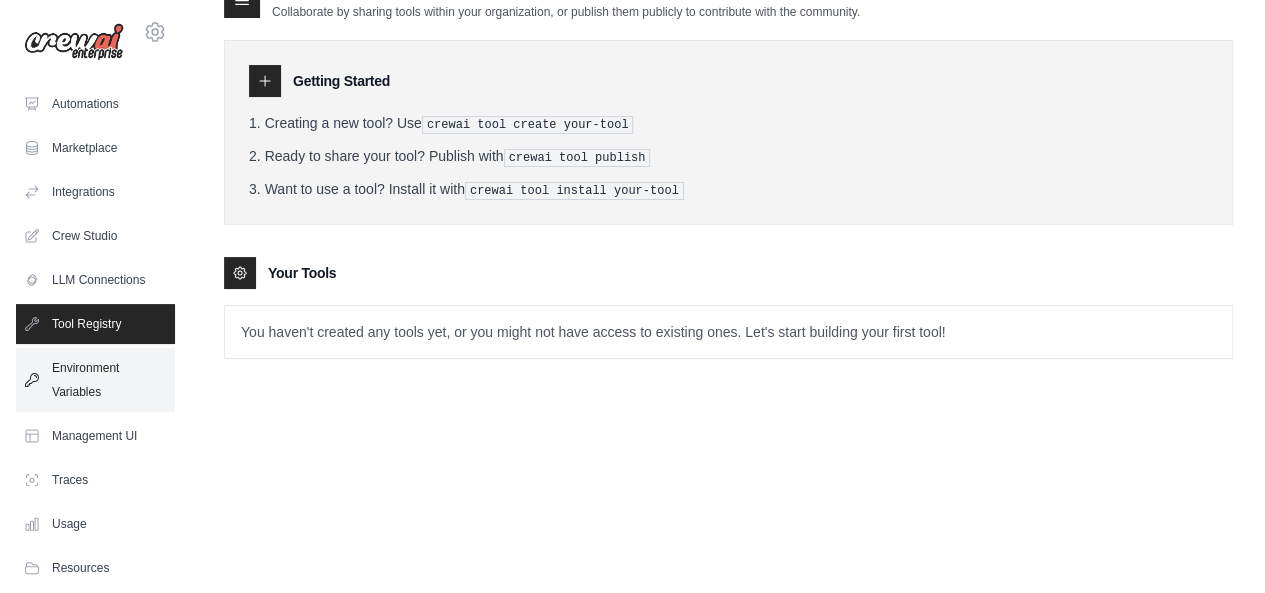 click on "Environment Variables" at bounding box center [95, 380] 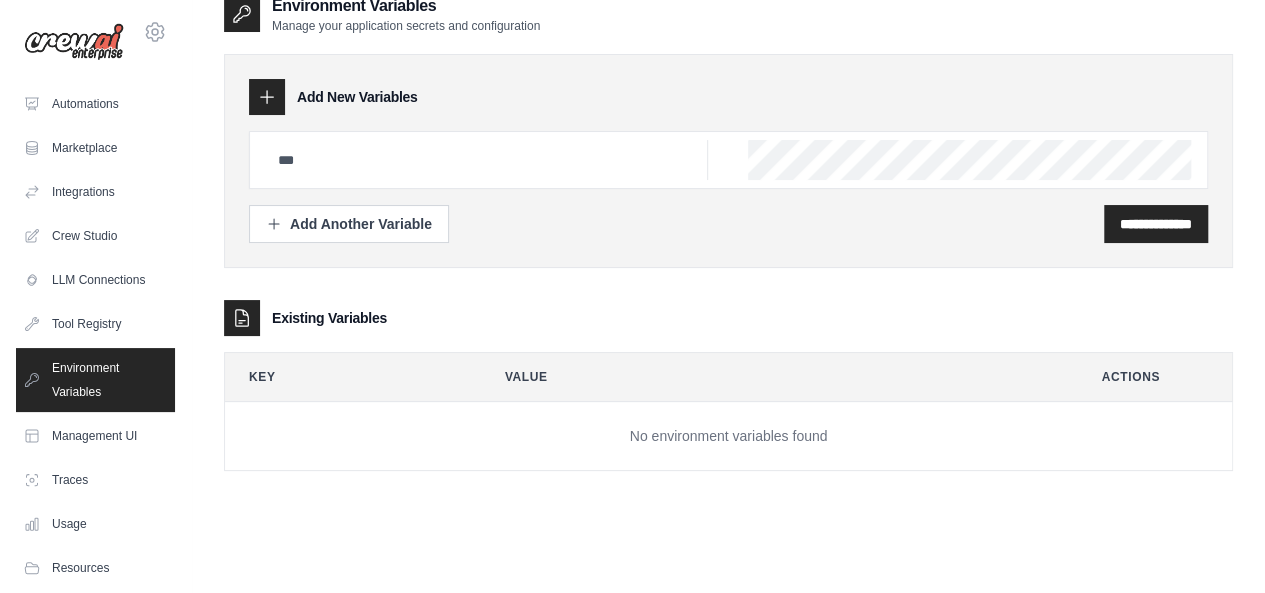 scroll, scrollTop: 40, scrollLeft: 0, axis: vertical 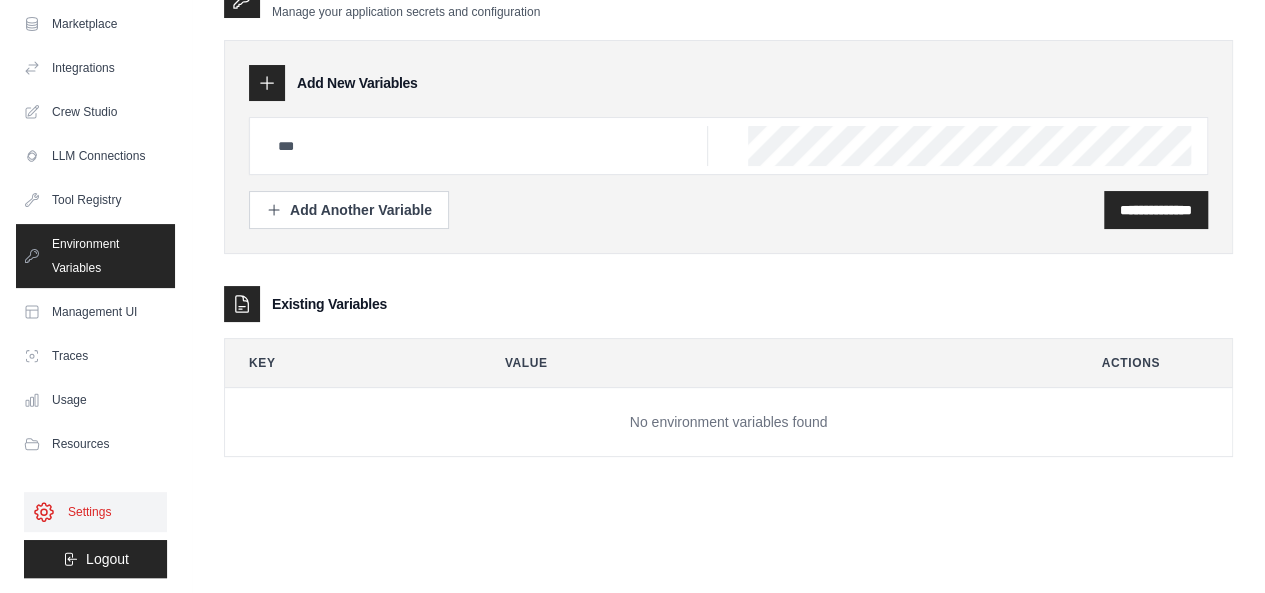 click on "Settings" at bounding box center (95, 512) 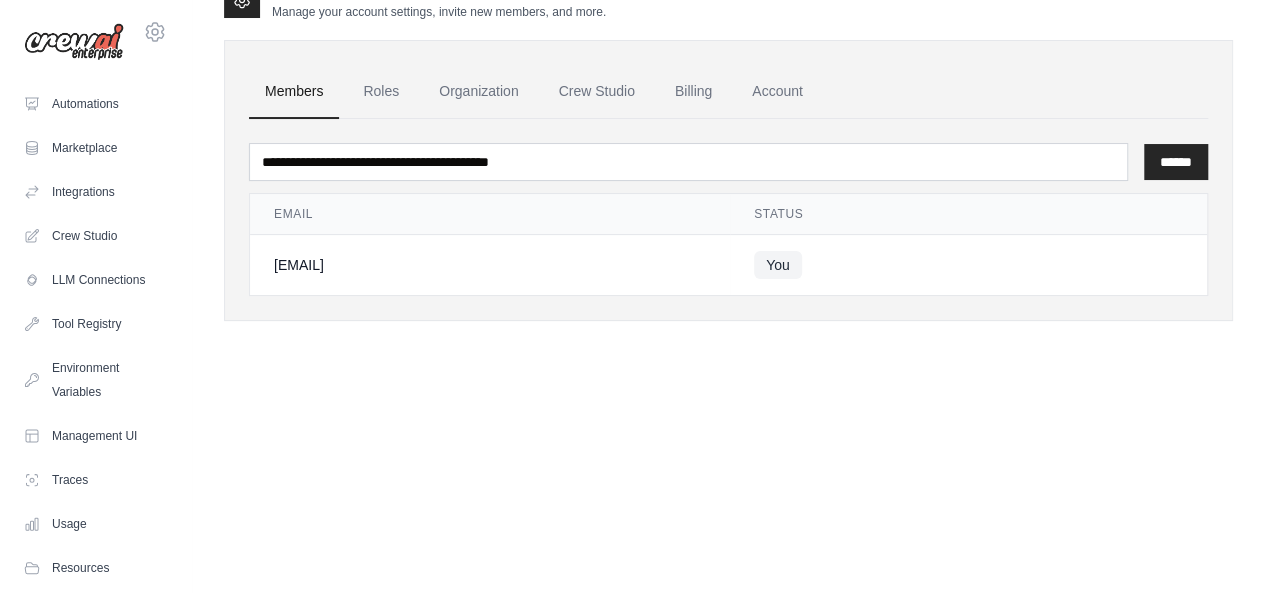 scroll, scrollTop: 0, scrollLeft: 0, axis: both 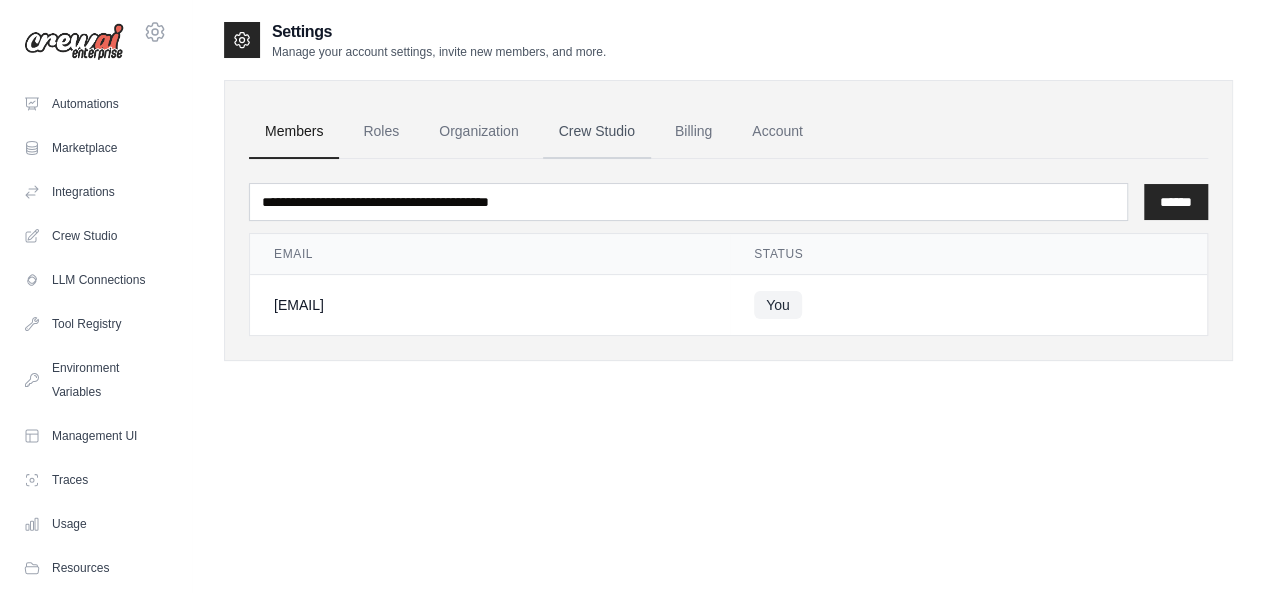 click on "Crew Studio" at bounding box center (597, 132) 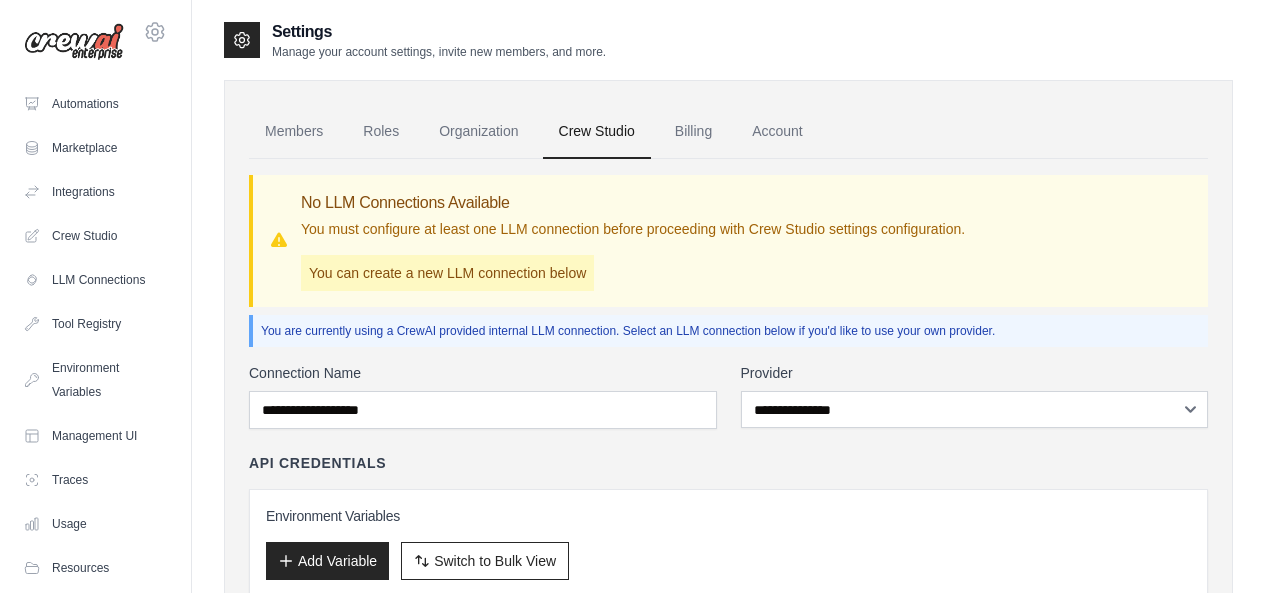 scroll, scrollTop: 100, scrollLeft: 0, axis: vertical 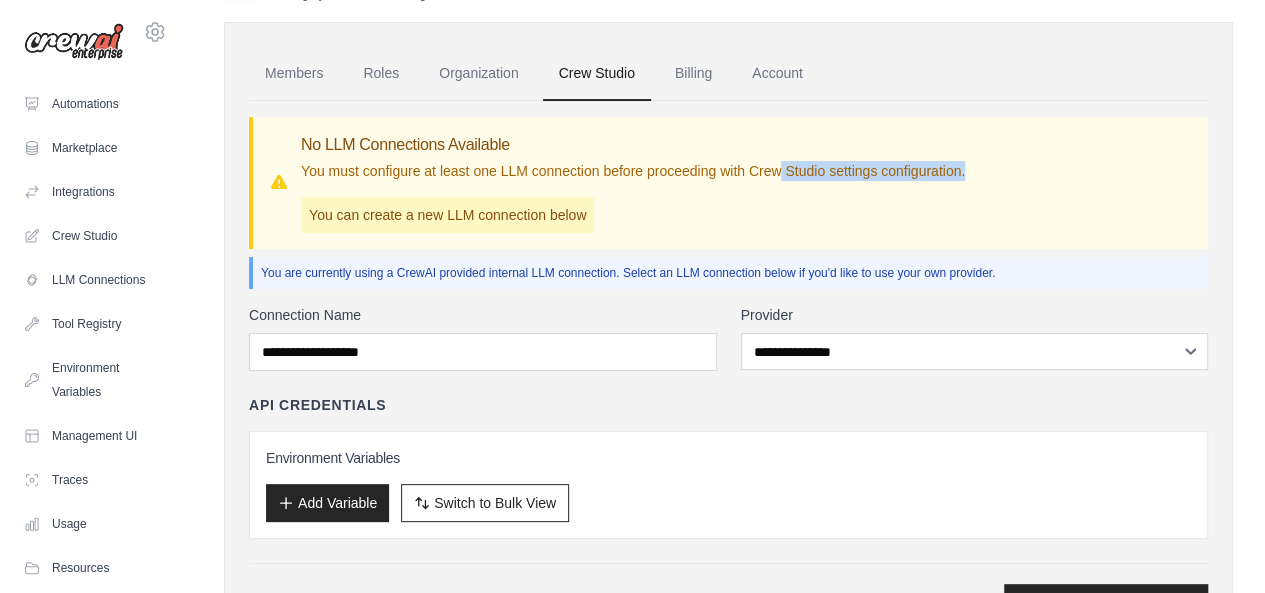 drag, startPoint x: 838, startPoint y: 167, endPoint x: 777, endPoint y: 167, distance: 61 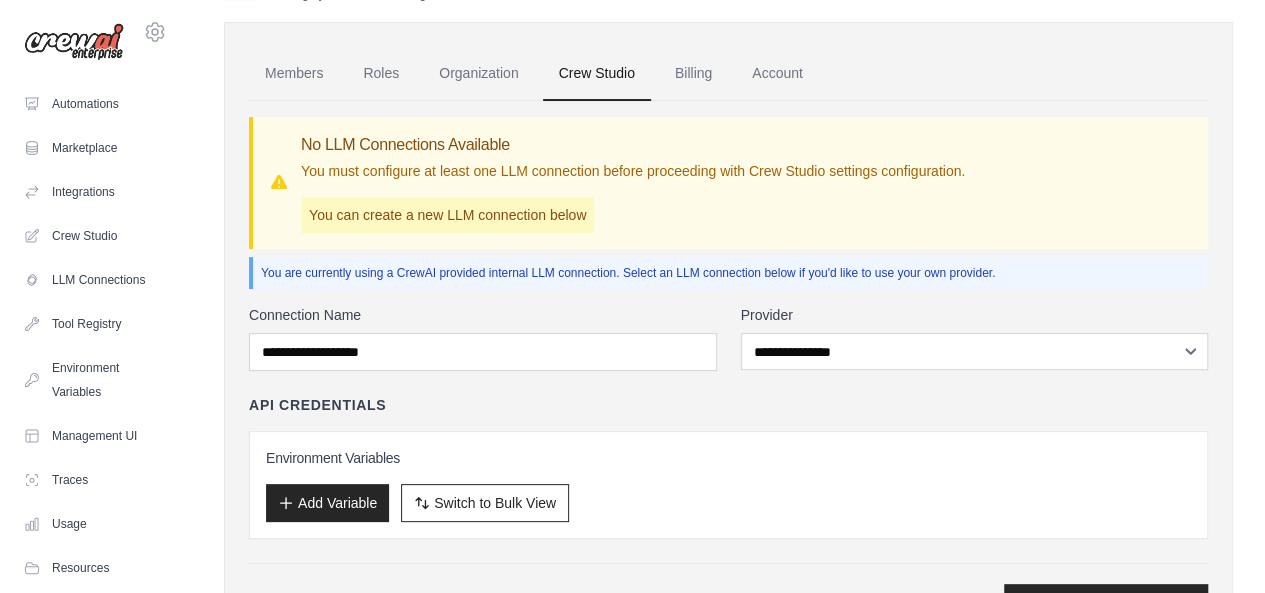 click on "You must configure at least one LLM connection before proceeding
with Crew Studio settings configuration." at bounding box center (633, 171) 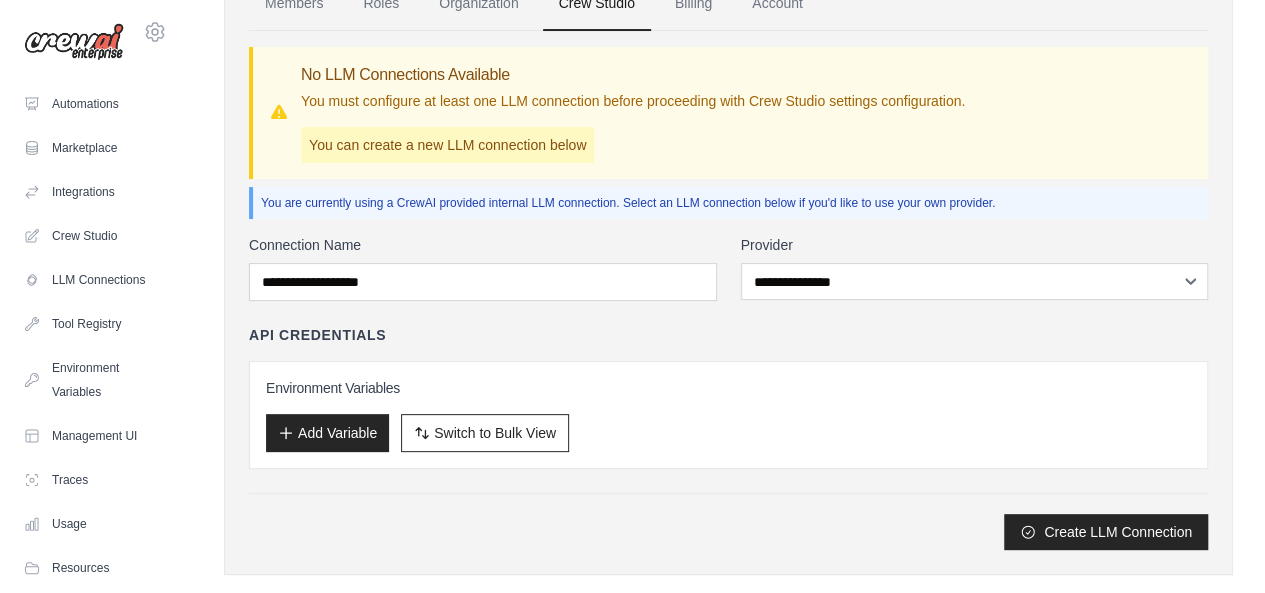 scroll, scrollTop: 158, scrollLeft: 0, axis: vertical 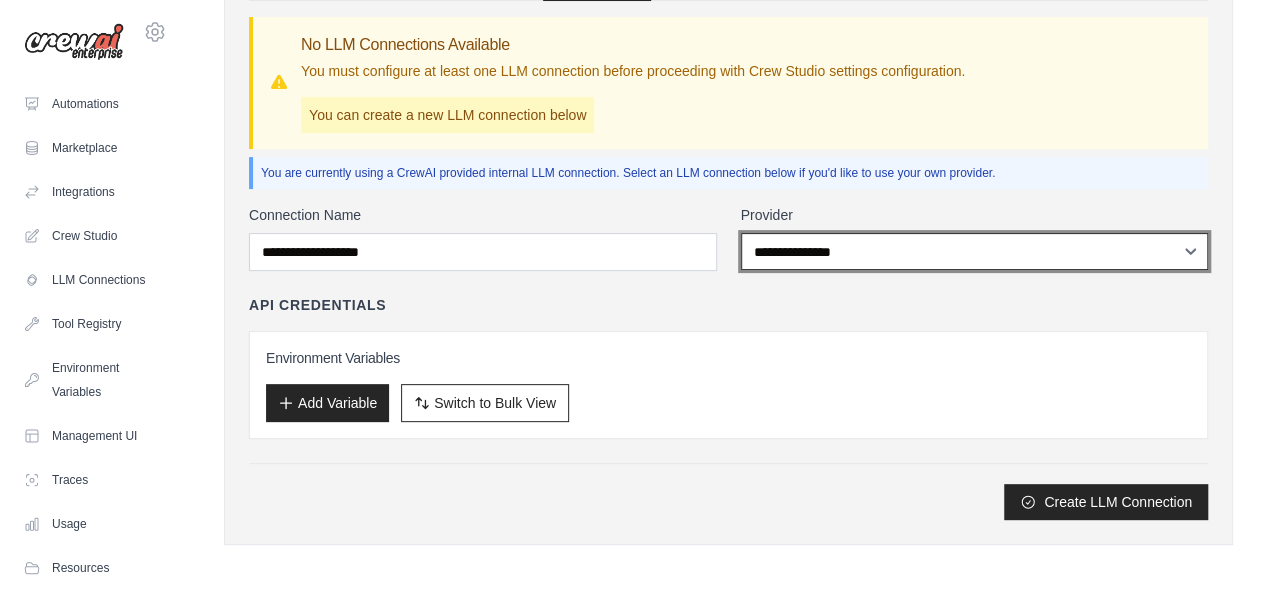 click on "**********" at bounding box center [975, 251] 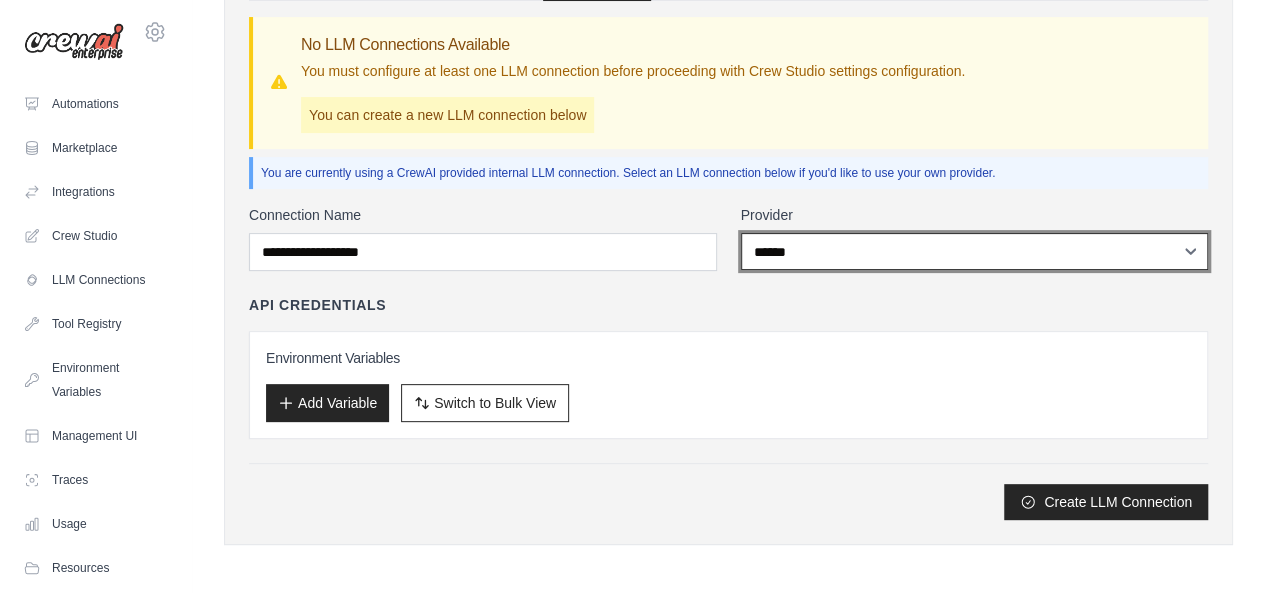 click on "**********" at bounding box center [975, 251] 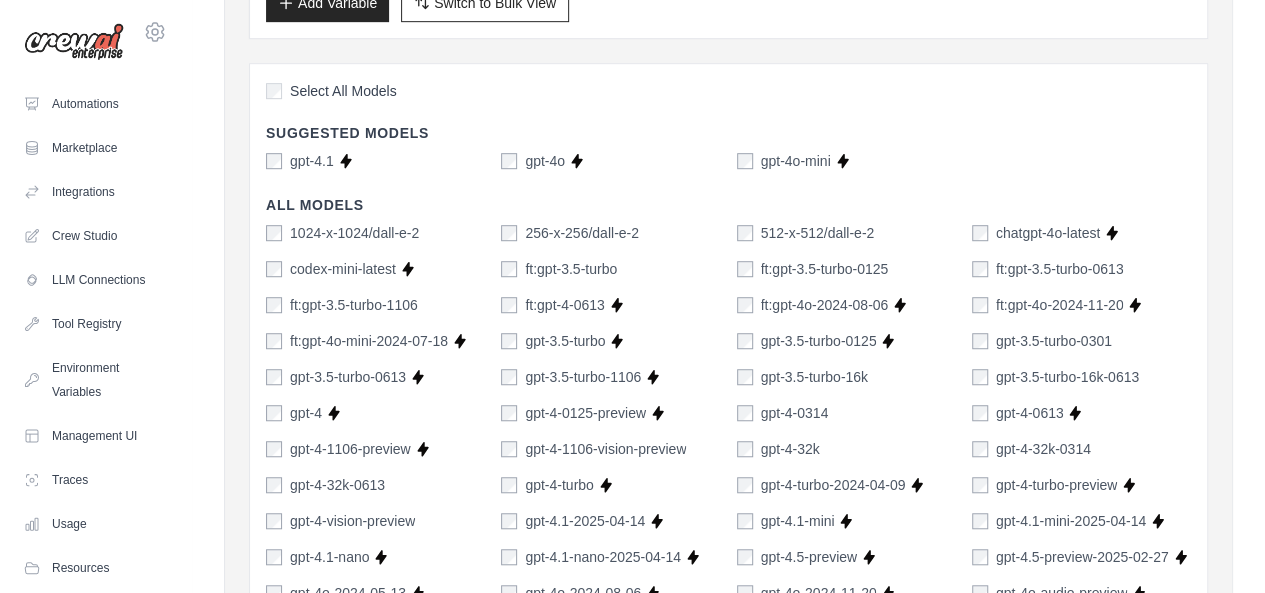 scroll, scrollTop: 558, scrollLeft: 0, axis: vertical 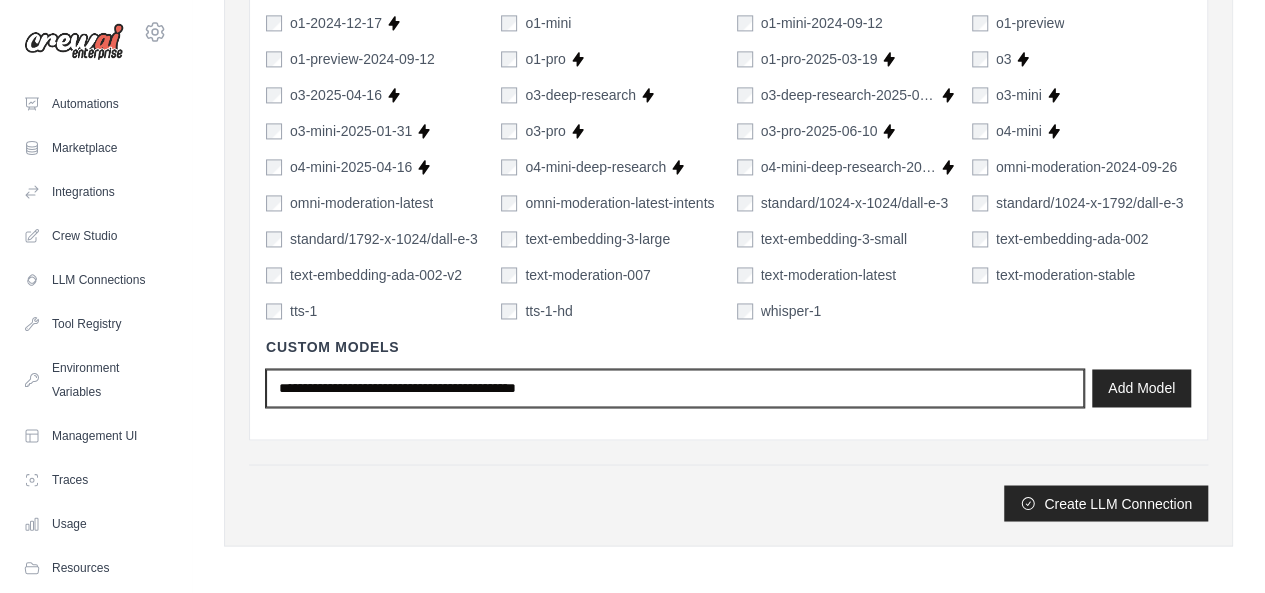 click at bounding box center (675, 388) 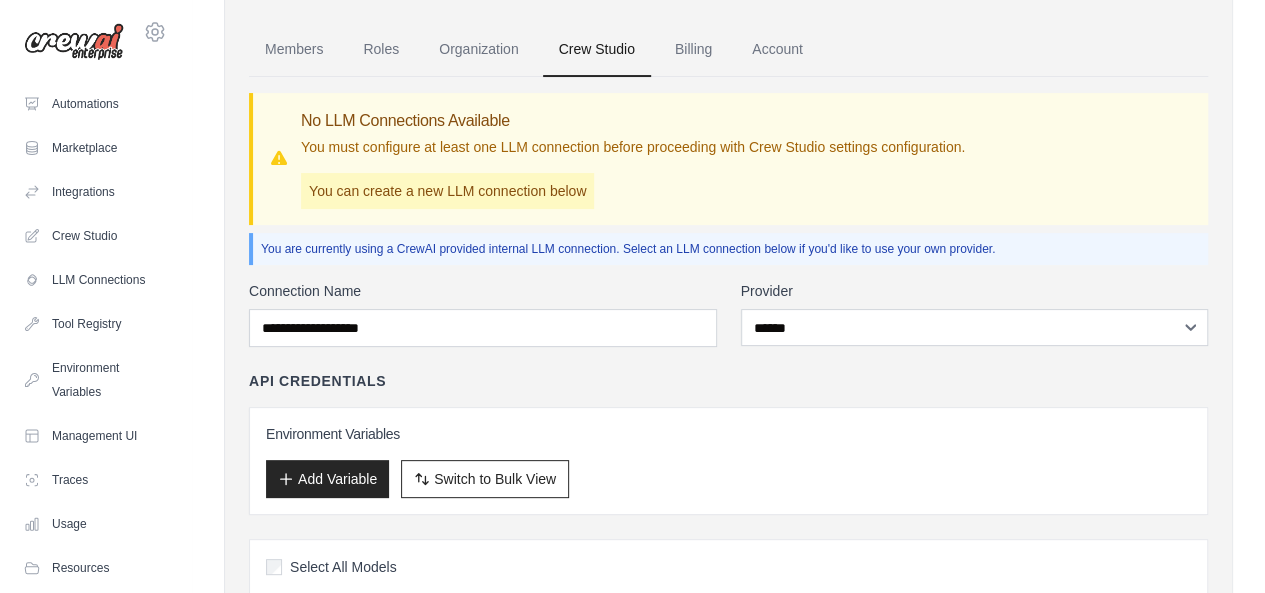 scroll, scrollTop: 0, scrollLeft: 0, axis: both 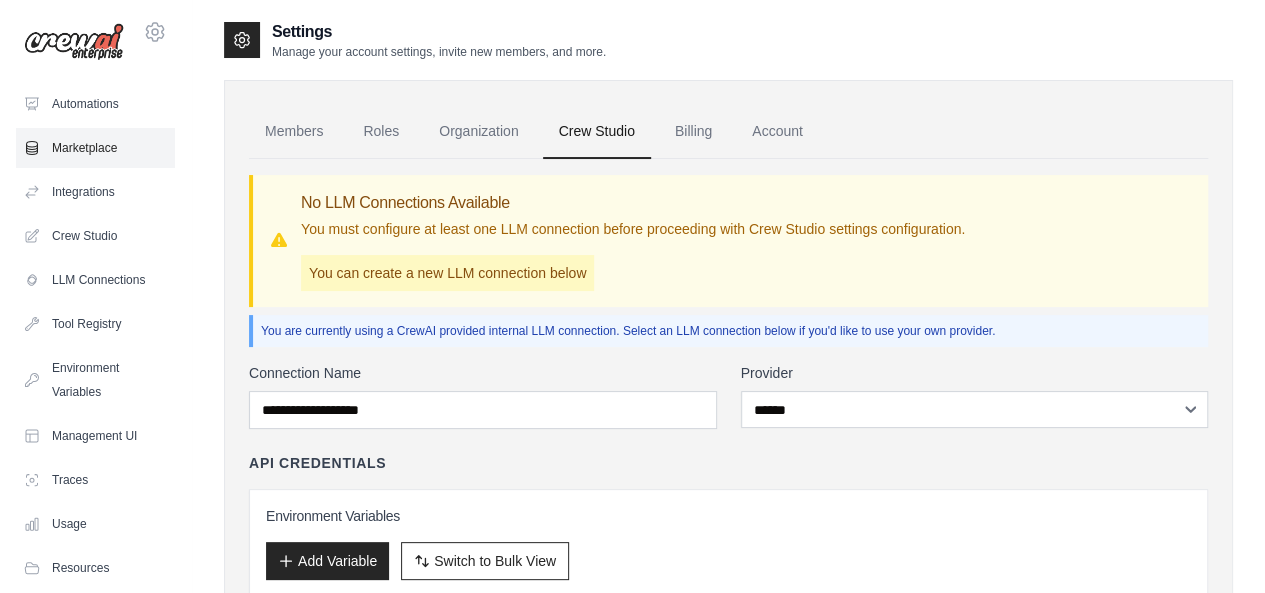 click on "Marketplace" at bounding box center [95, 148] 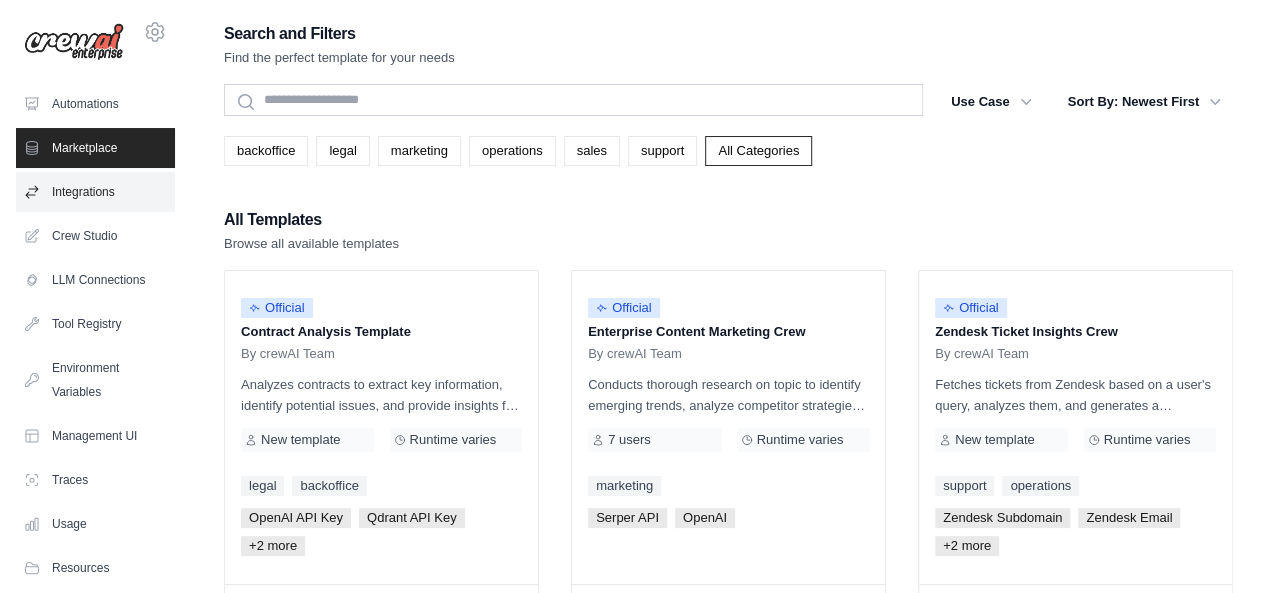 click on "Integrations" at bounding box center (95, 192) 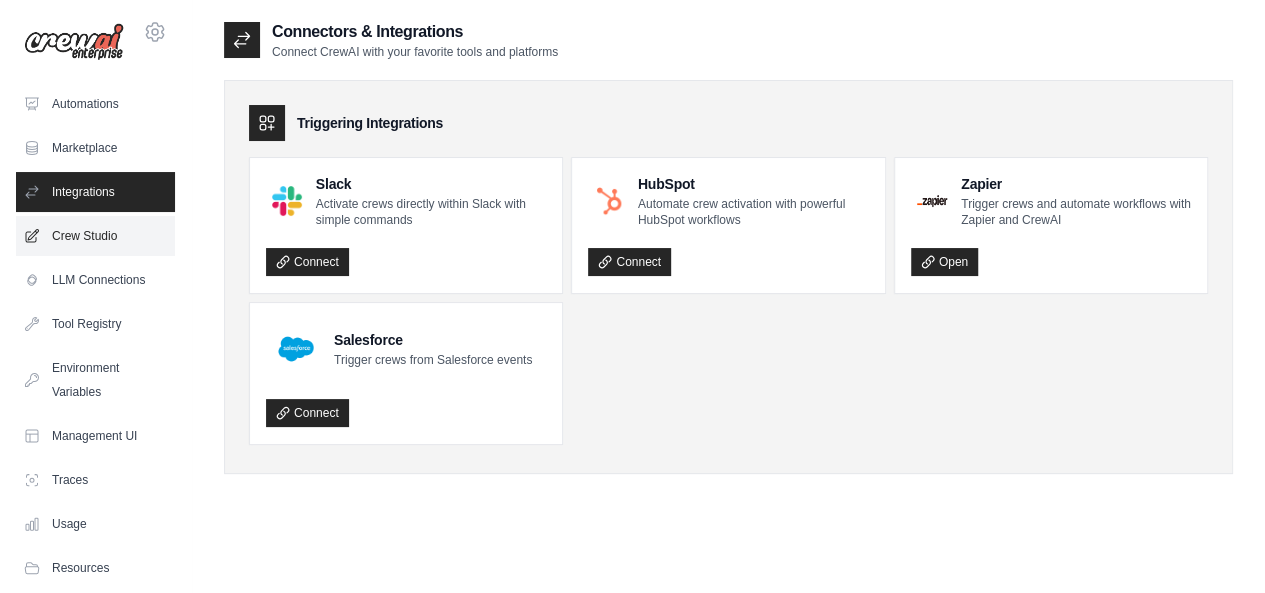 click on "Crew Studio" at bounding box center (95, 236) 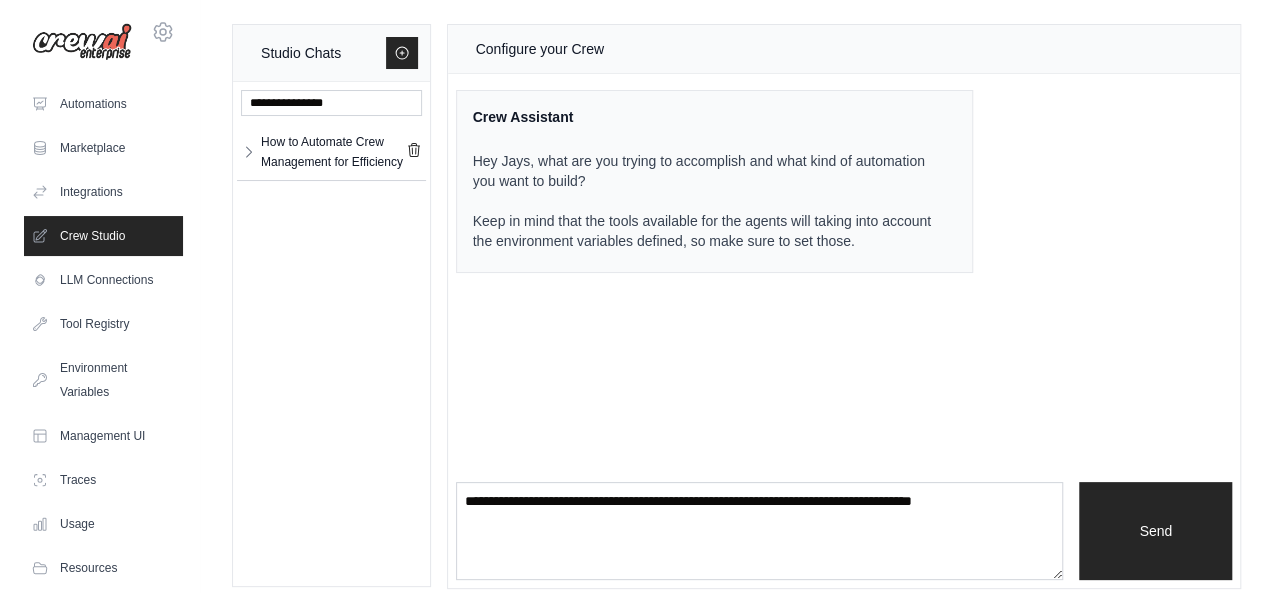 scroll, scrollTop: 0, scrollLeft: 0, axis: both 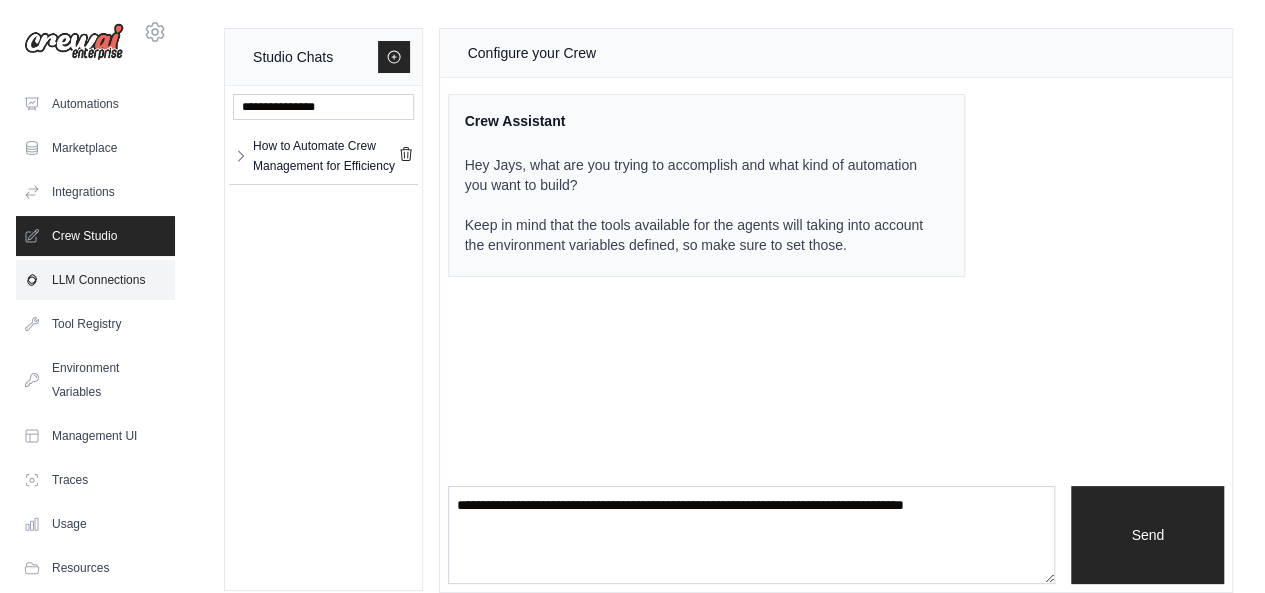 click on "LLM Connections" at bounding box center (95, 280) 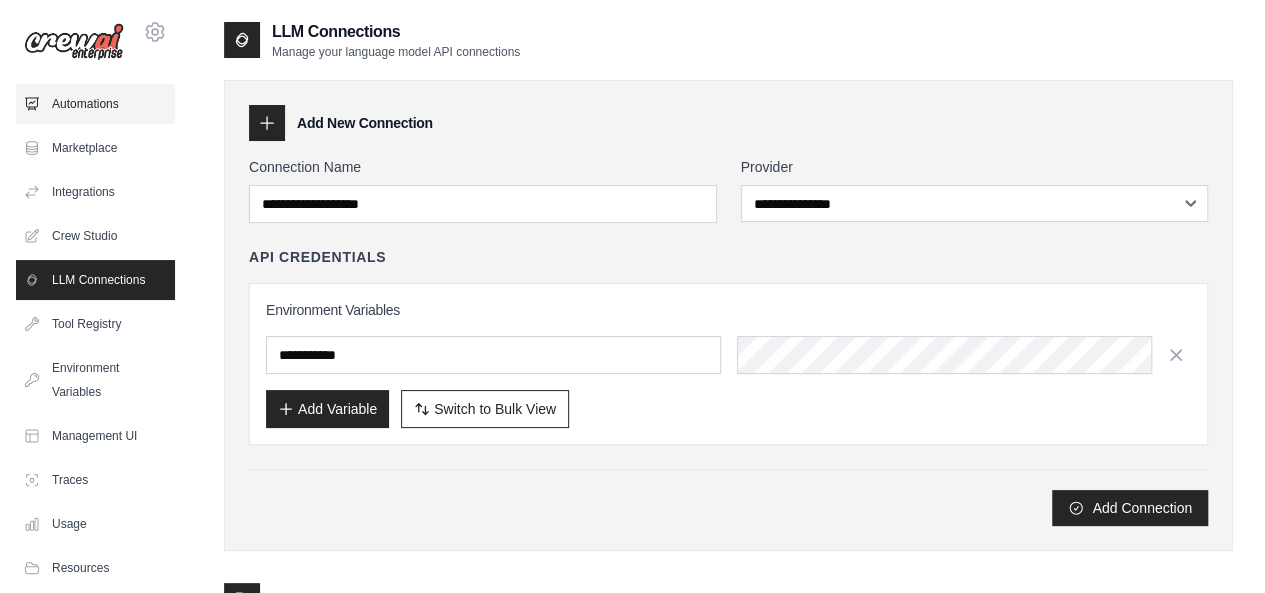 click on "Automations" at bounding box center (95, 104) 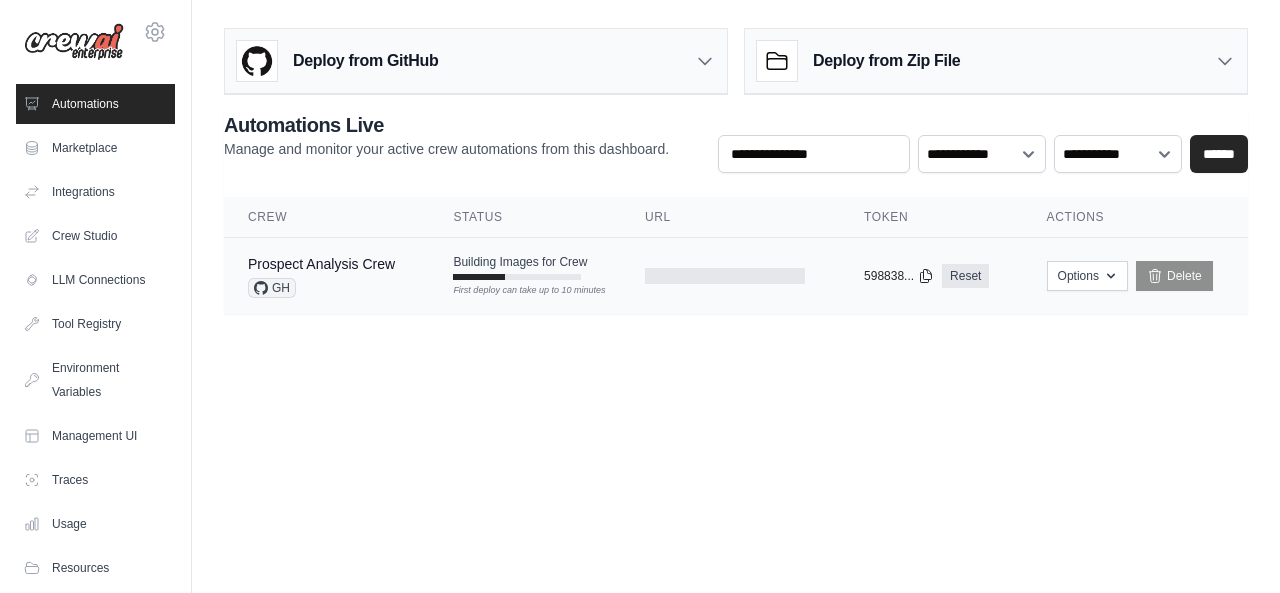 click on "First deploy can take up to 10 minutes" at bounding box center [517, 277] 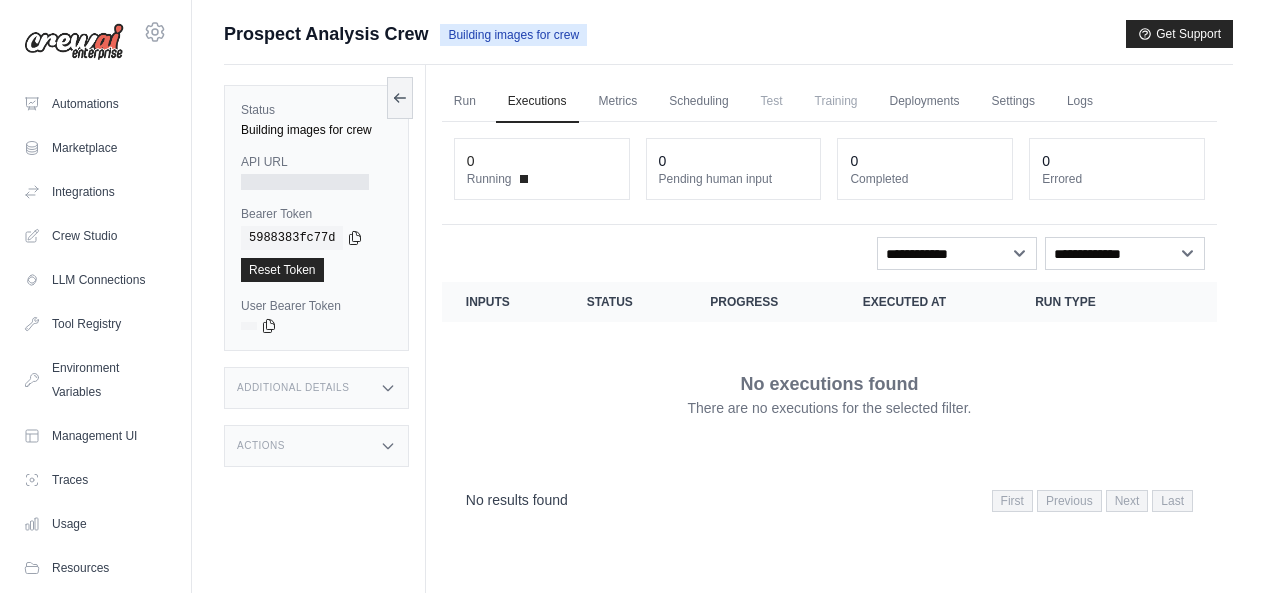 scroll, scrollTop: 0, scrollLeft: 0, axis: both 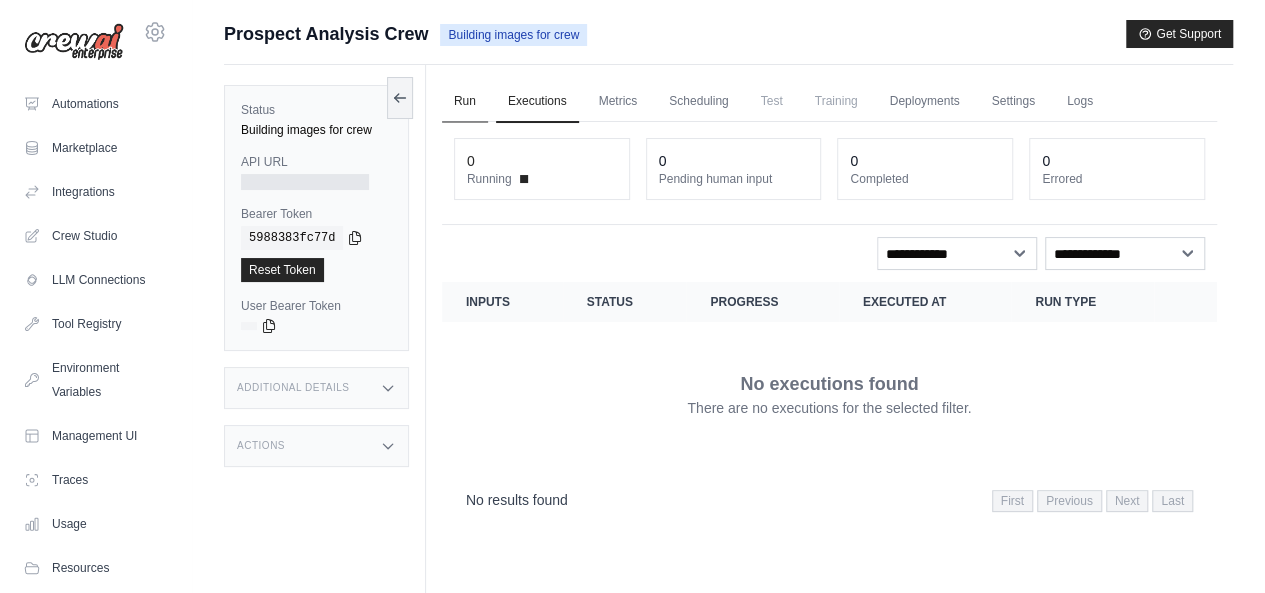 click on "Run" at bounding box center (465, 102) 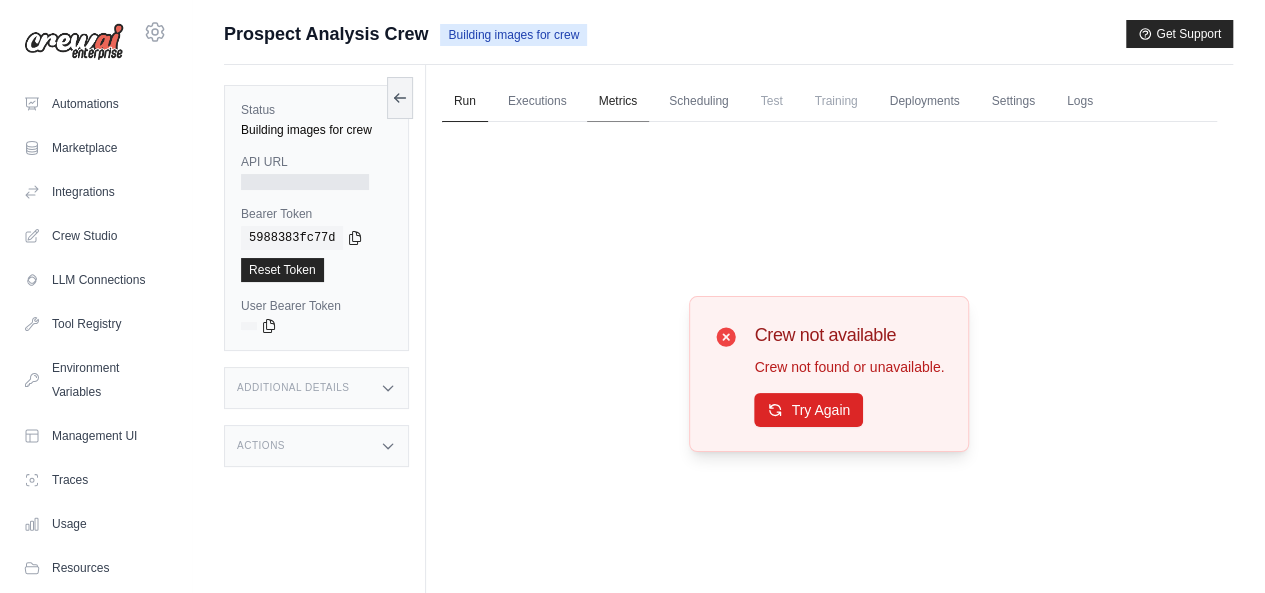 click on "Metrics" at bounding box center [618, 102] 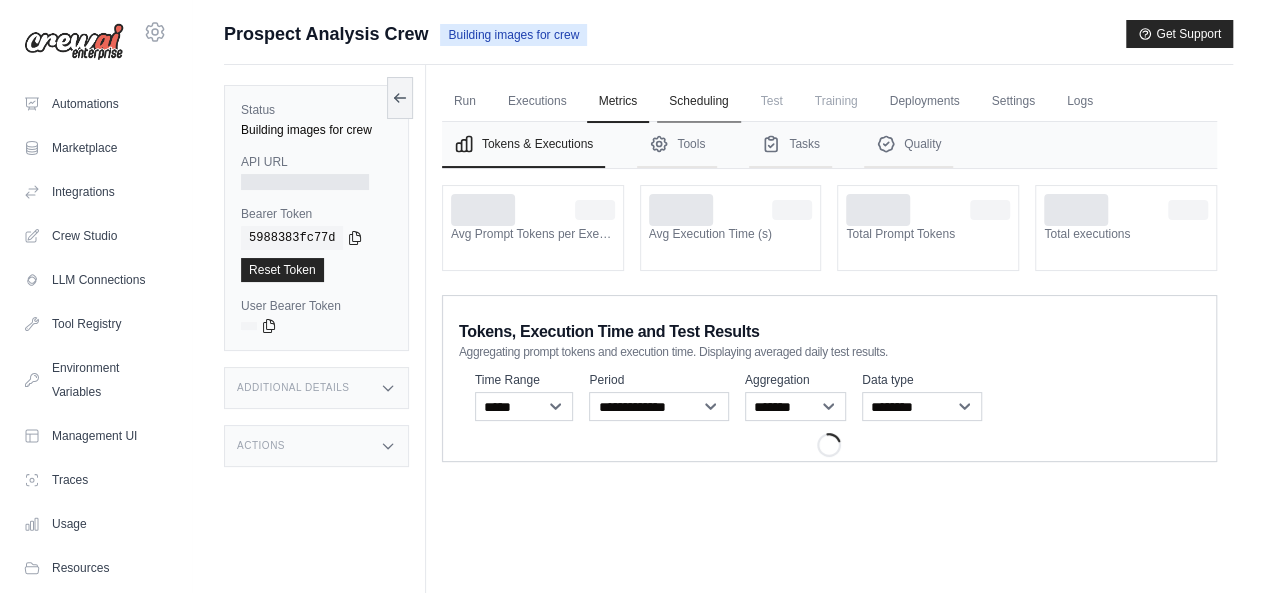 click on "Scheduling" at bounding box center (698, 102) 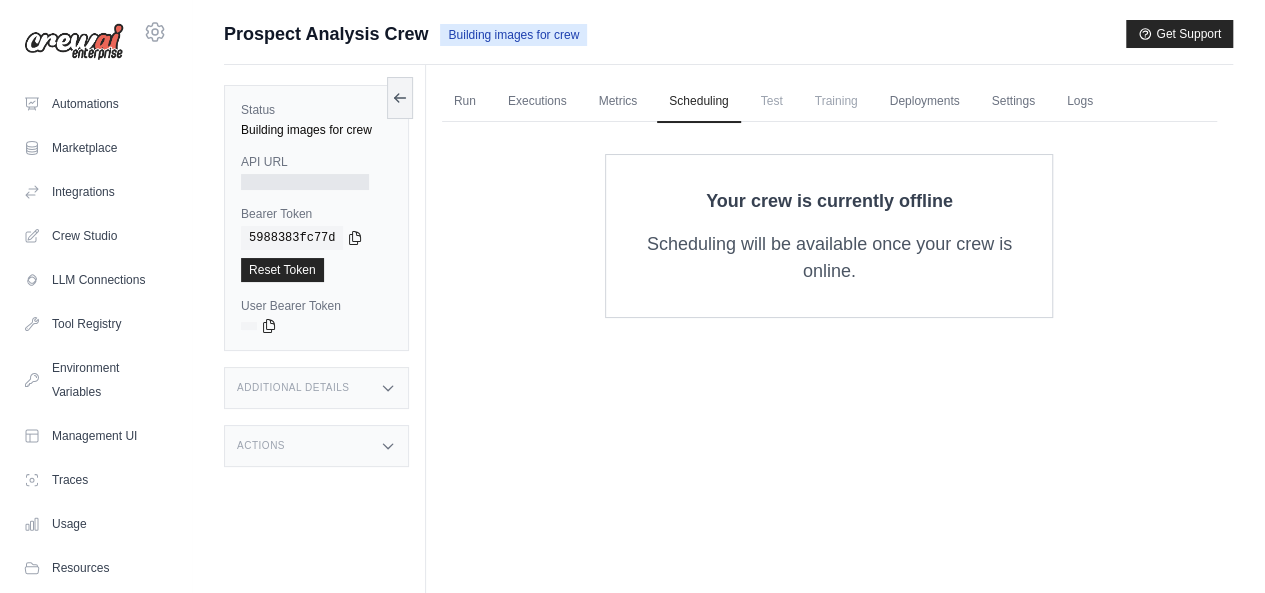 click on "Test" at bounding box center [772, 101] 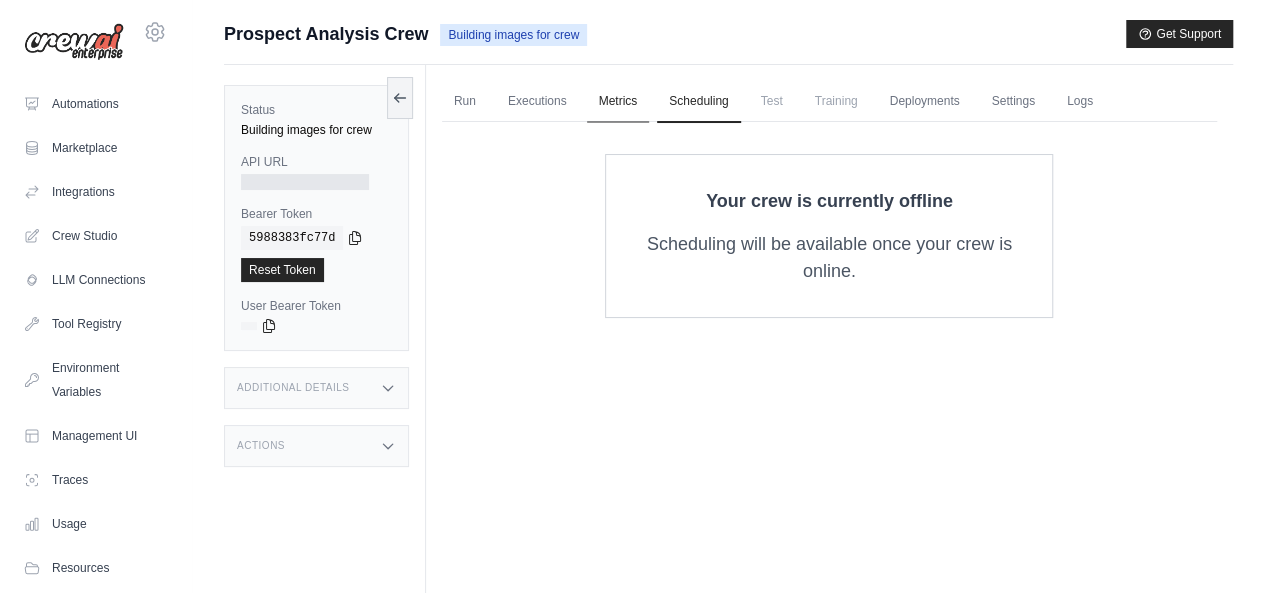 click on "Metrics" at bounding box center [618, 102] 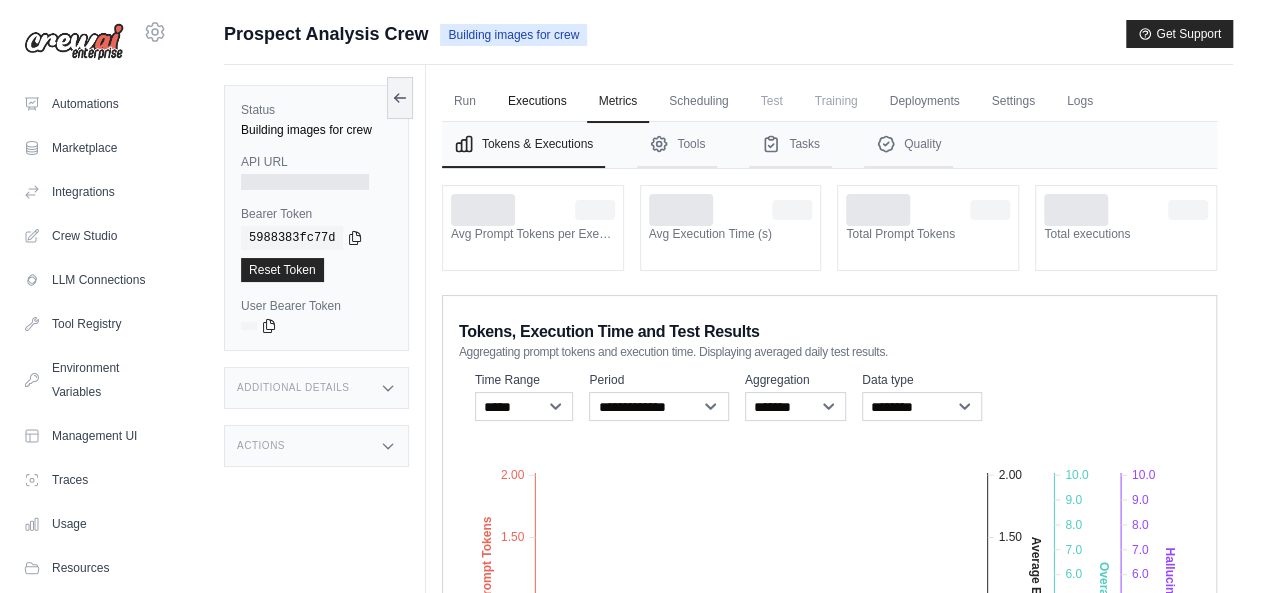 click on "Executions" at bounding box center [537, 102] 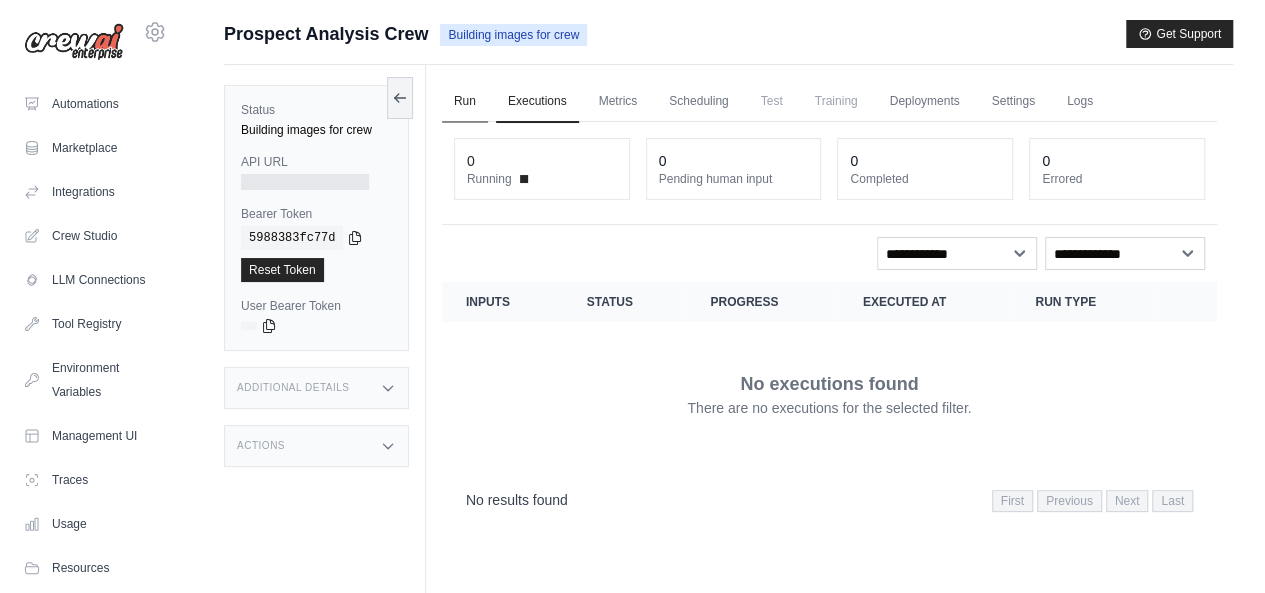 click on "Run" at bounding box center [465, 102] 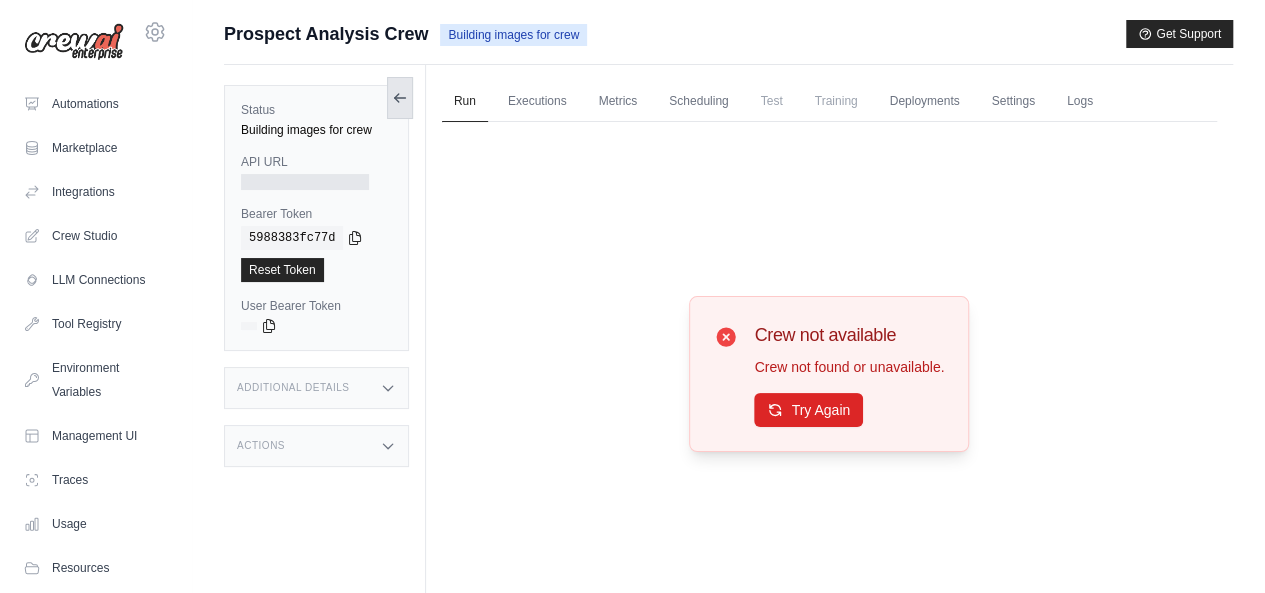 click at bounding box center (400, 98) 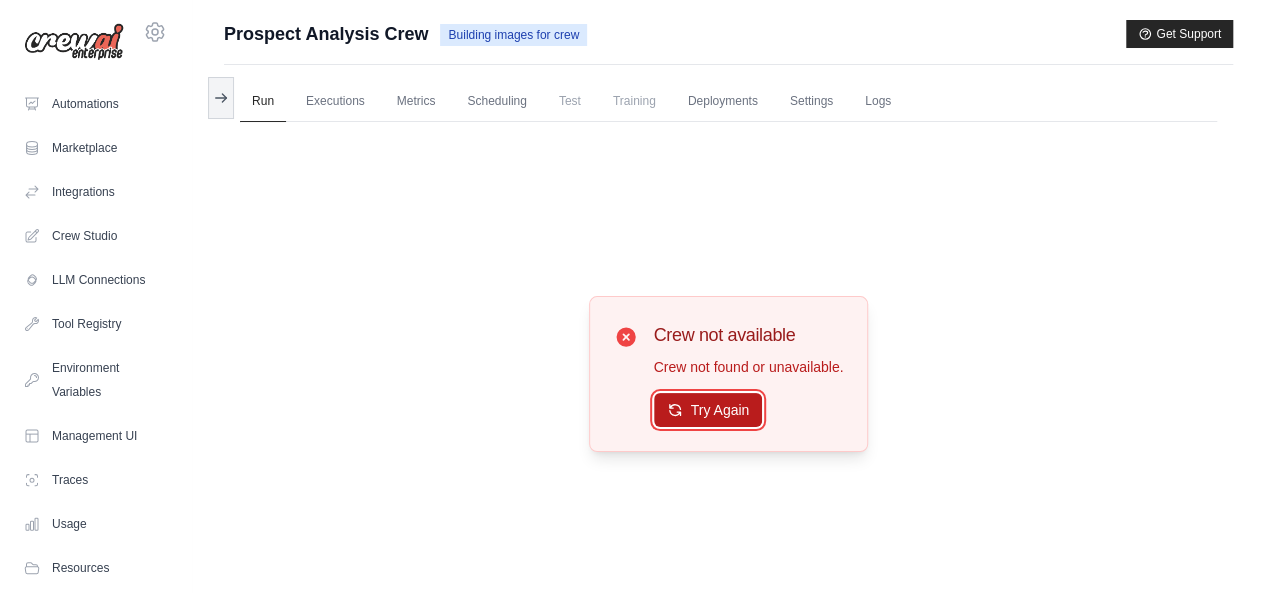 click on "Try Again" at bounding box center [708, 410] 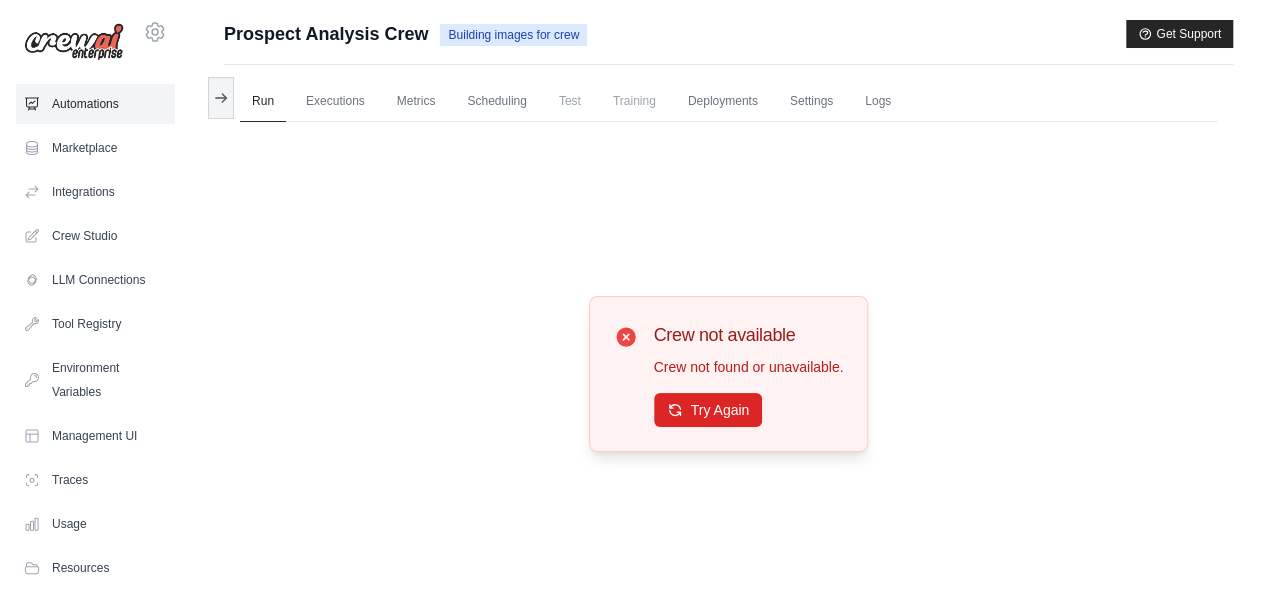click on "Automations" at bounding box center [95, 104] 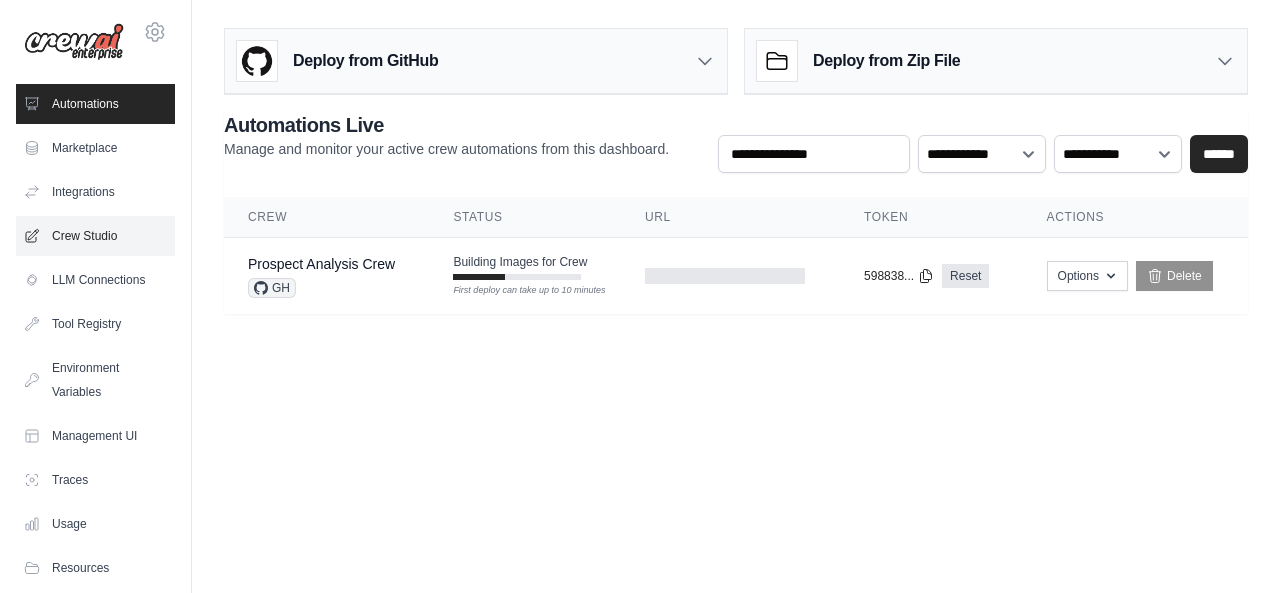 click on "Crew Studio" at bounding box center (95, 236) 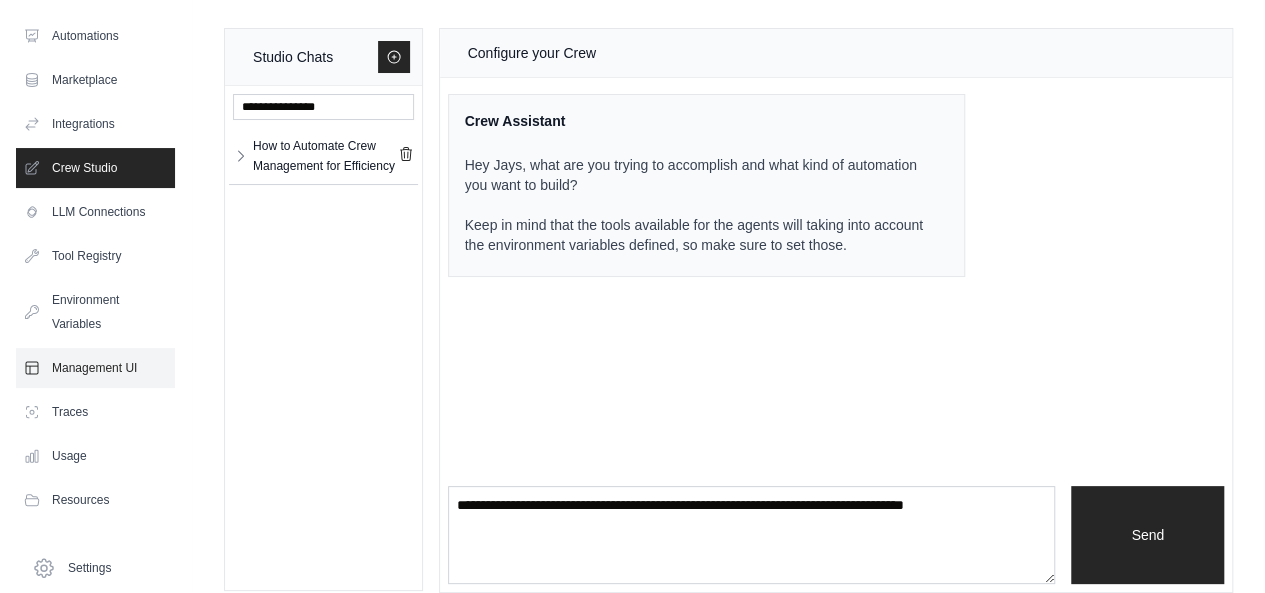 scroll, scrollTop: 124, scrollLeft: 0, axis: vertical 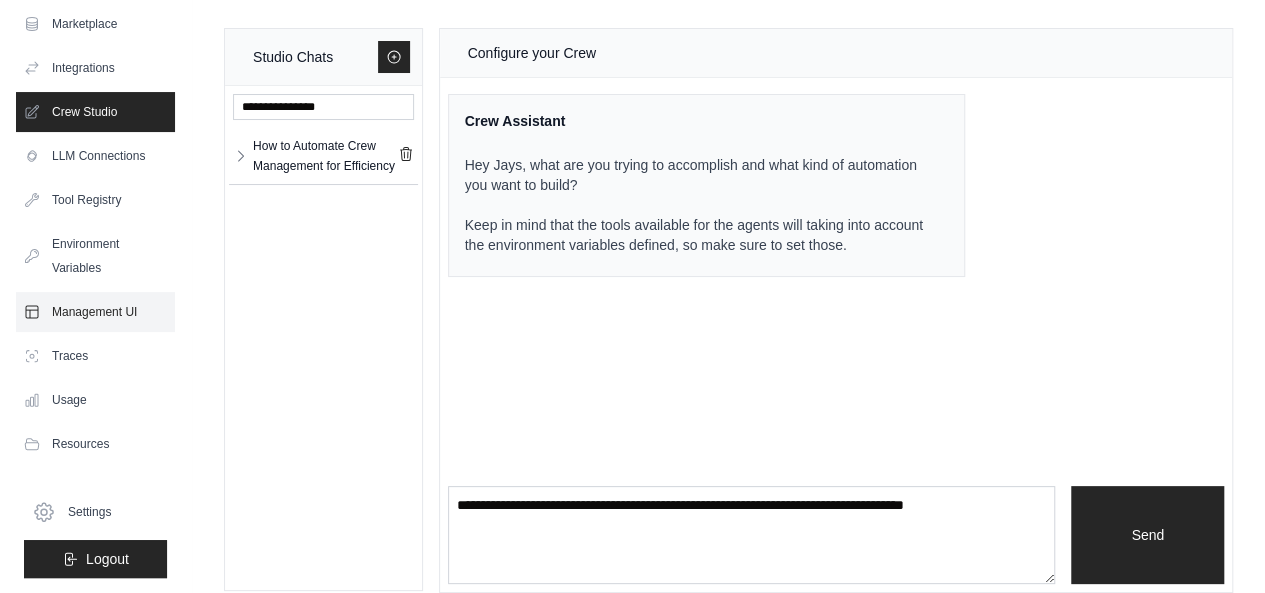 click on "Management UI" at bounding box center (95, 312) 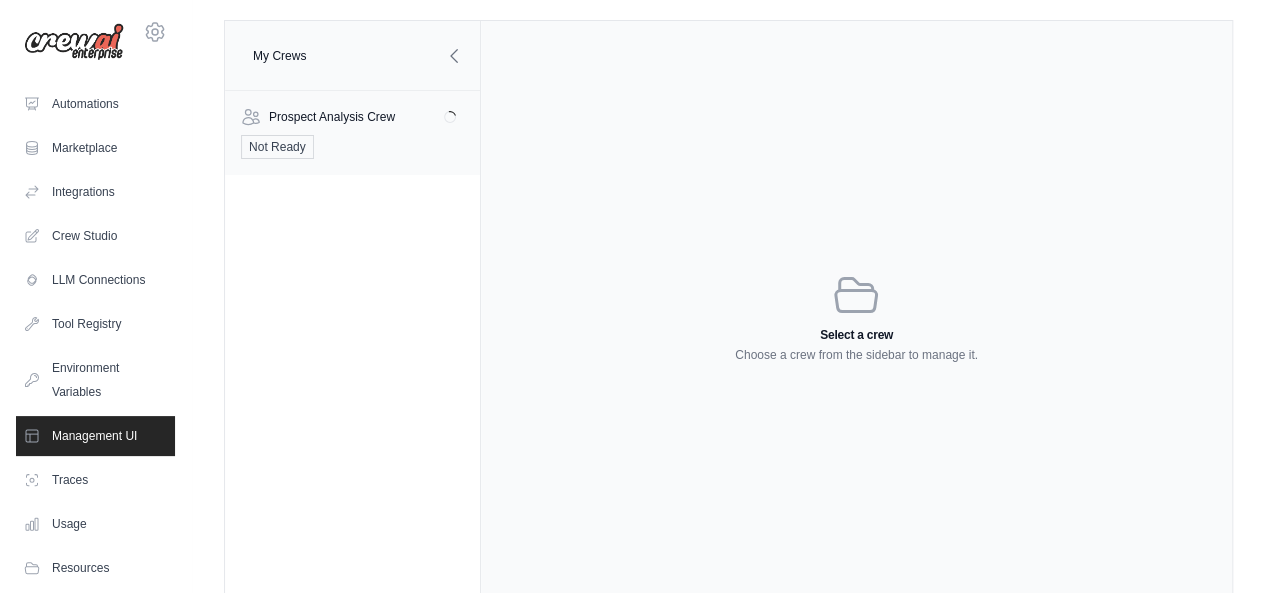 click on "Prospect Analysis Crew
Loading...
Not Ready" at bounding box center [352, 133] 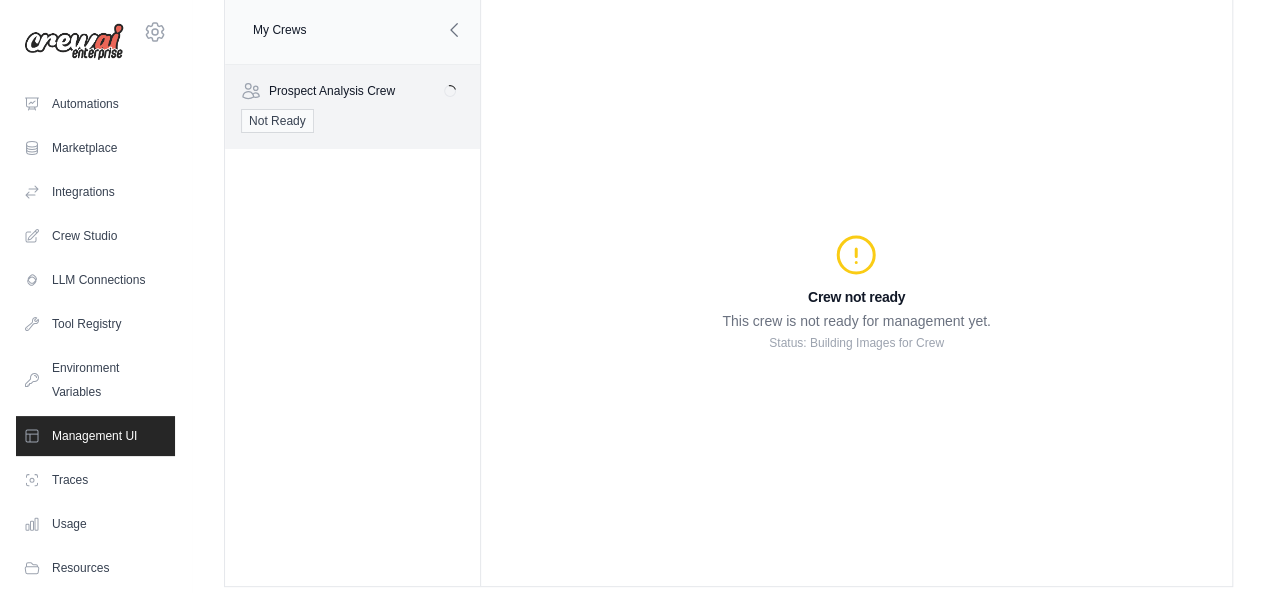 scroll, scrollTop: 40, scrollLeft: 0, axis: vertical 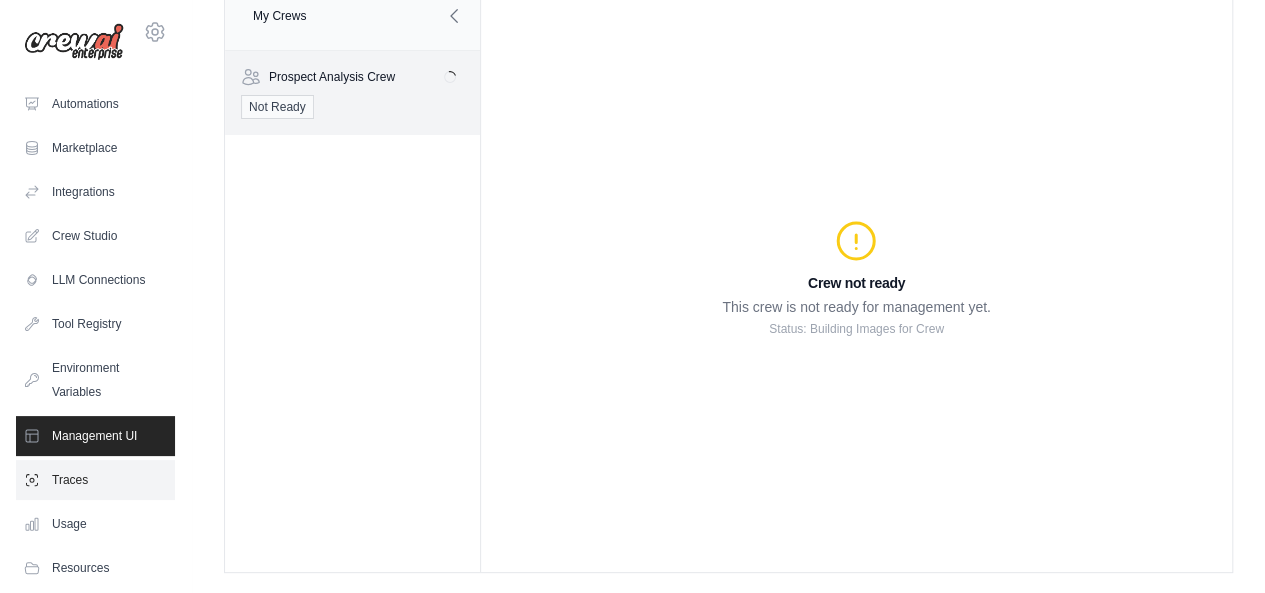 click on "Traces" at bounding box center [95, 480] 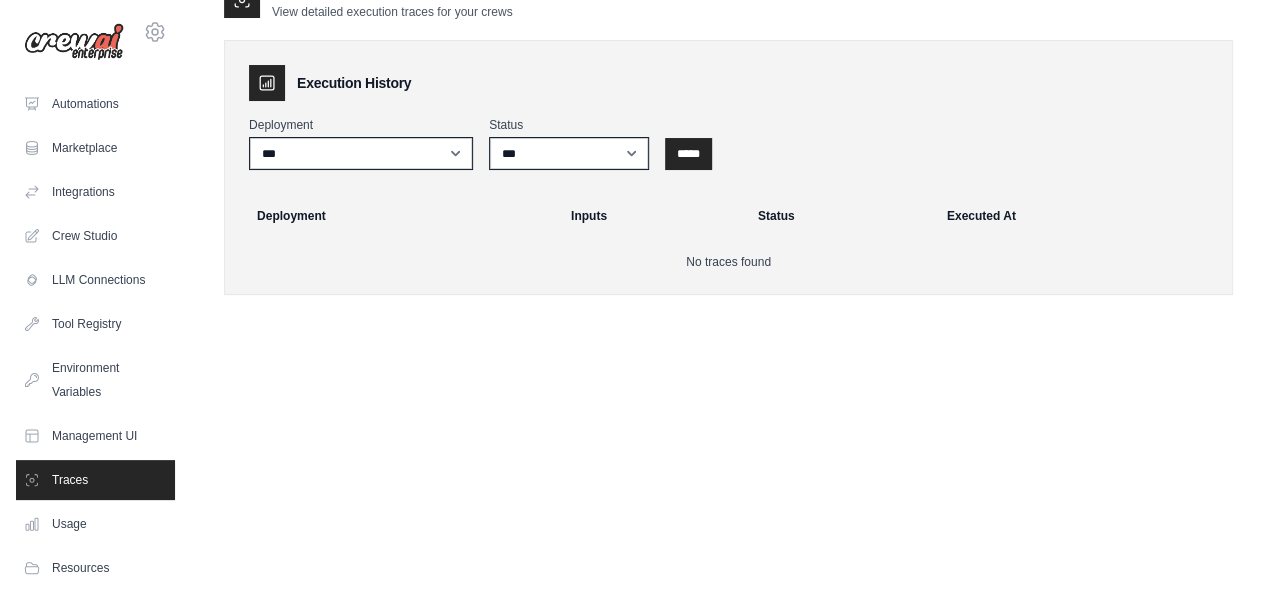 scroll, scrollTop: 0, scrollLeft: 0, axis: both 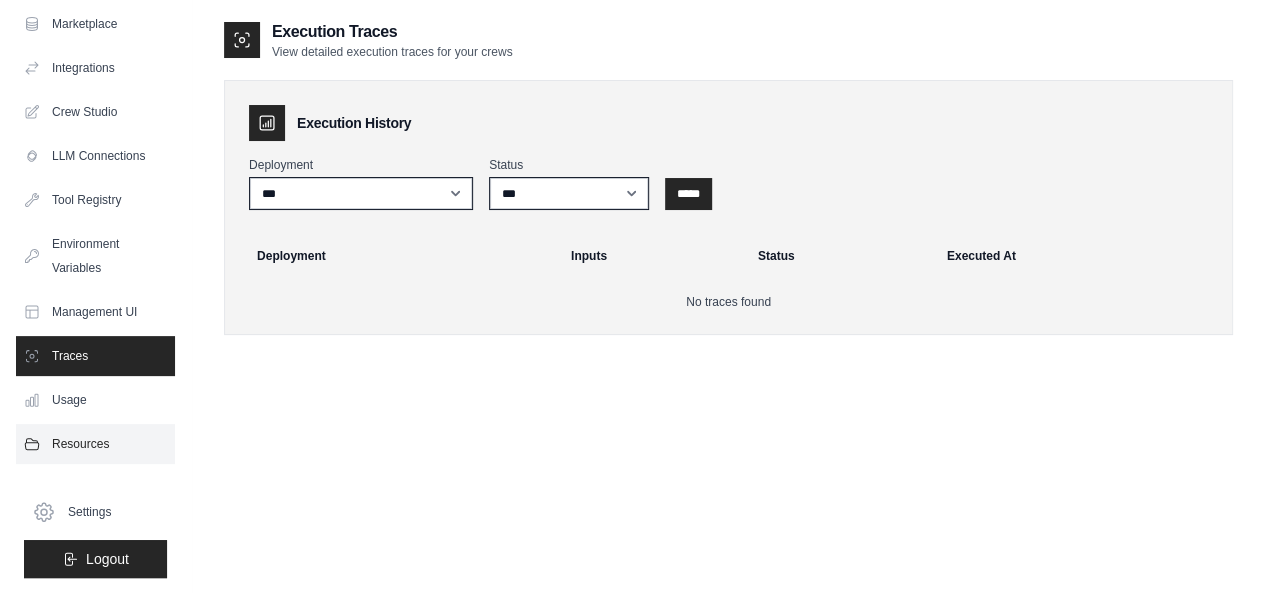 click on "Resources" at bounding box center [95, 444] 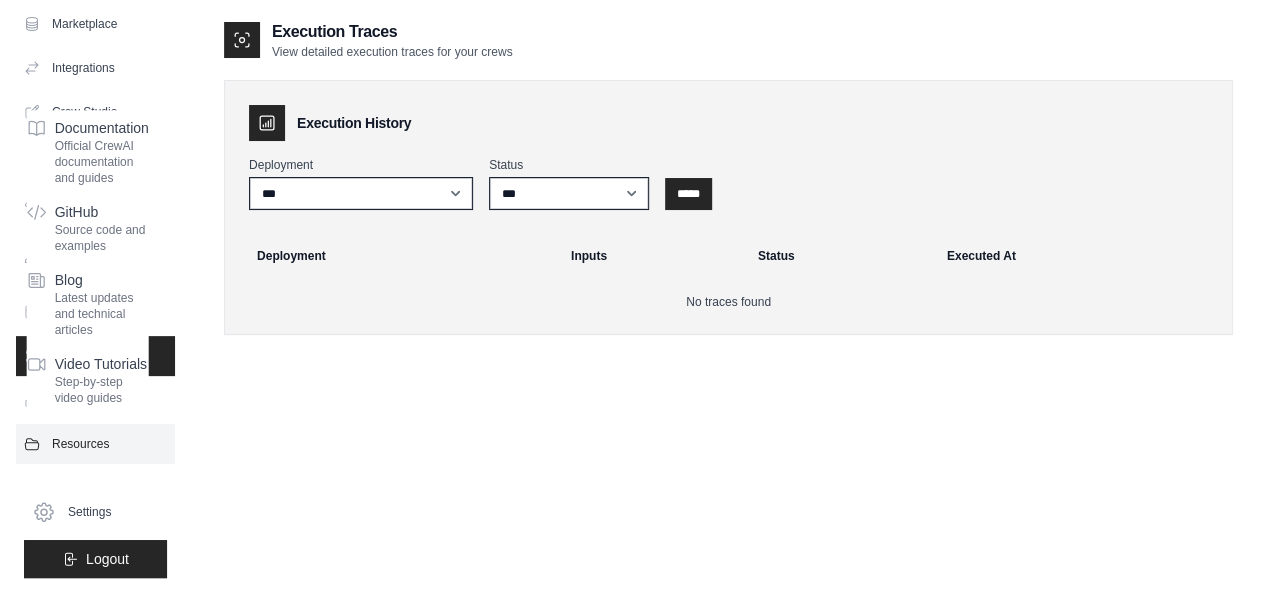 click on "Resources" at bounding box center [95, 444] 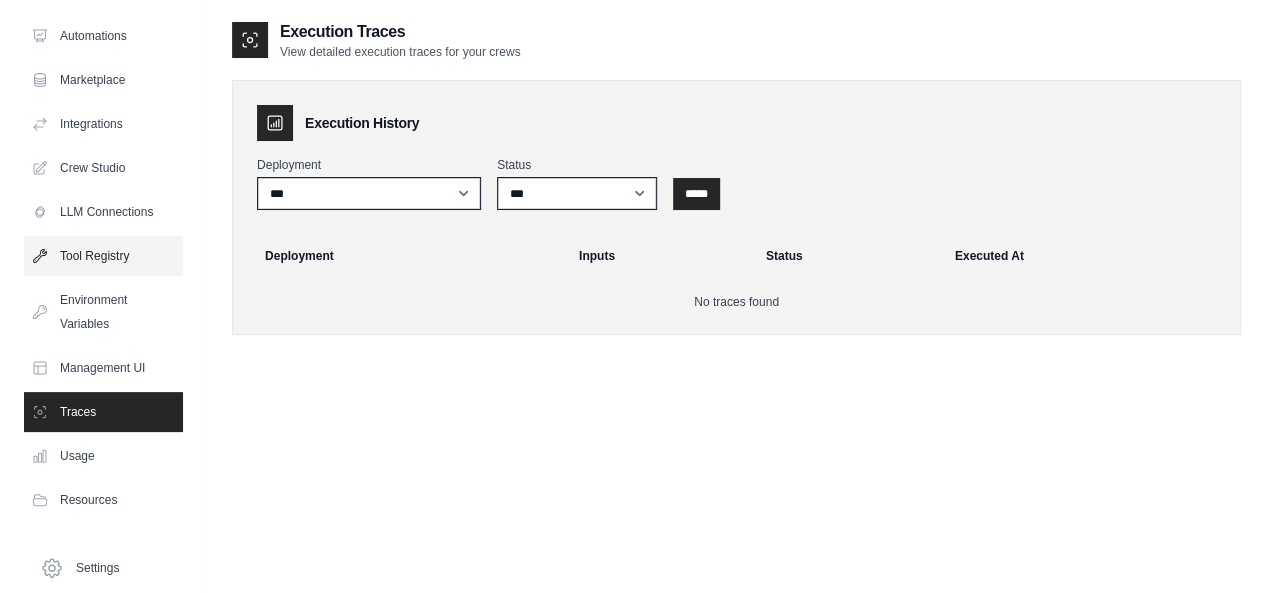 scroll, scrollTop: 0, scrollLeft: 0, axis: both 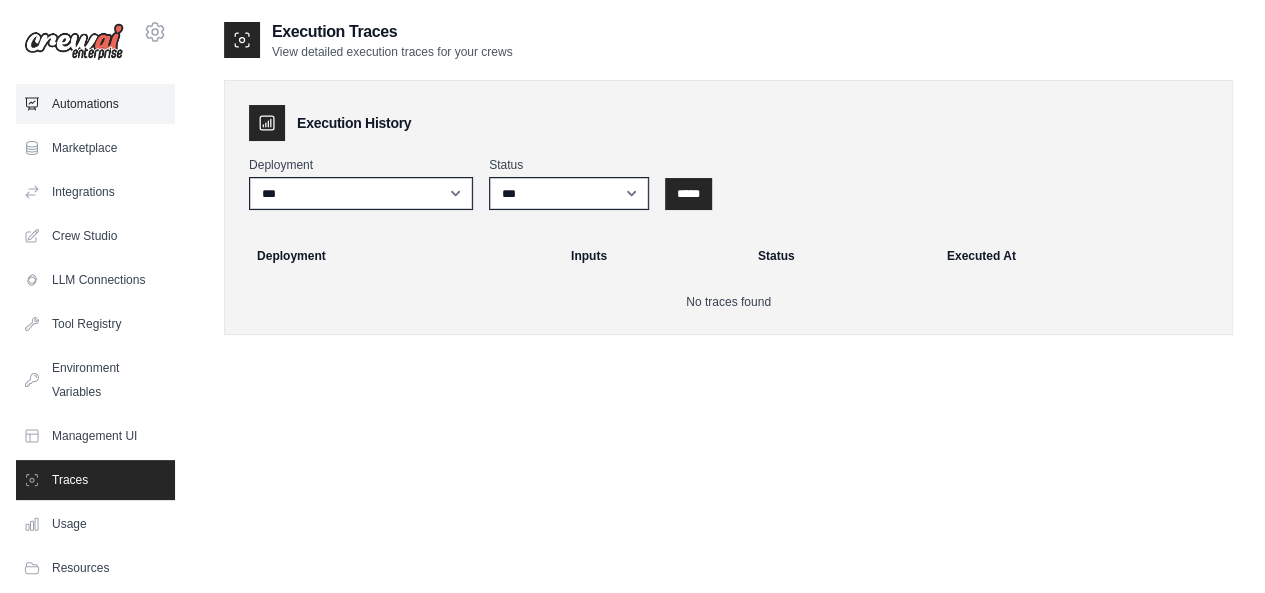 click on "Automations" at bounding box center (95, 104) 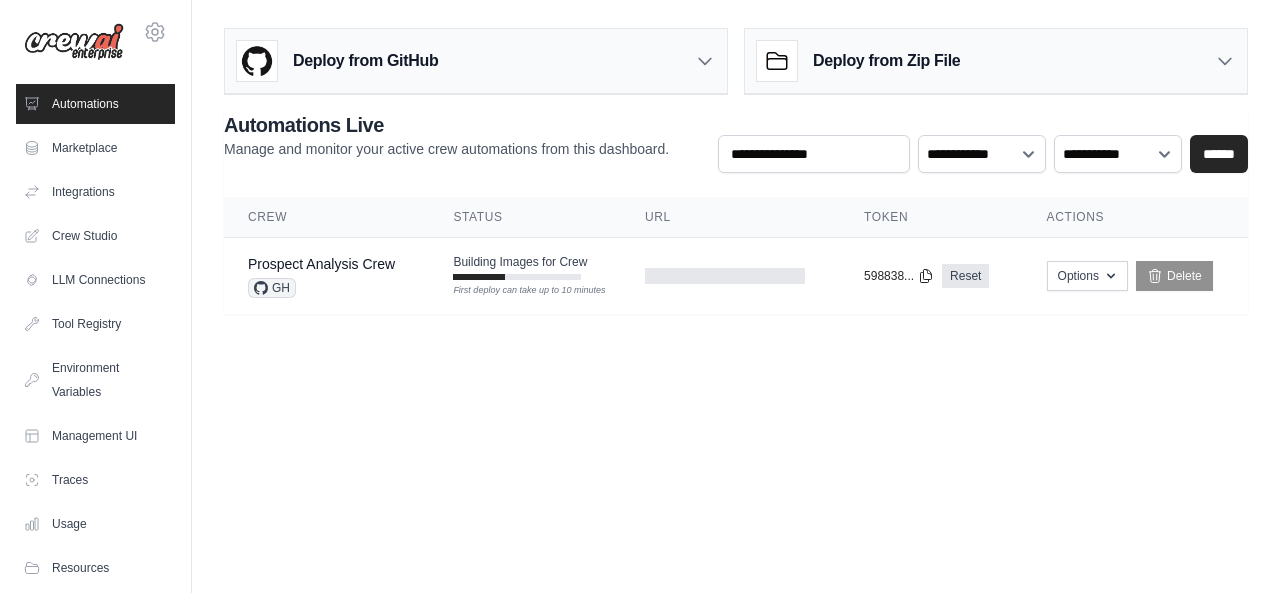 click on "Deploy from GitHub" at bounding box center (476, 61) 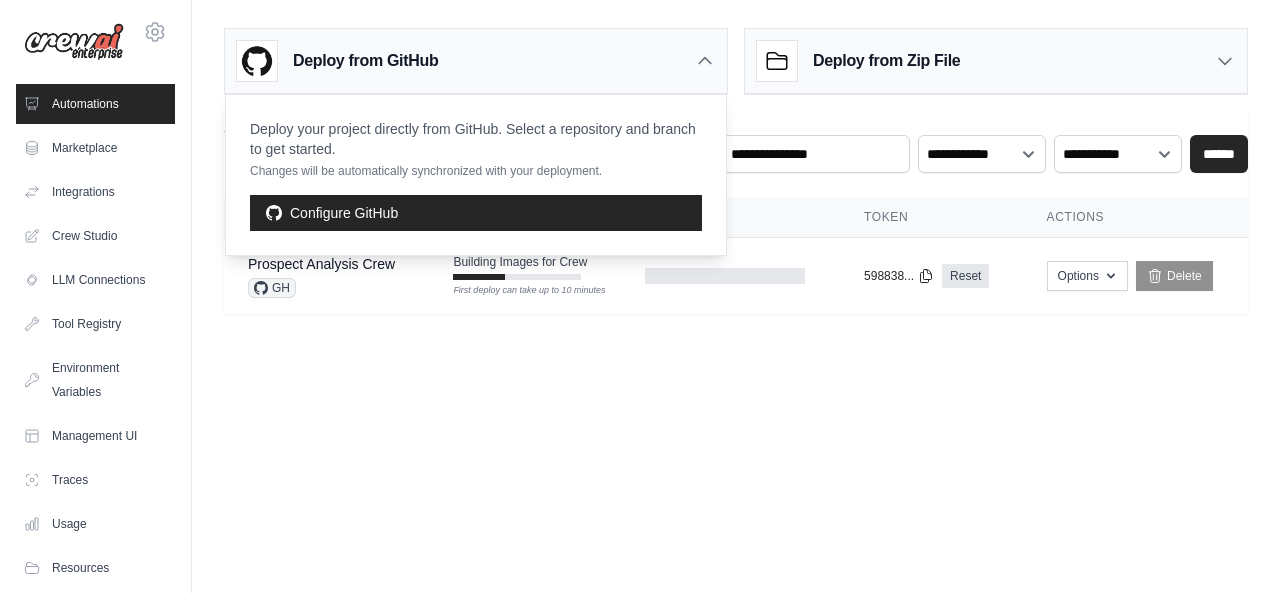 click on "Deploy from GitHub" at bounding box center (476, 61) 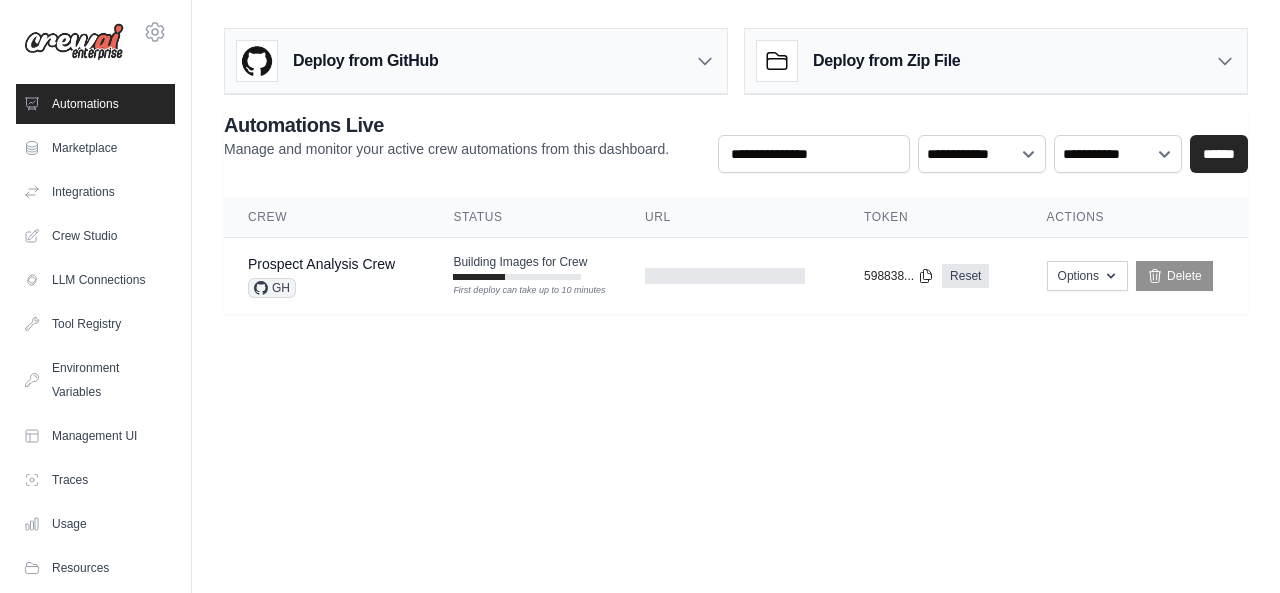 click on "Deploy from Zip File" at bounding box center (886, 61) 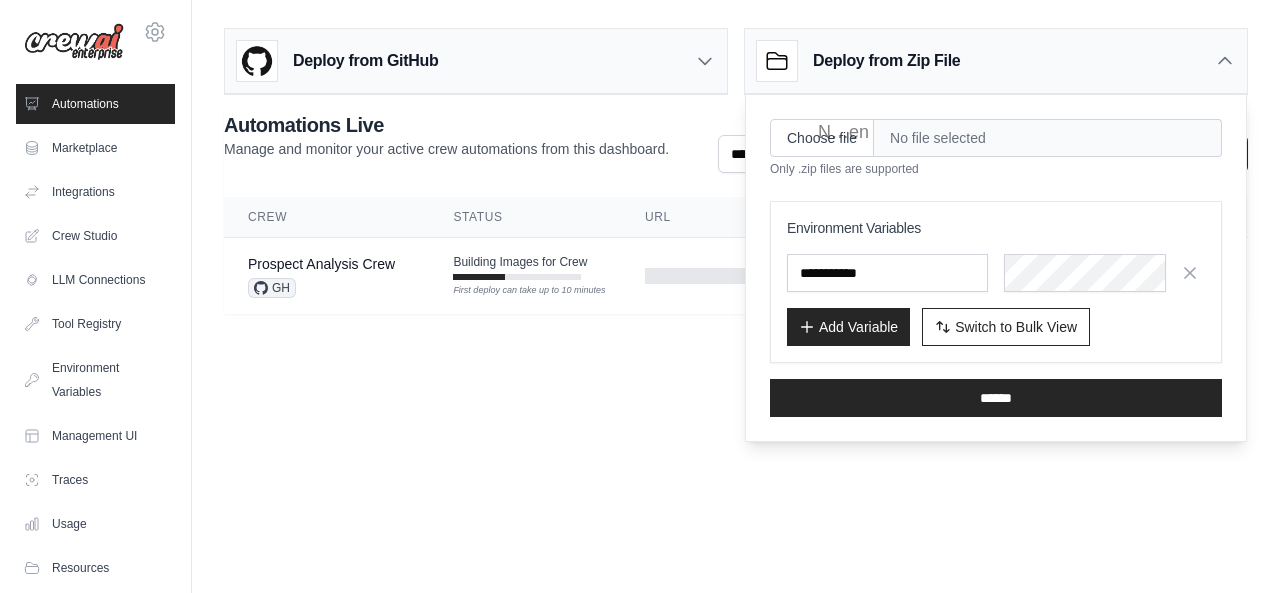 click on "Deploy from Zip File" at bounding box center (886, 61) 